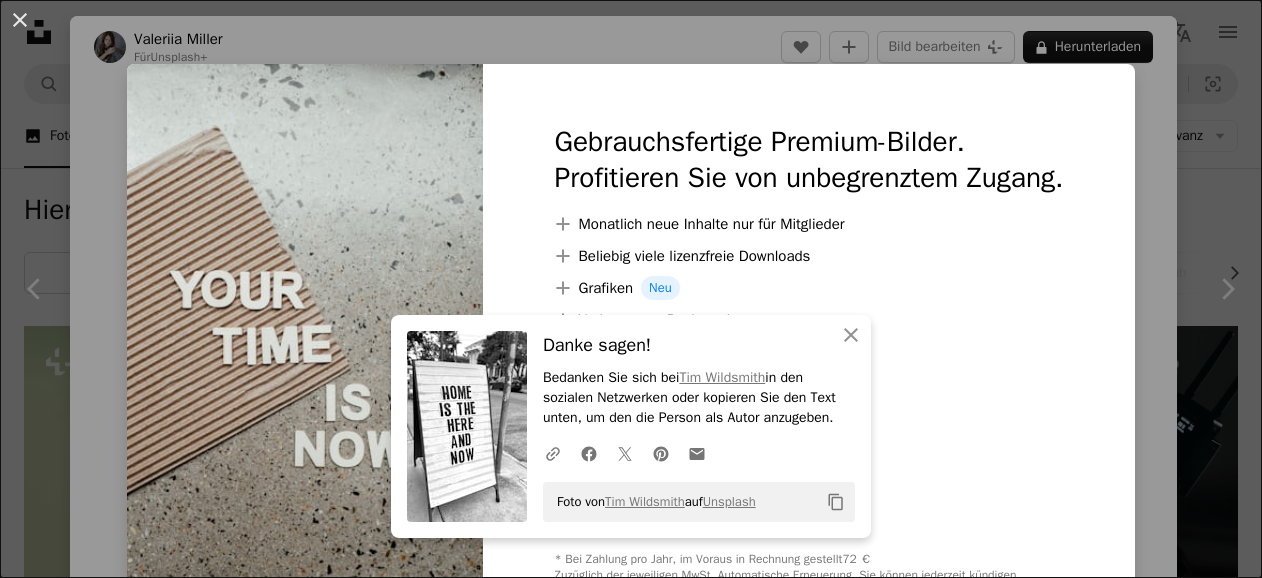 scroll, scrollTop: 2711, scrollLeft: 0, axis: vertical 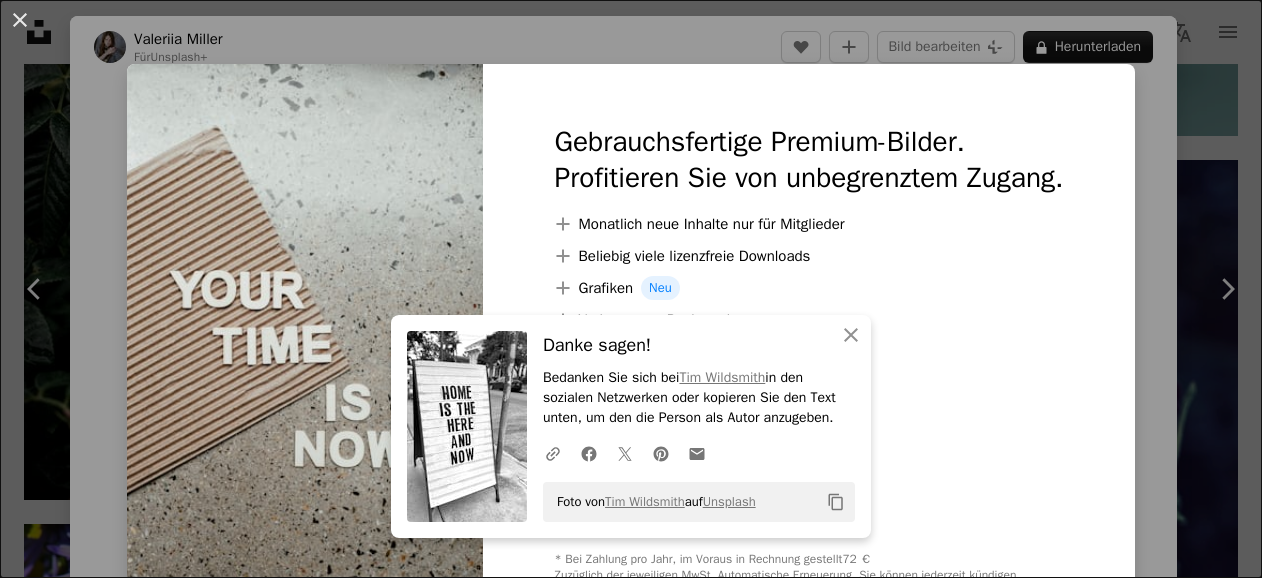 click at bounding box center [305, 353] 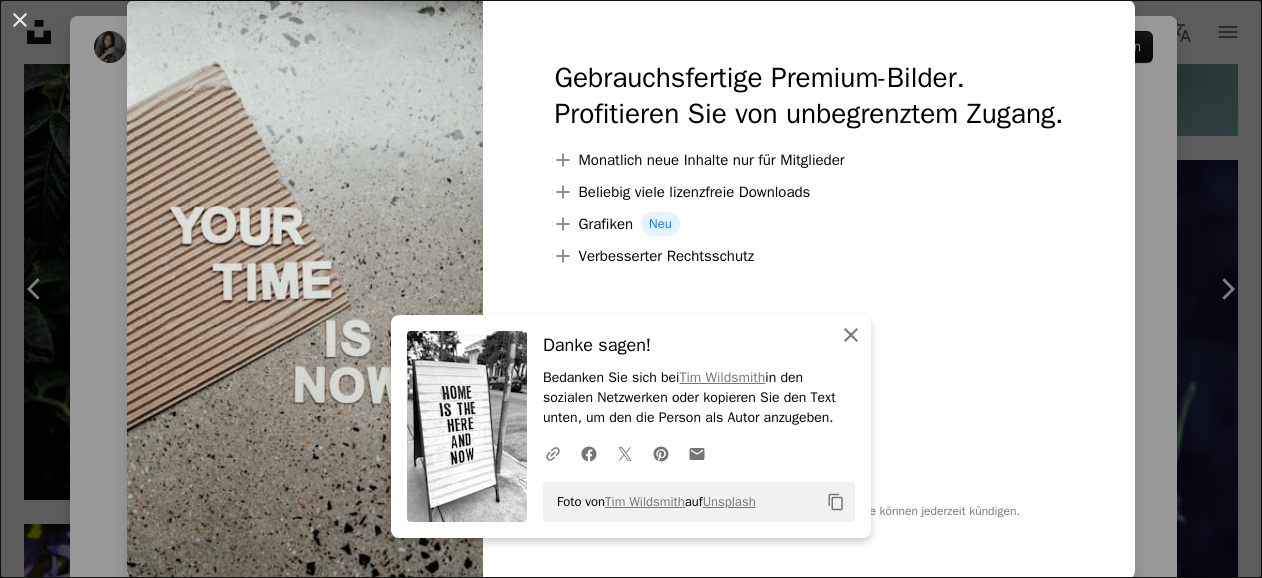 click on "An X shape" 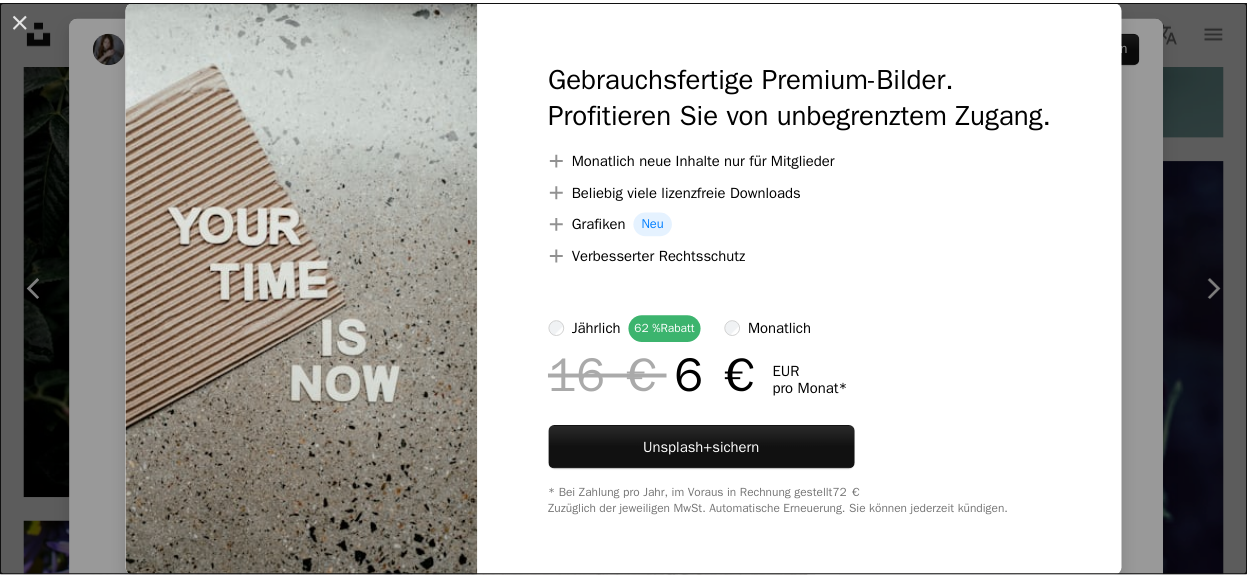 scroll, scrollTop: 0, scrollLeft: 0, axis: both 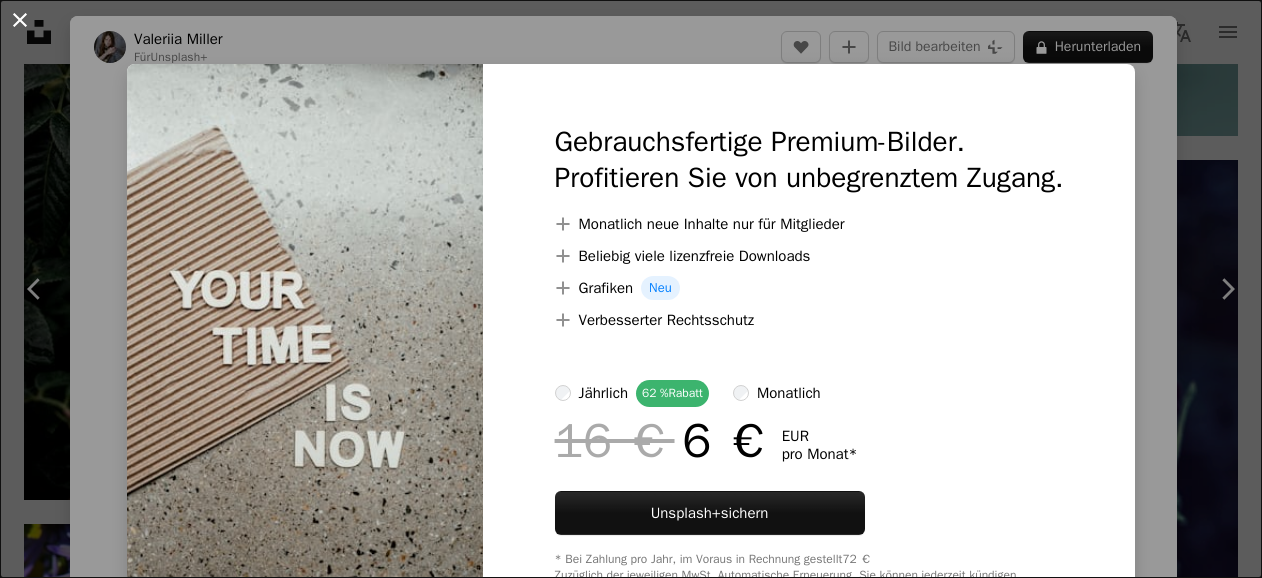 click on "An X shape" at bounding box center (20, 20) 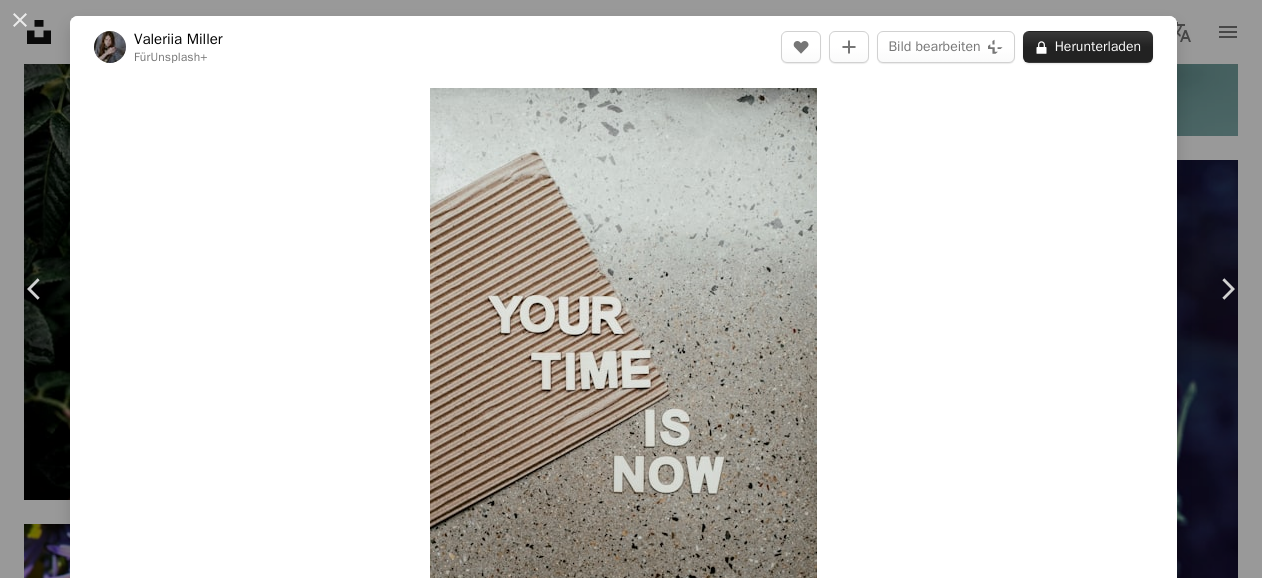 click on "A lock   Herunterladen" at bounding box center (1088, 47) 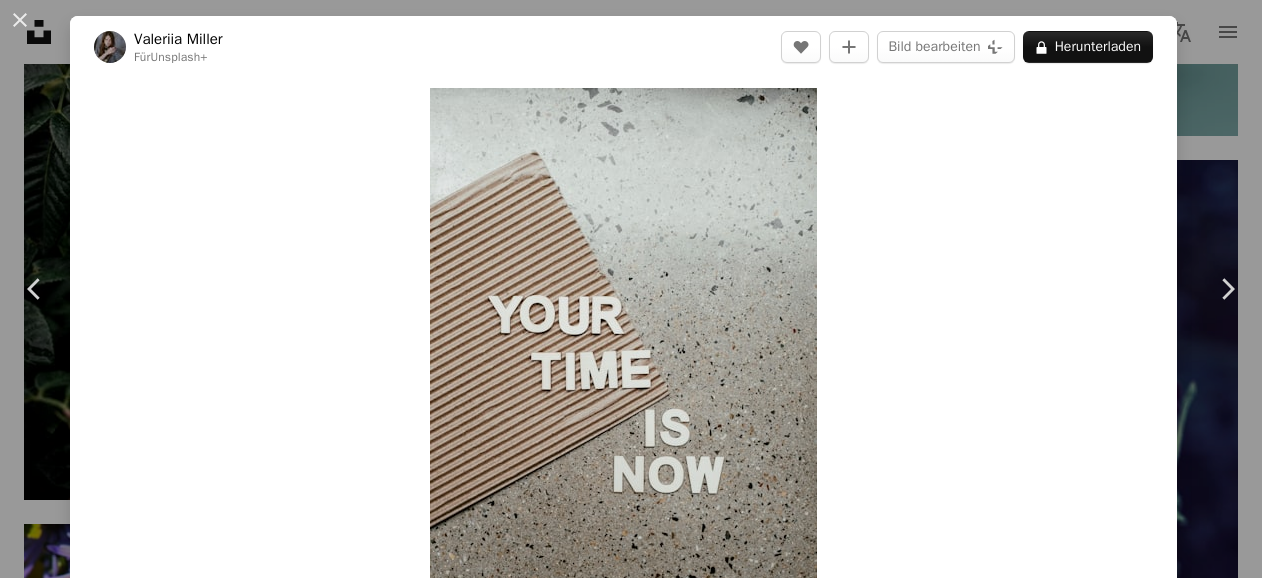 click on "An X shape" at bounding box center [20, 20] 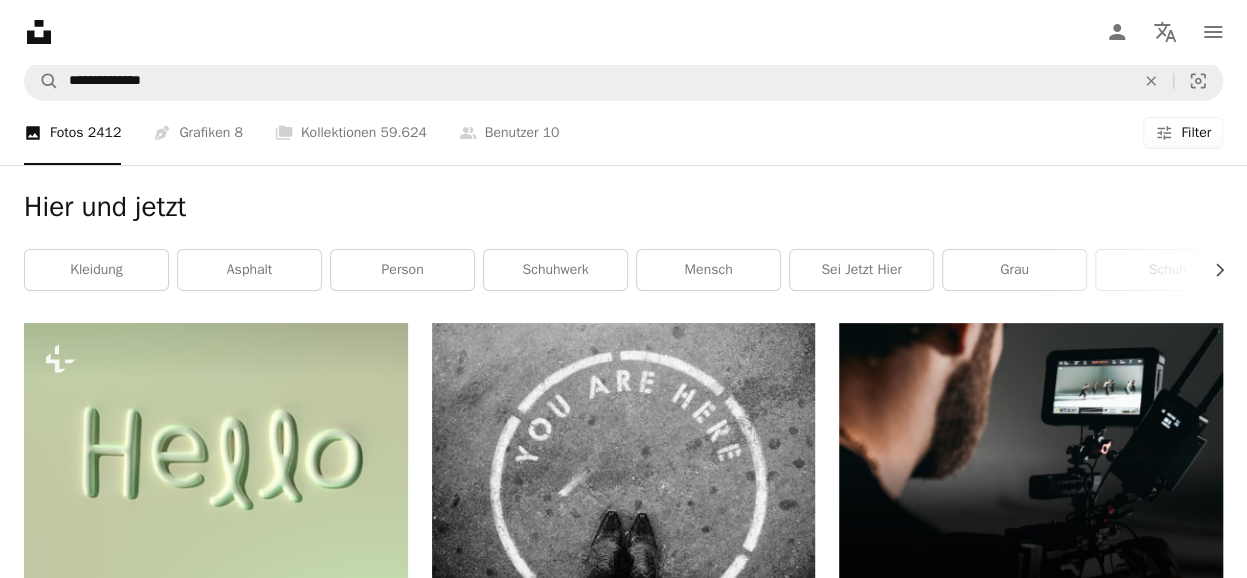 scroll, scrollTop: 0, scrollLeft: 0, axis: both 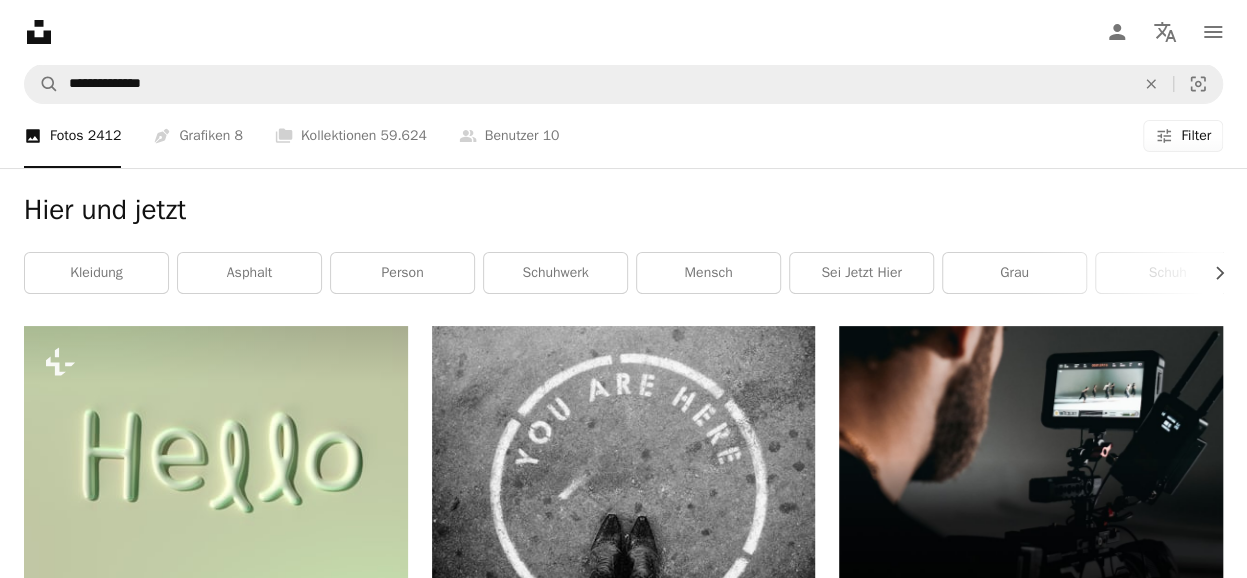 click on "A copyright icon © Lizenz Arrow down" at bounding box center (0, 0) 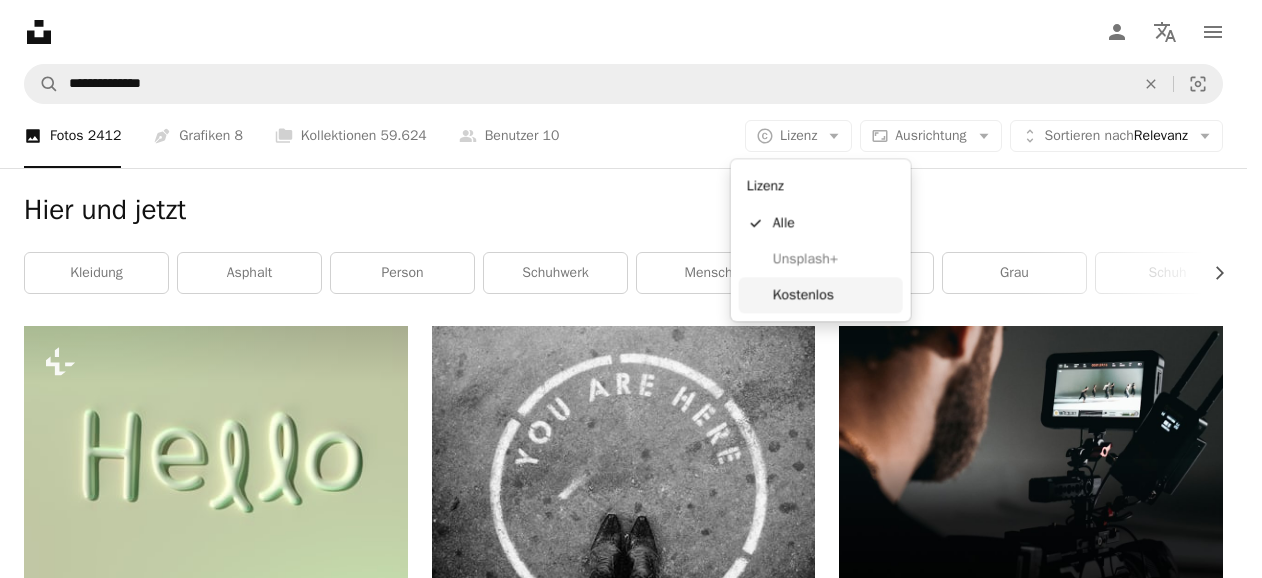 click on "Kostenlos" at bounding box center (834, 295) 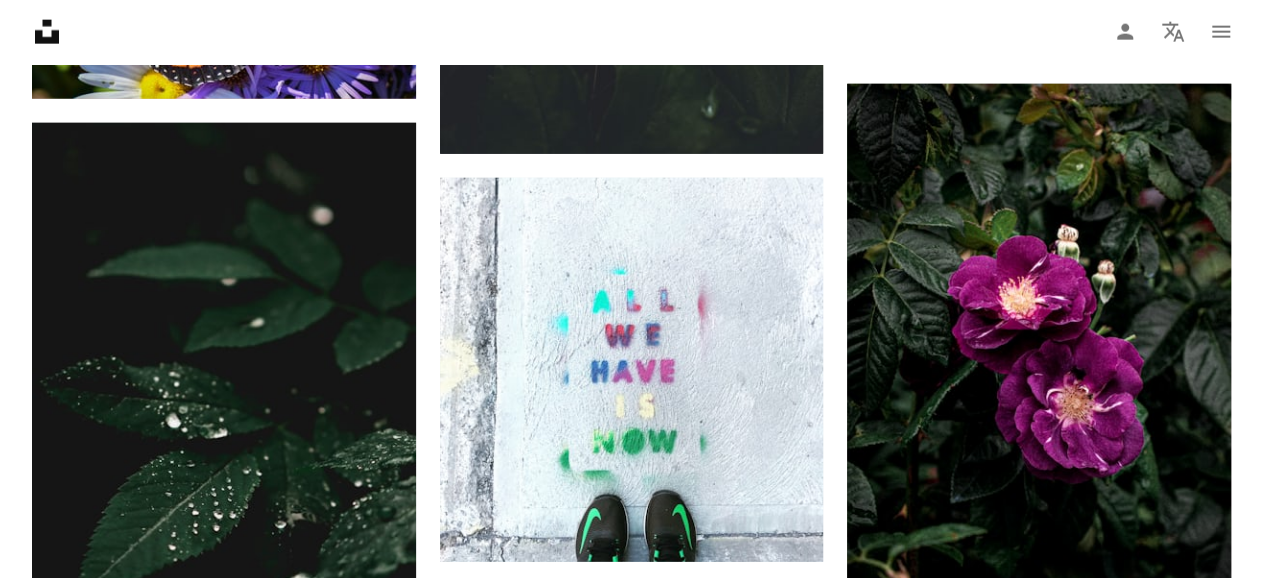 scroll, scrollTop: 2511, scrollLeft: 0, axis: vertical 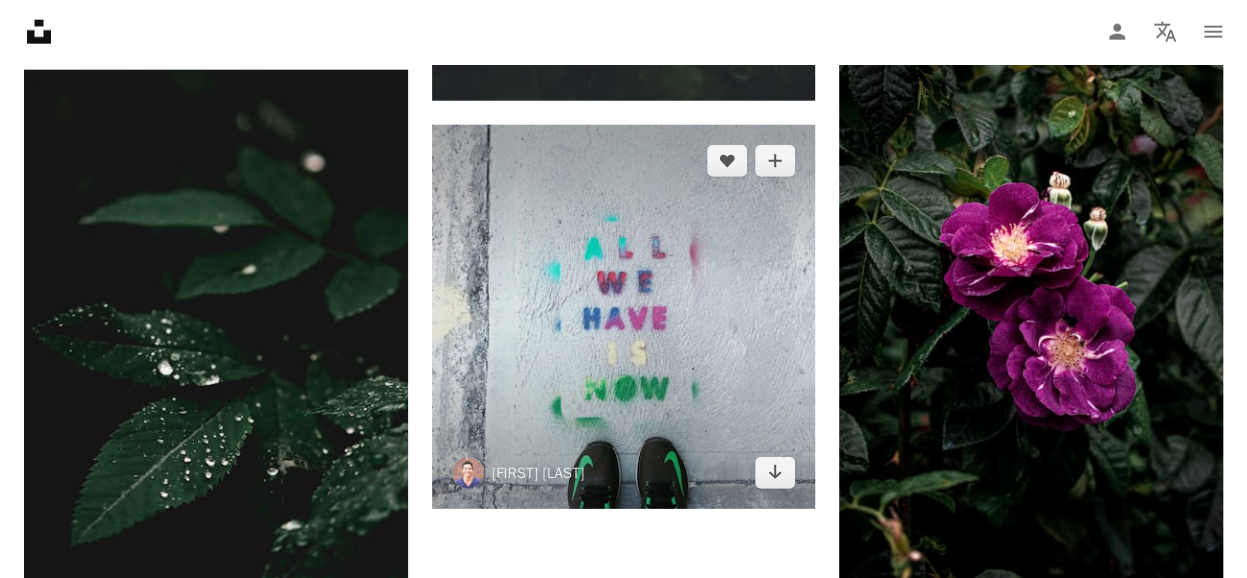 click at bounding box center [624, 317] 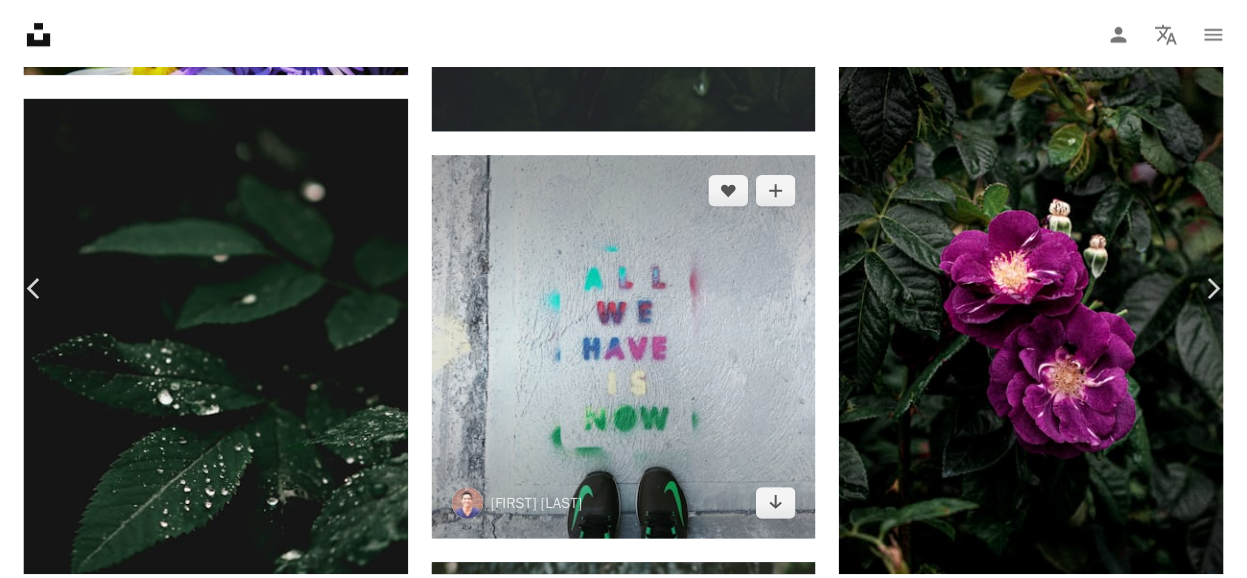 scroll, scrollTop: 212, scrollLeft: 0, axis: vertical 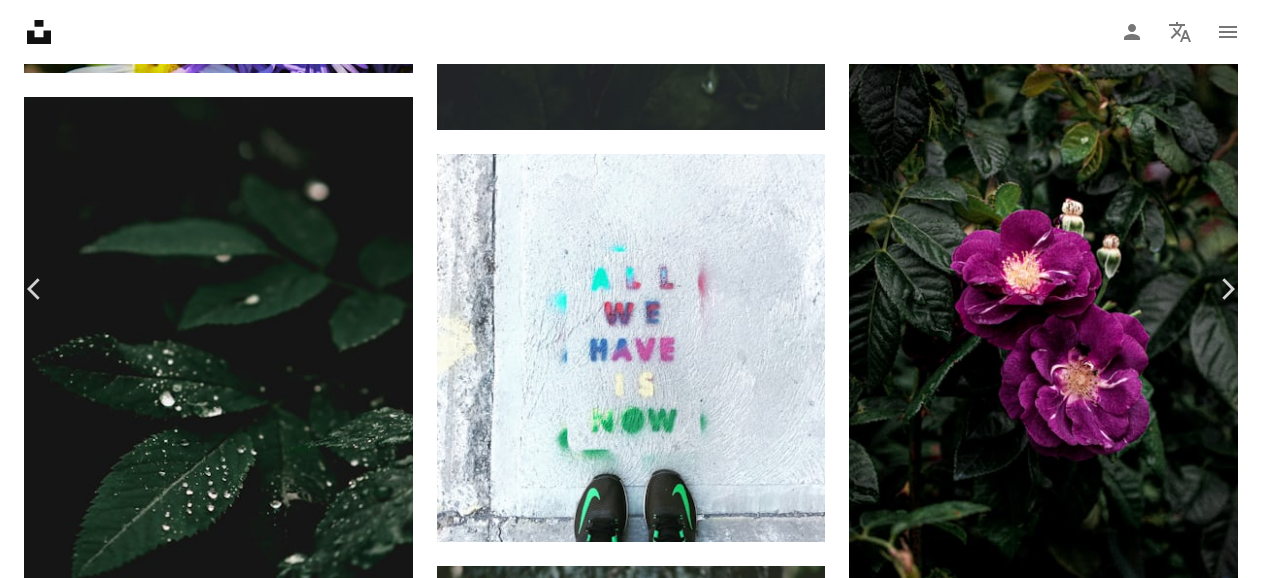 click on "Kostenlos herunterladen" at bounding box center (1031, 4981) 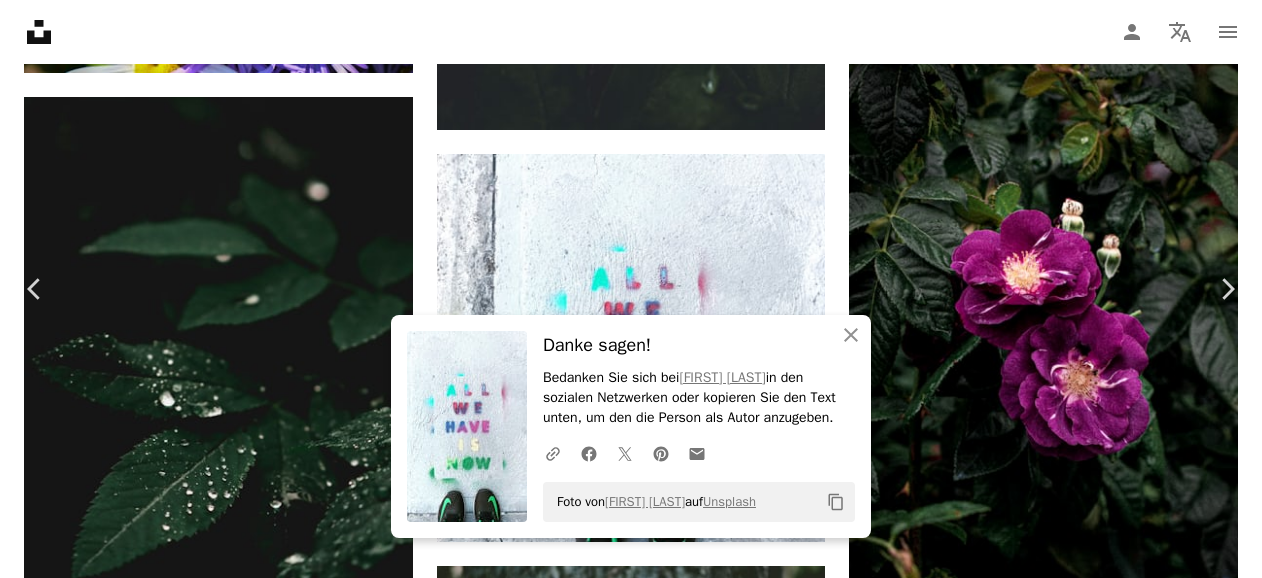 click on "An X shape Chevron left Chevron right An X shape Schließen Danke sagen! Bedanken Sie sich bei  [FIRST] [LAST]  in den sozialen Netzwerken oder kopieren Sie den Text unten, um den die Person als Autor anzugeben. A URL sharing icon (chains) Facebook icon X (formerly Twitter) icon Pinterest icon An envelope Foto von  [FIRST] [LAST]  auf  Unsplash
Copy content [FIRST] [LAST] [FIRST] A heart A plus sign Bild bearbeiten   Plus sign for Unsplash+ Kostenlos herunterladen Chevron down Zoom in Aufrufe 4.775.335 Downloads 29.295 Veröffentlicht in Fotos A forward-right arrow Teilen Info icon Info More Actions A map marker [CITY], [COUNTRY] Calendar outlined Veröffentlicht am  [DAY]. [MONTH] [YEAR] Safety Kostenlos zu verwenden im Rahmen der  Unsplash Lizenz zitieren Straße Schuhe Beton nike Turnschuhe Straßenkunst Wörter Einstellung Typographie Grafitti Trainer Blick nach unten Kunst Schnee Website Wand Sport Inspiration Kanada Kostenlose Bilder Ähnliche Premium-Bilder auf iStock durchsuchen  |  Mehr auf iStock anzeigen  ↗" at bounding box center (631, 5239) 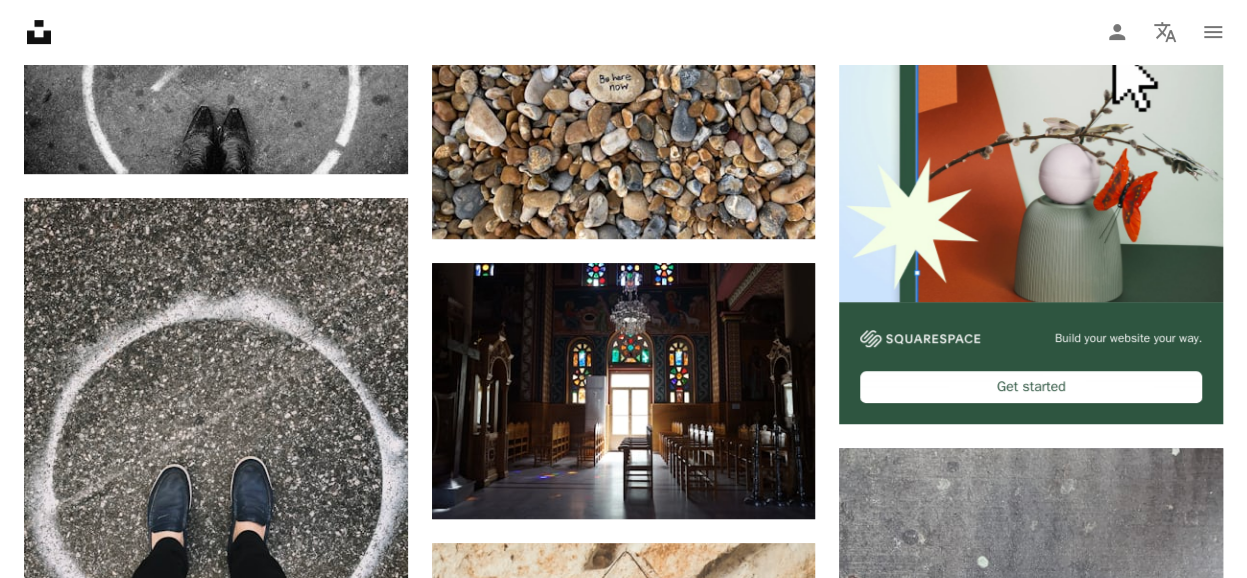 scroll, scrollTop: 0, scrollLeft: 0, axis: both 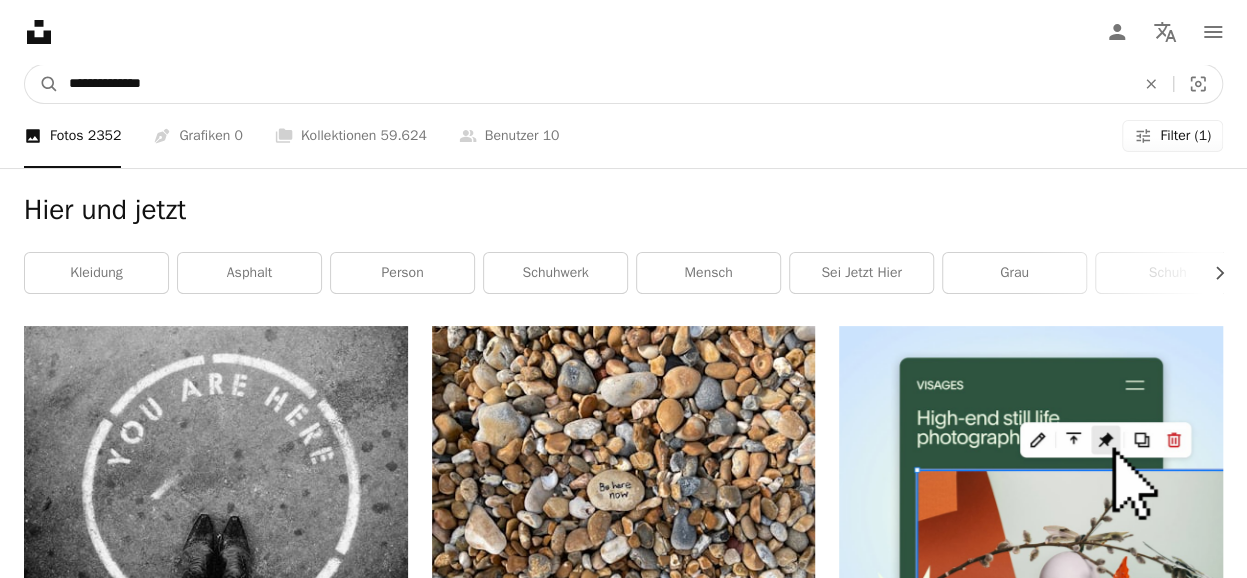 click on "**********" at bounding box center (594, 84) 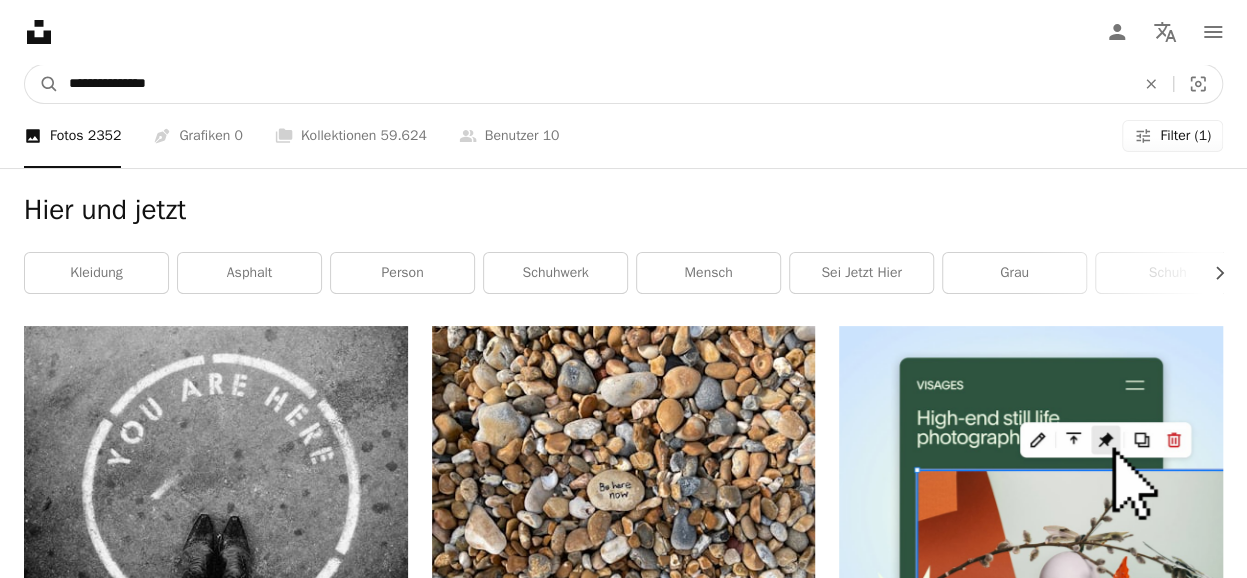 type on "**********" 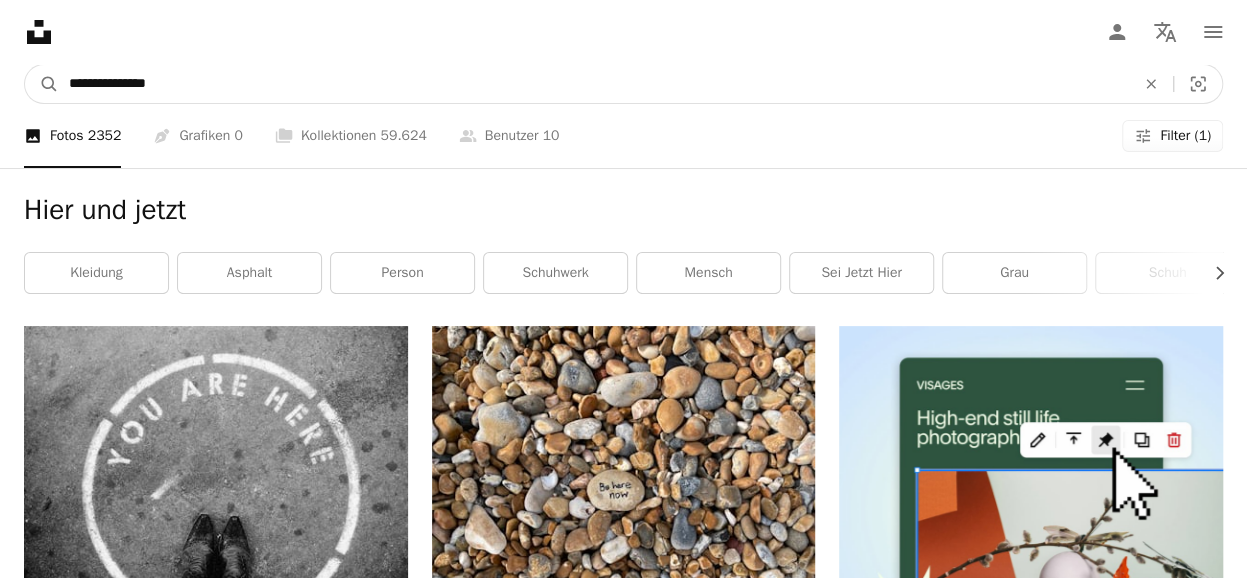 click on "A magnifying glass" at bounding box center [42, 84] 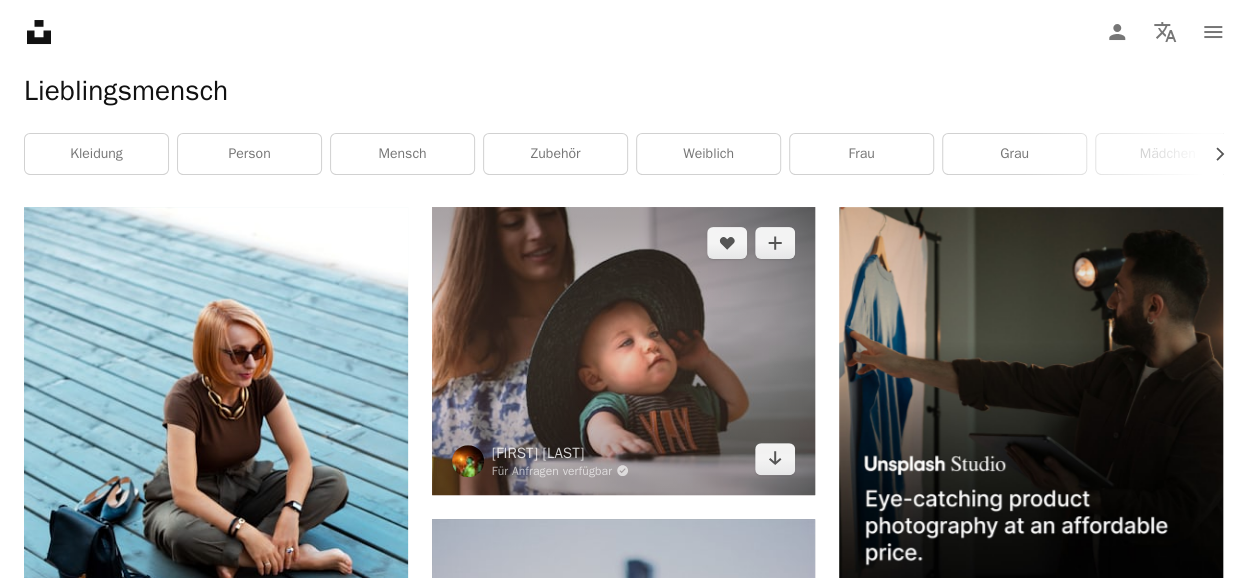 scroll, scrollTop: 0, scrollLeft: 0, axis: both 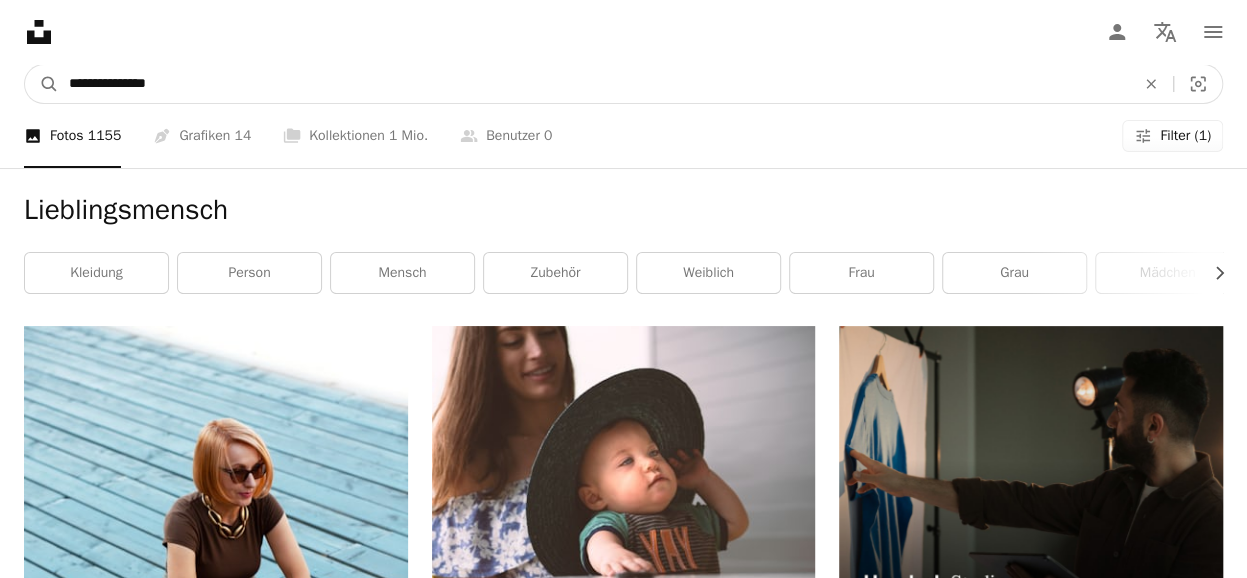 click on "**********" at bounding box center (594, 84) 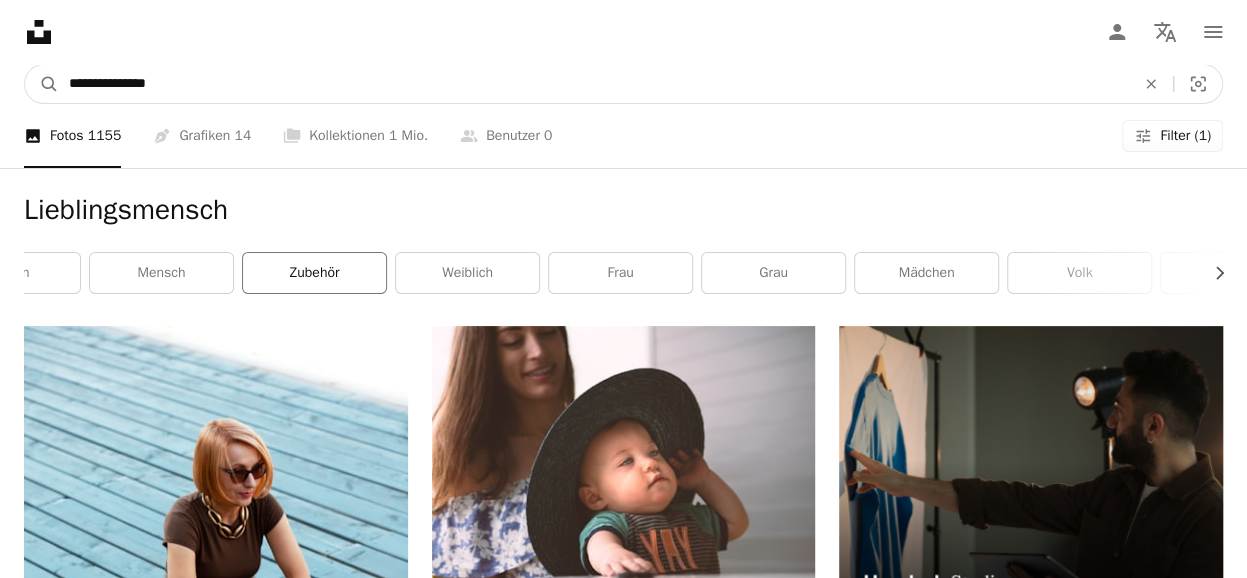 scroll, scrollTop: 0, scrollLeft: 0, axis: both 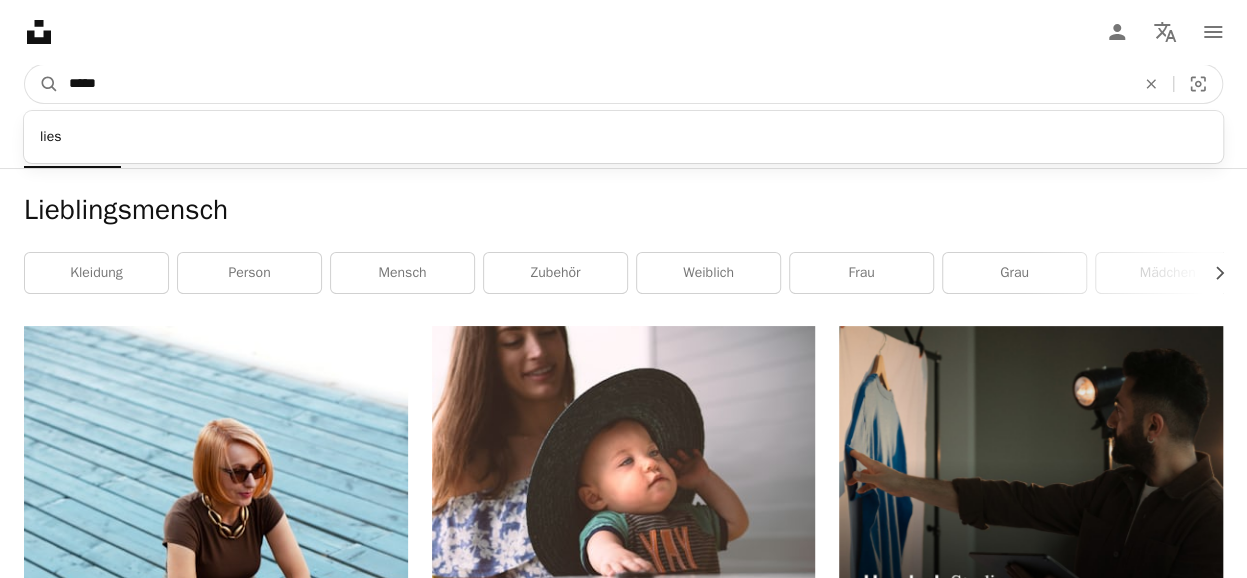 type on "*****" 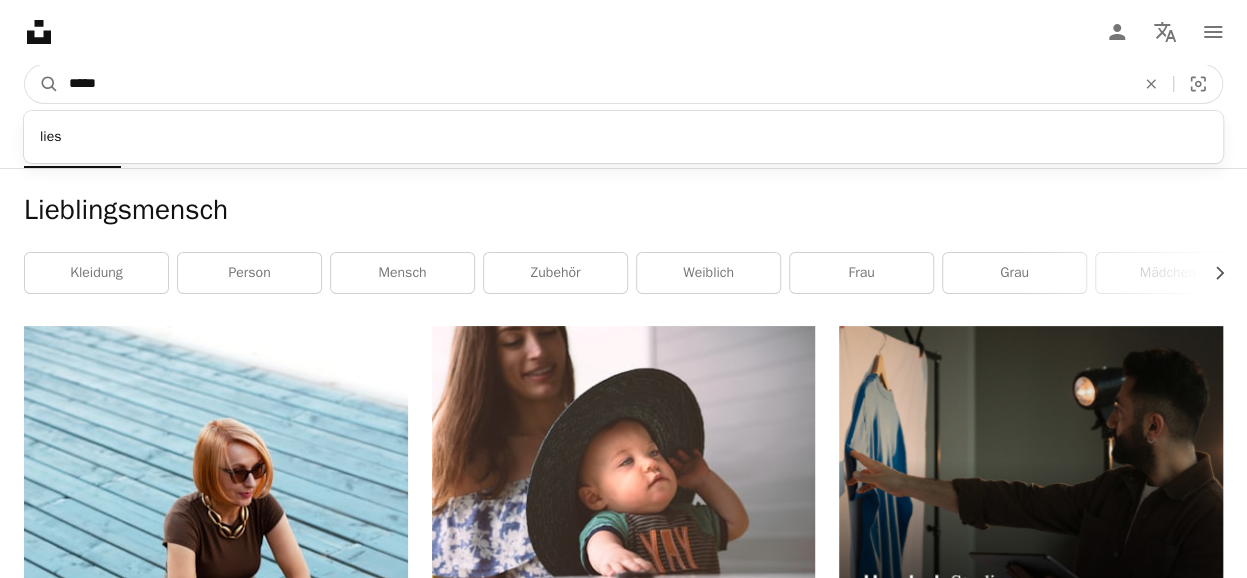 click on "A magnifying glass" at bounding box center [42, 84] 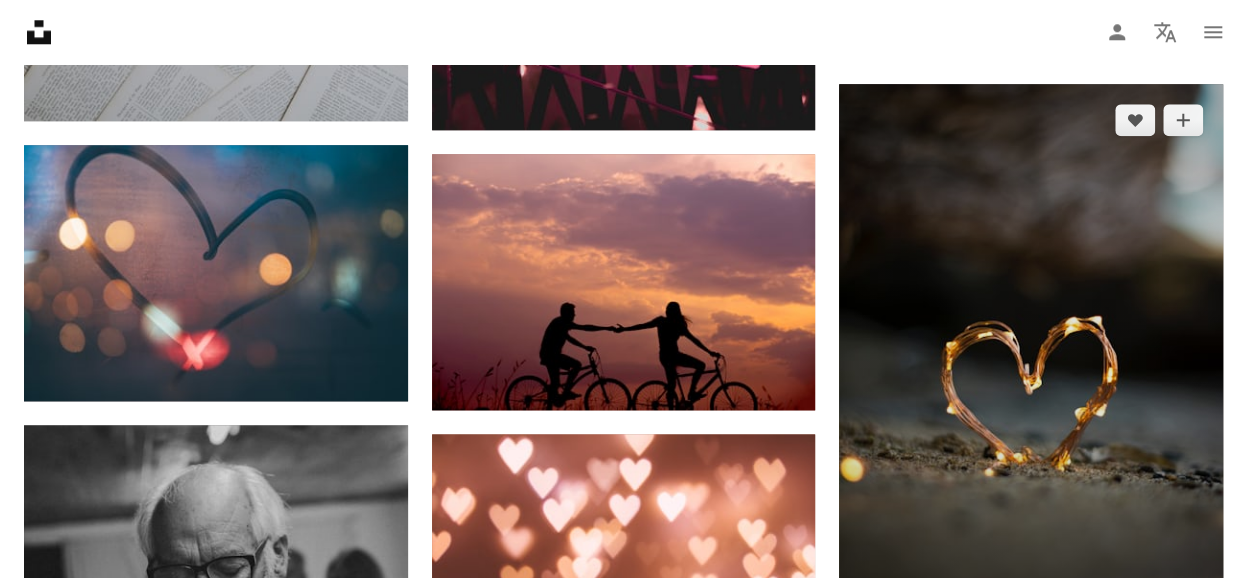 scroll, scrollTop: 1090, scrollLeft: 0, axis: vertical 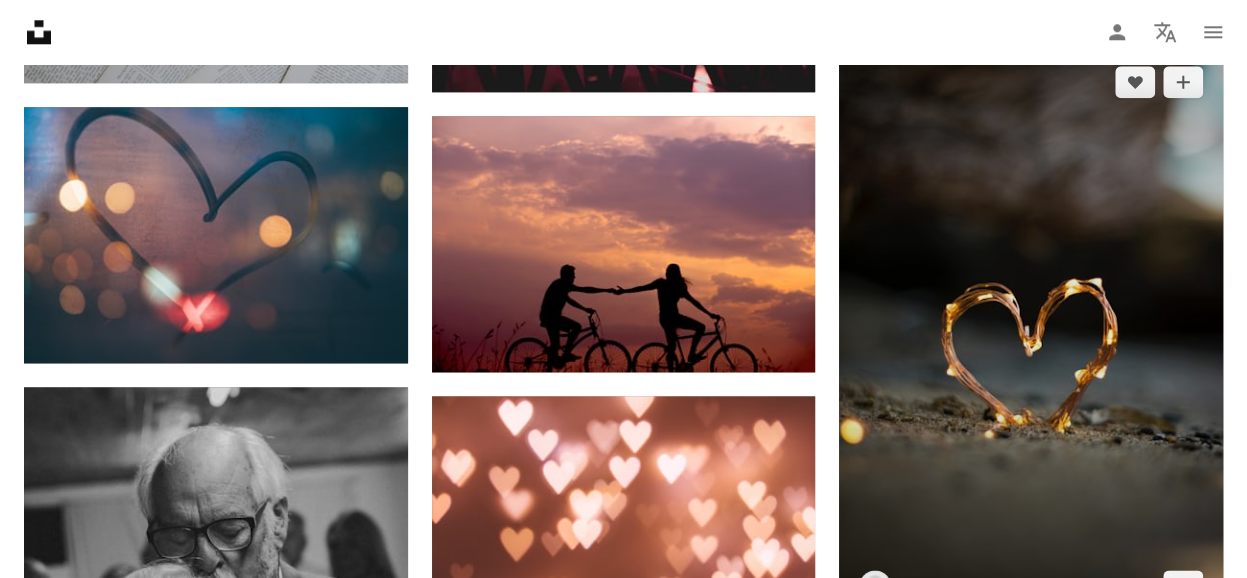 click at bounding box center (1031, 333) 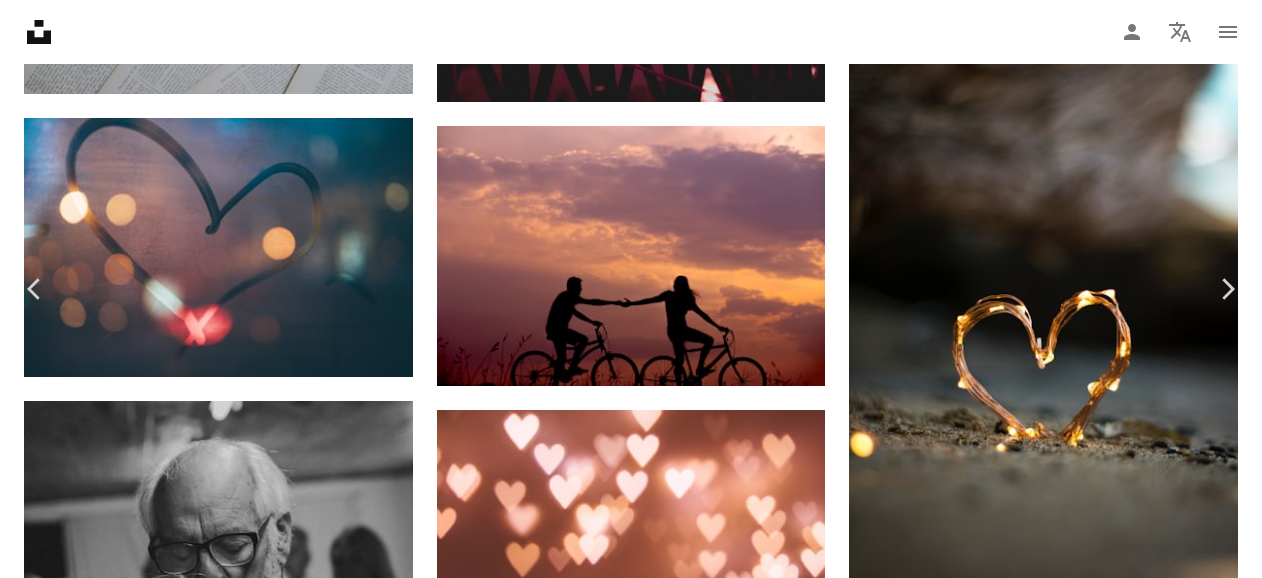 click on "Kostenlos herunterladen" at bounding box center (1031, 3575) 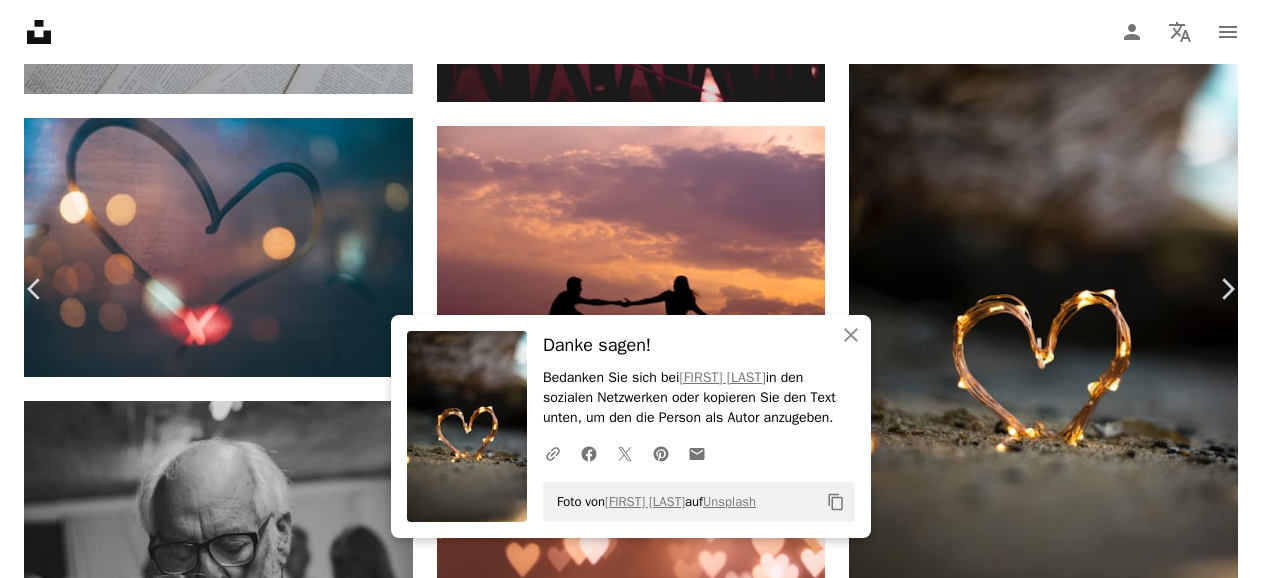 click on "An X shape Chevron left Chevron right An X shape Schließen Danke sagen! Bedanken Sie sich bei Fadi Xd in den sozialen Netzwerken oder kopieren Sie den Text unten, um den die Person als Autor anzugeben. A URL sharing icon (chains) Facebook icon X (formerly Twitter) icon Pinterest icon An envelope Foto von Fadi Xd auf Unsplash
Copy content Fadi Xd fadid000 A heart A plus sign Bild bearbeiten   Plus sign for Unsplash+ Kostenlos herunterladen Chevron down Zoom in Aufrufe 35.743.642 Downloads 537.656 Veröffentlicht in Fotos A forward-right arrow Teilen Info icon Info More Actions Calendar outlined Veröffentlicht am 30. August 2018 Safety Kostenlos zu verwenden im Rahmen der Unsplash Lizenz Strand Liebe Herz Liebestapete Beleuchtung Sand Heilung Bokeh Ich liebe dich Valentines Makro Form Küste Ufer Herz Tapete heilen Herzform wiederherstellen heilen genesen Public Domain-Bilder Ähnliche Premium-Bilder auf iStock durchsuchen  |  20 % Rabatt mit Aktionscode UNSPLASH20 Mehr auf iStock anzeigen" at bounding box center [631, 3817] 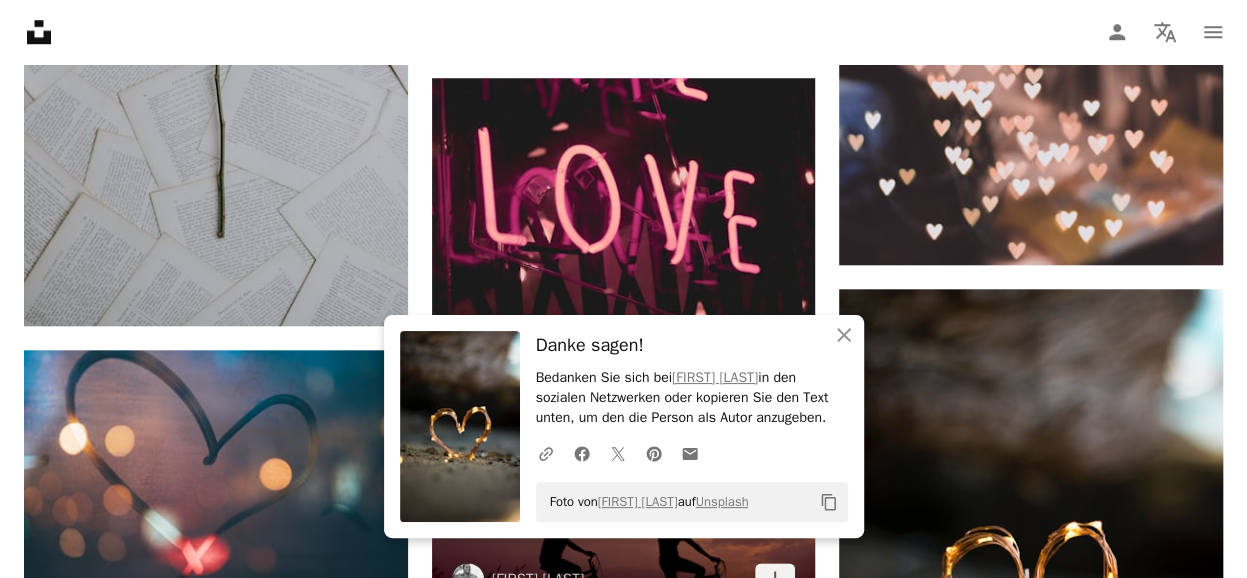 scroll, scrollTop: 846, scrollLeft: 0, axis: vertical 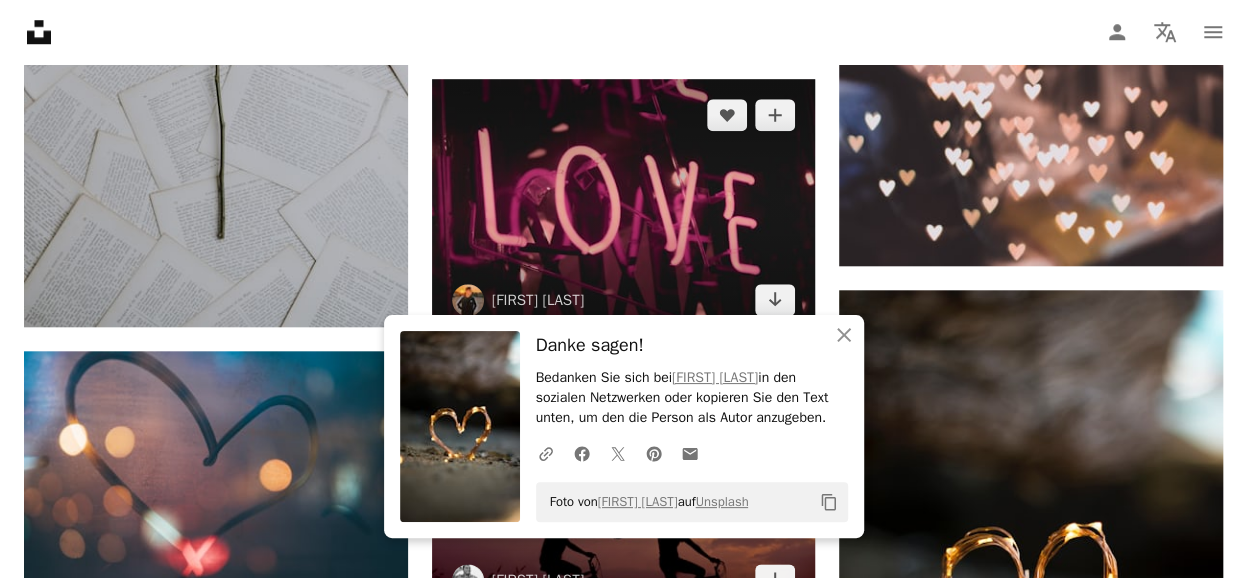 click at bounding box center (624, 207) 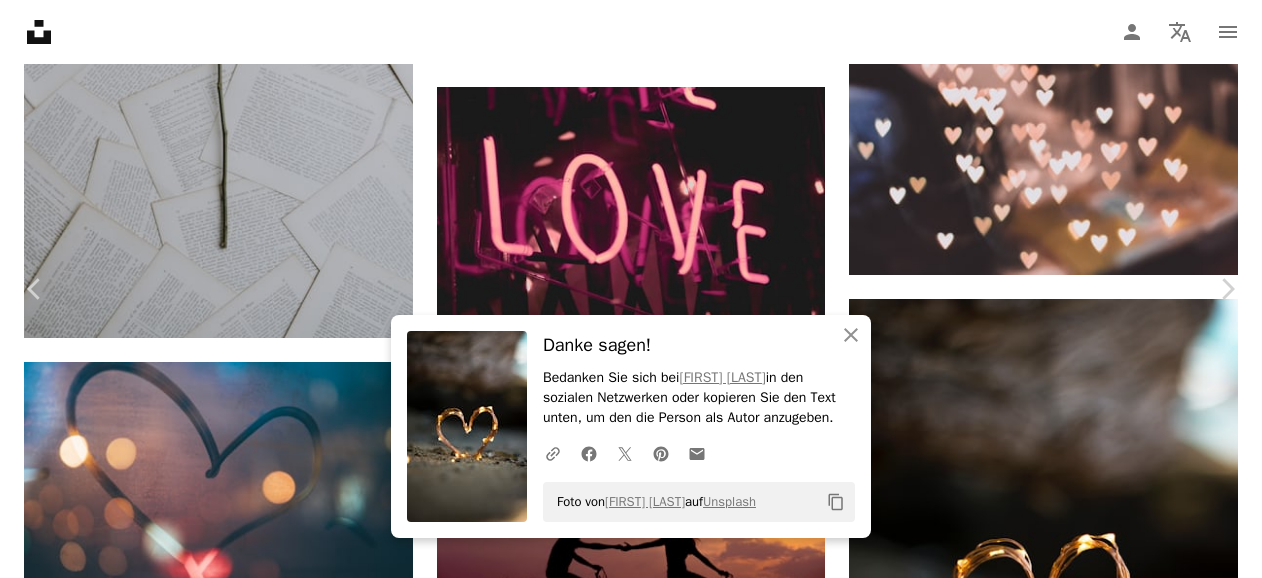 click on "Kostenlos herunterladen" at bounding box center [1031, 3819] 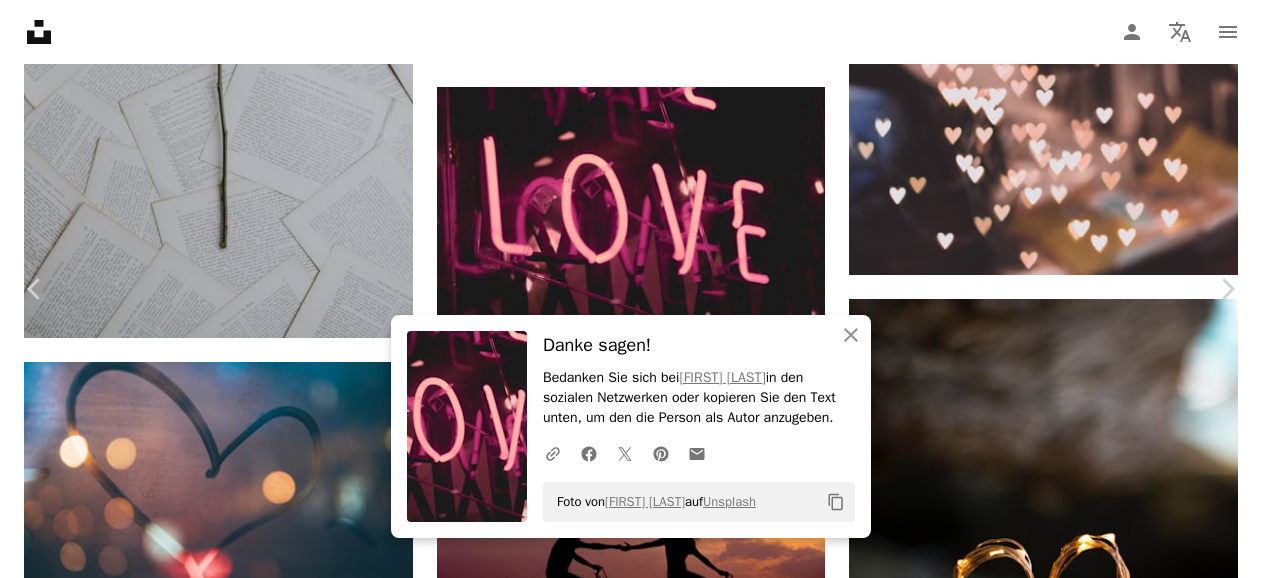 click on "An X shape" at bounding box center (20, 20) 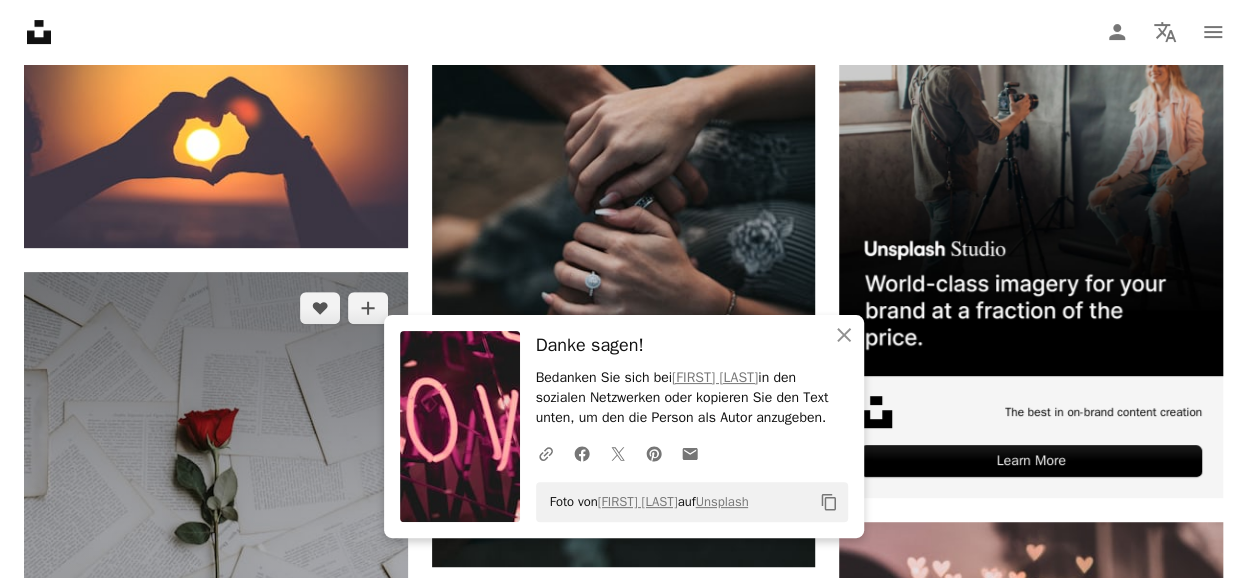 scroll, scrollTop: 0, scrollLeft: 0, axis: both 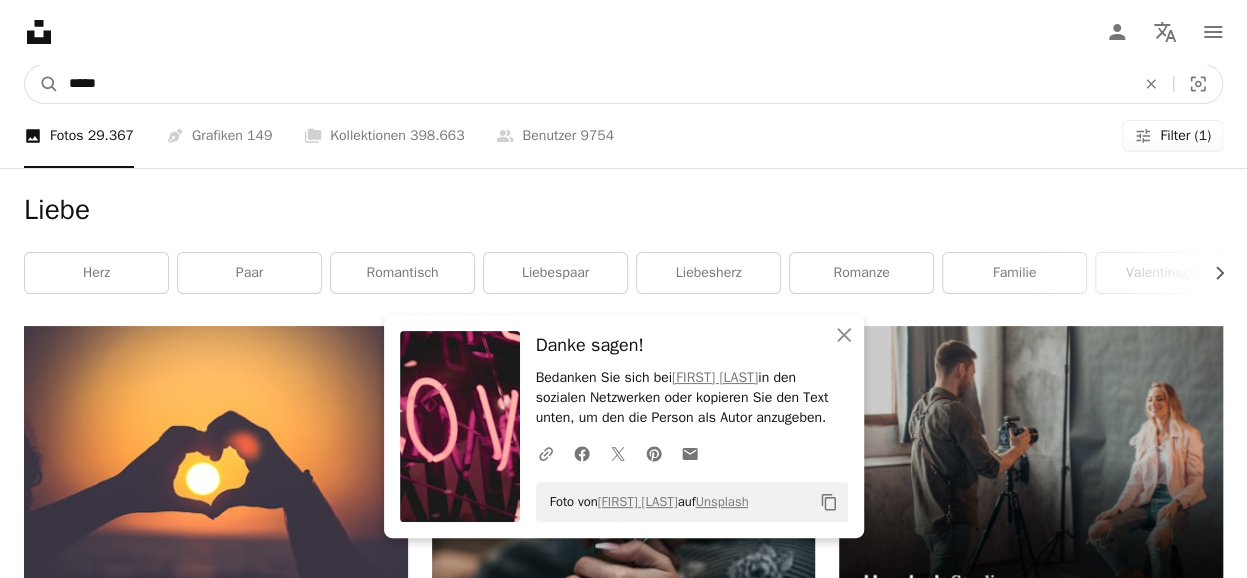 click on "*****" at bounding box center (594, 84) 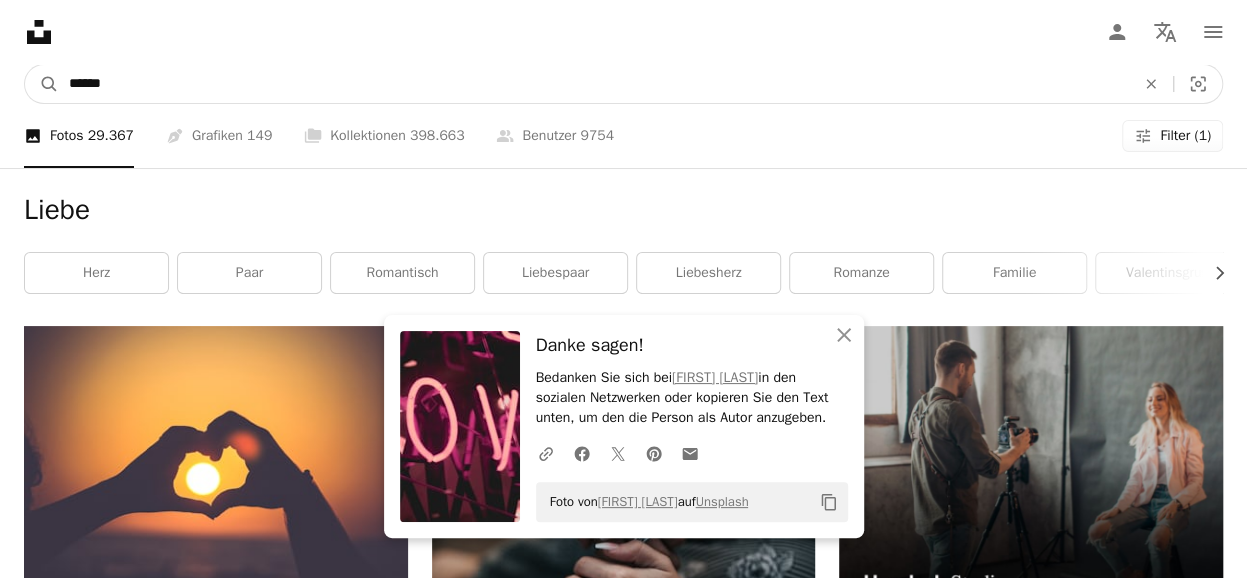type on "******" 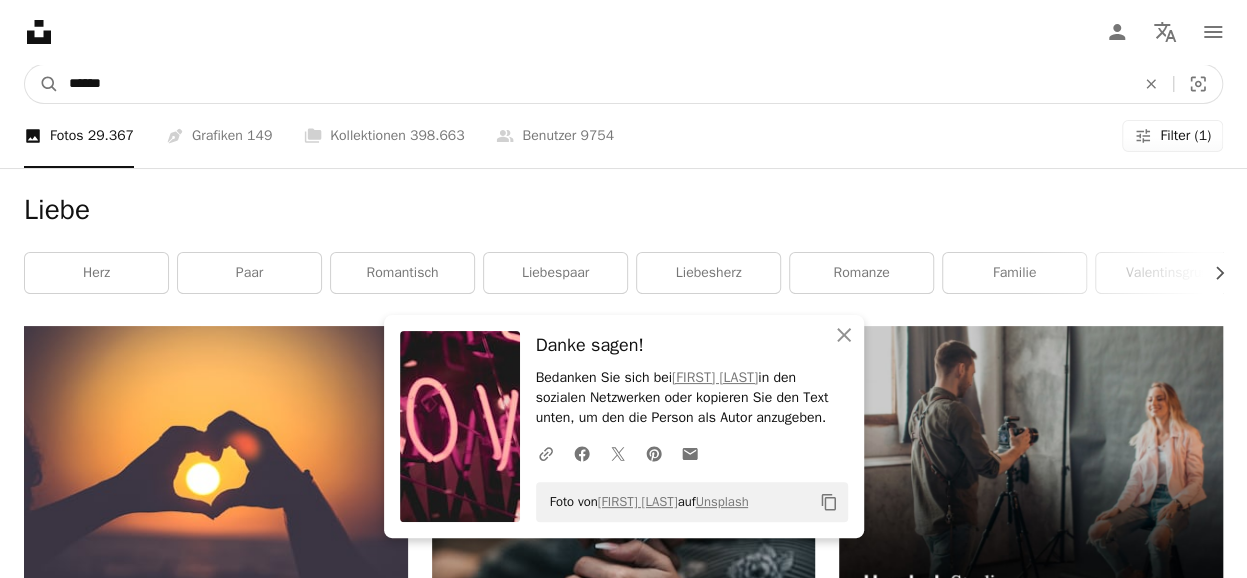click on "A magnifying glass" at bounding box center (42, 84) 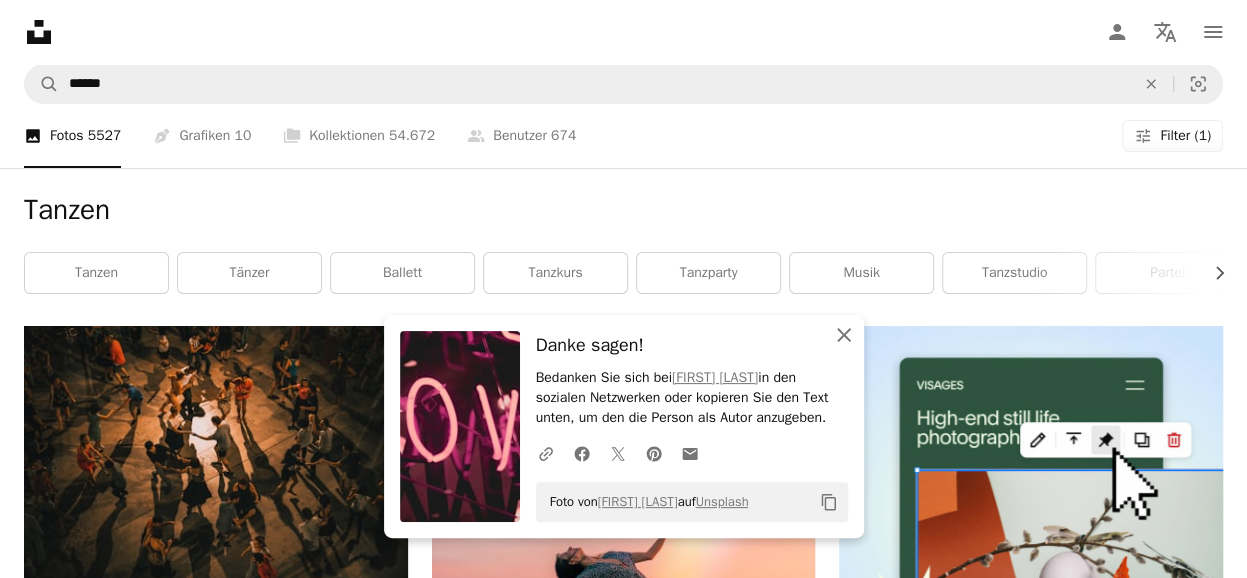 click on "An X shape" 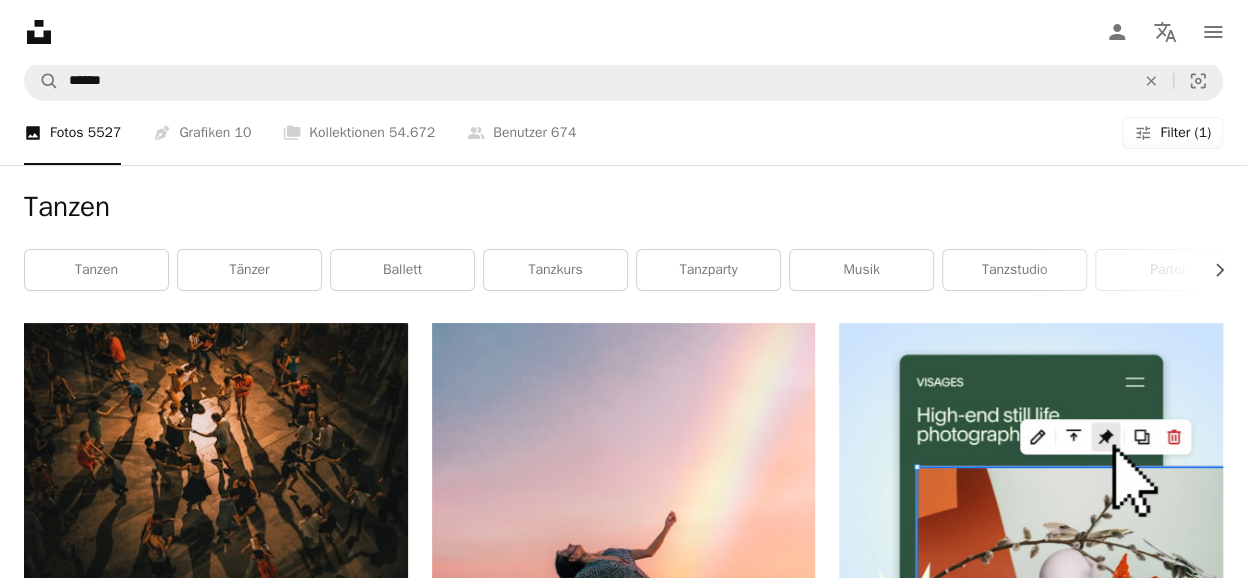 scroll, scrollTop: 0, scrollLeft: 0, axis: both 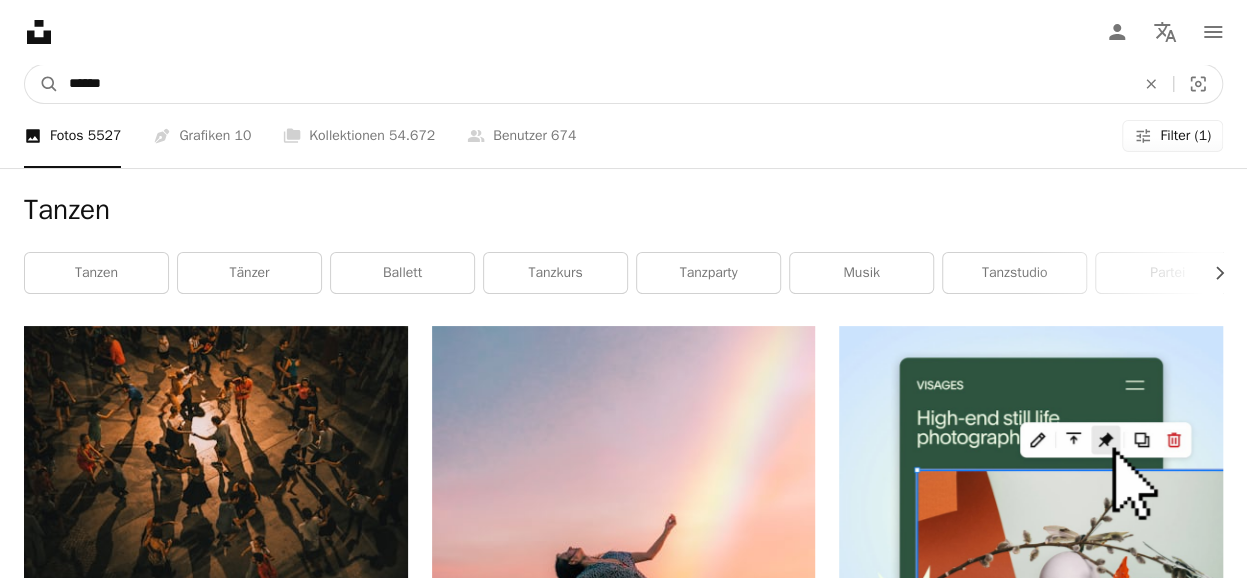 click on "******" at bounding box center [594, 84] 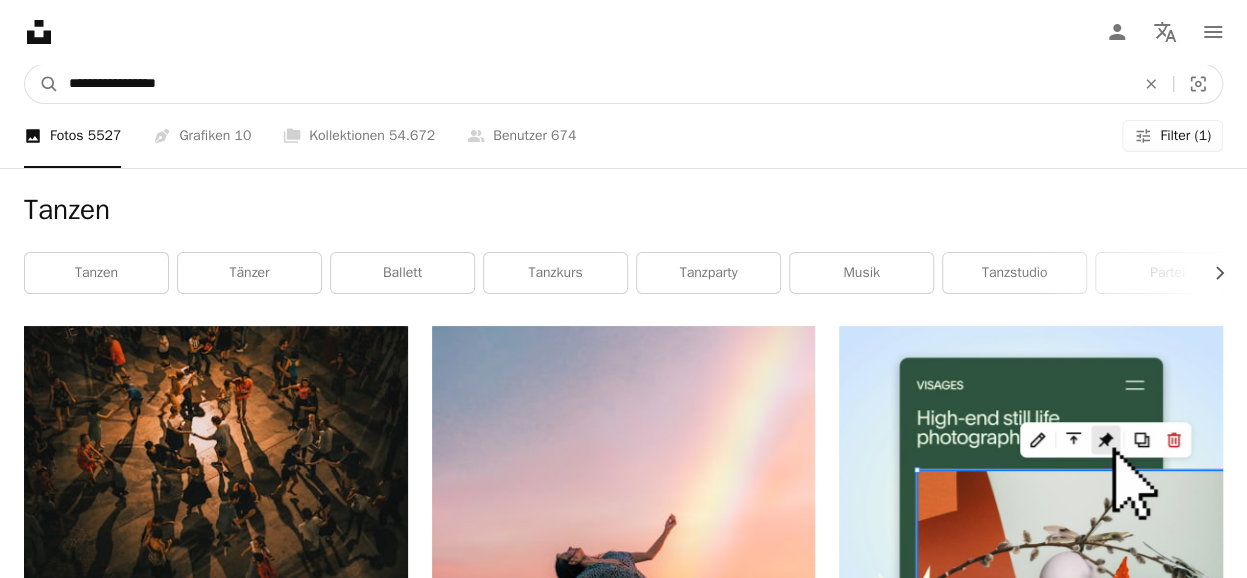 type on "**********" 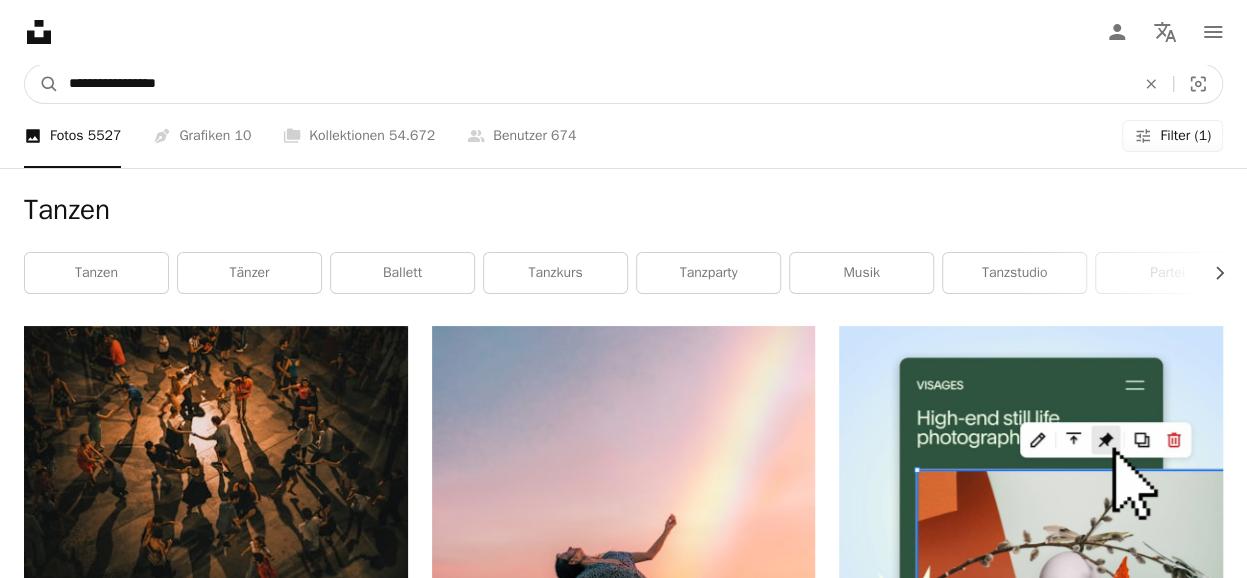 click on "A magnifying glass" at bounding box center (42, 84) 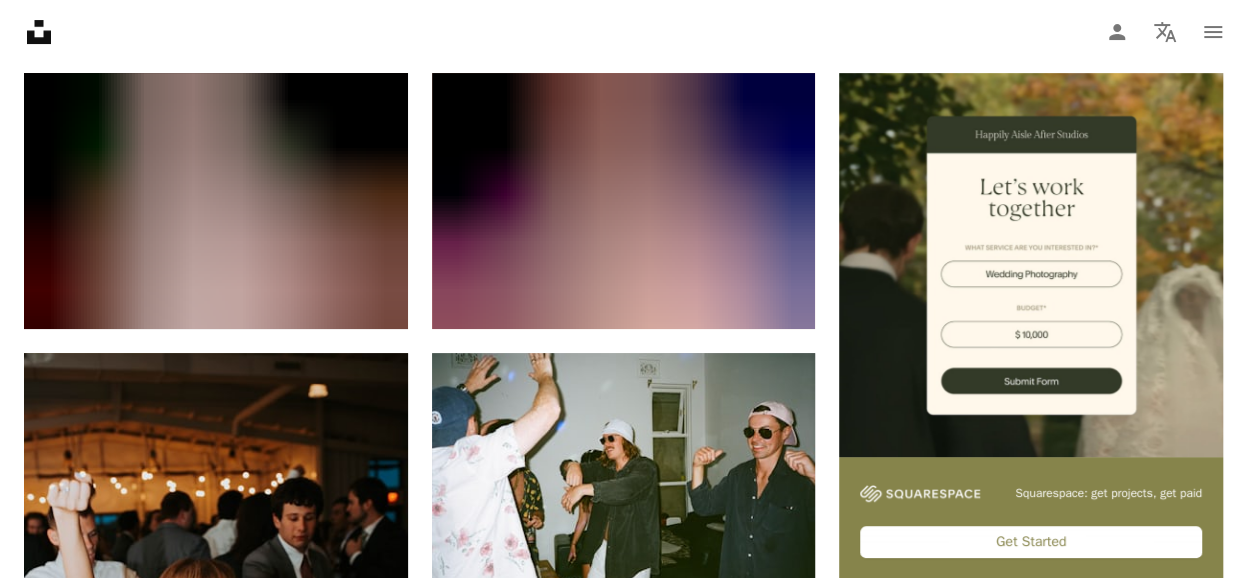 scroll, scrollTop: 0, scrollLeft: 0, axis: both 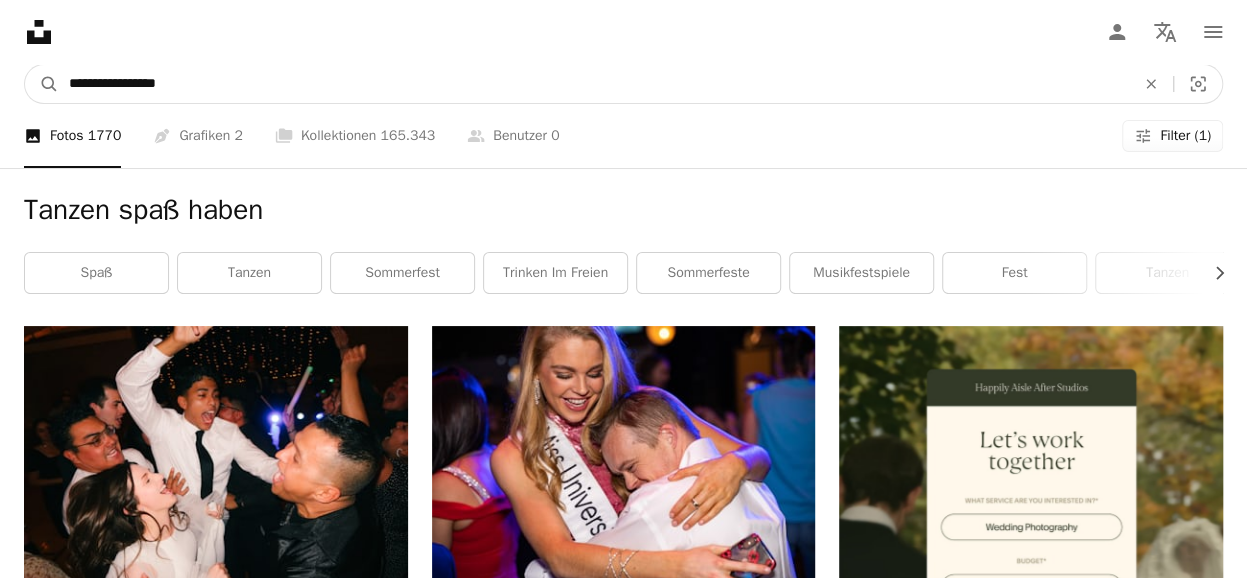 drag, startPoint x: 110, startPoint y: 83, endPoint x: -6, endPoint y: 88, distance: 116.10771 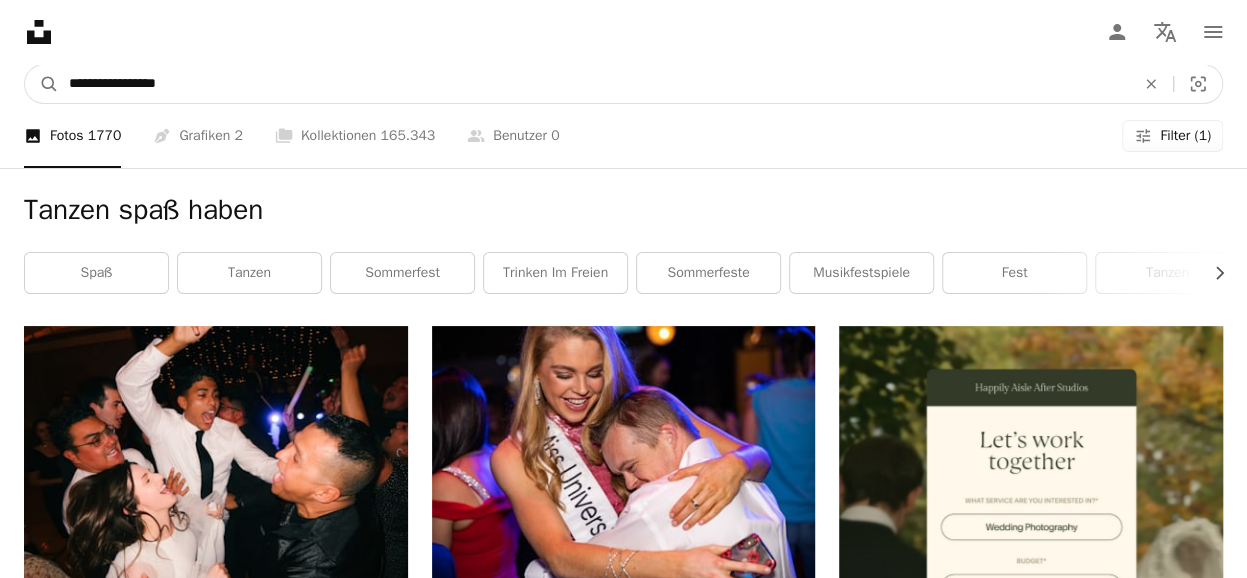 click on "An X shape Chevron left Chevron right An X shape Schließen Danke sagen! Bedanken Sie sich bei Wesley Tingey in den sozialen Netzwerken oder kopieren Sie den Text unten, um den die Person als Autor anzugeben. A URL sharing icon (chains) Facebook icon X (formerly Twitter) icon Pinterest icon An envelope Foto von Wesley Tingey auf Unsplash
Copy content Wesley Tingey Für Anfragen verfügbar A checkmark inside of a circle Arrow pointing down A heart A plus sign Sarah Noltner Arrow pointing down A heart A plus sign Maksim Istomin Für Anfragen verfügbar A checkmark inside of a circle Arrow pointing down A heart A plus sign Talles Alves Arrow pointing down A heart A plus sign Sam Badmaeva A heart" at bounding box center (623, 2165) 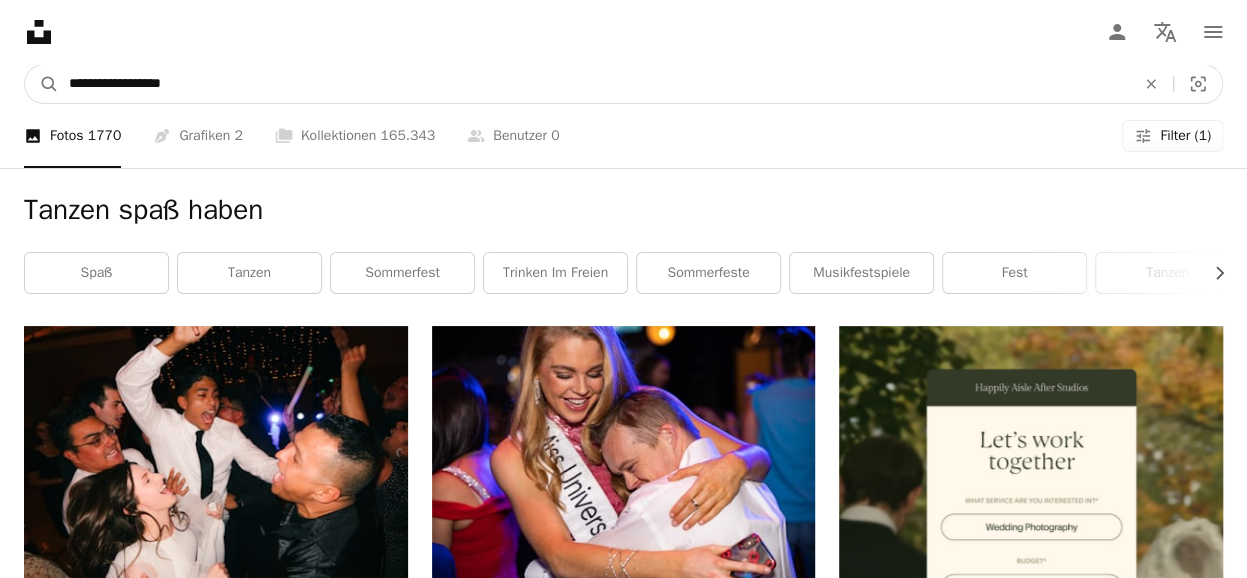 type on "**********" 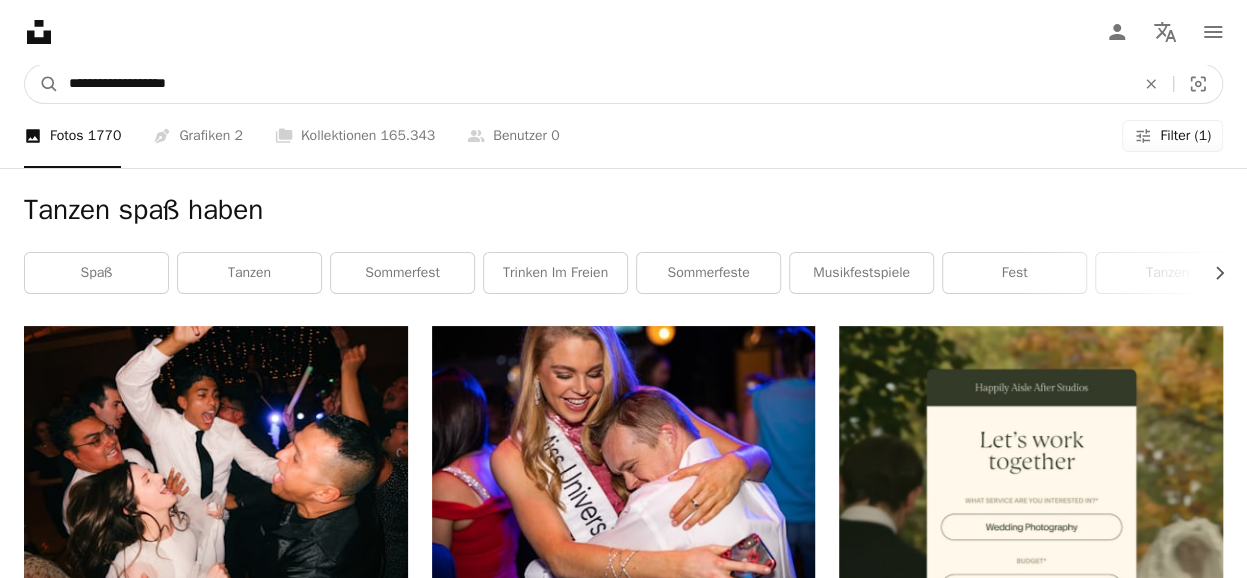 click on "A magnifying glass" at bounding box center [42, 84] 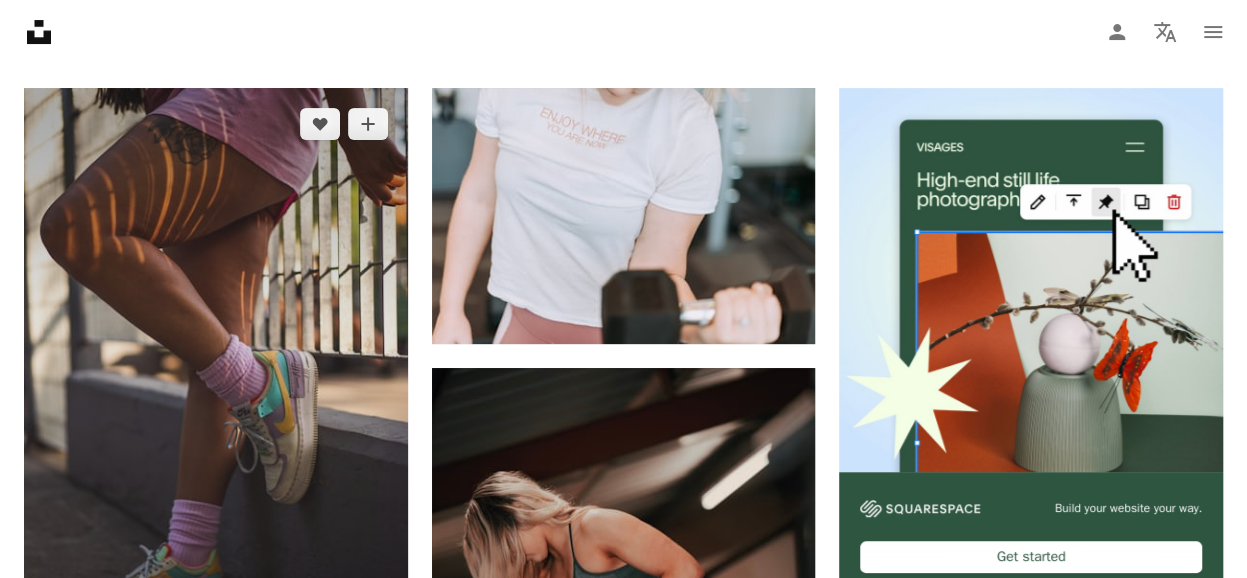 scroll, scrollTop: 0, scrollLeft: 0, axis: both 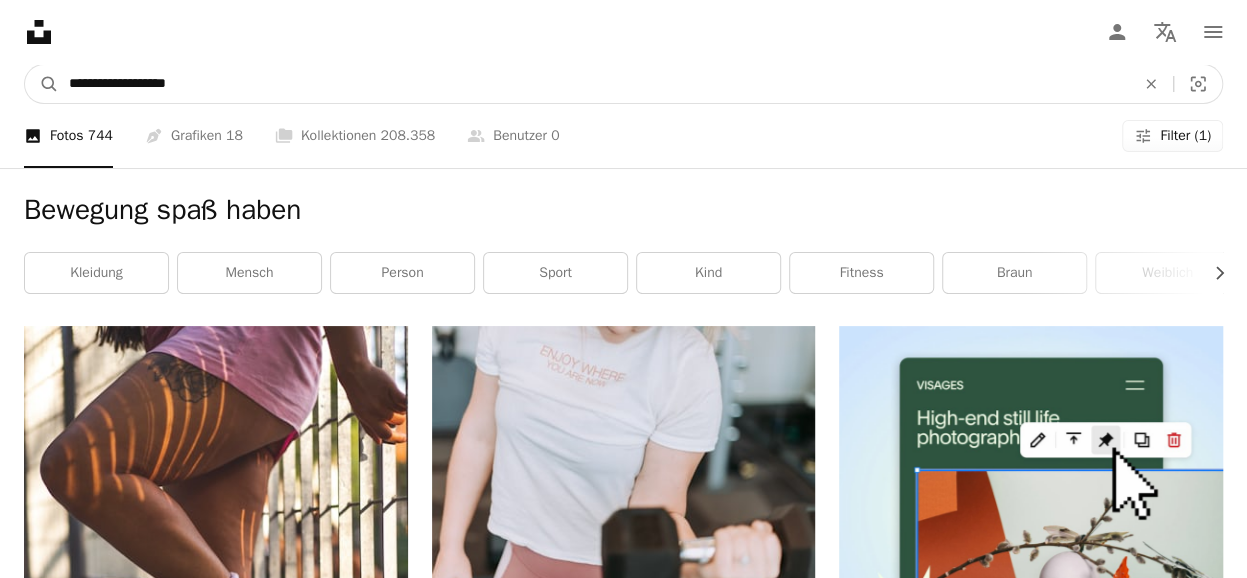 drag, startPoint x: 137, startPoint y: 87, endPoint x: -10, endPoint y: 15, distance: 163.68567 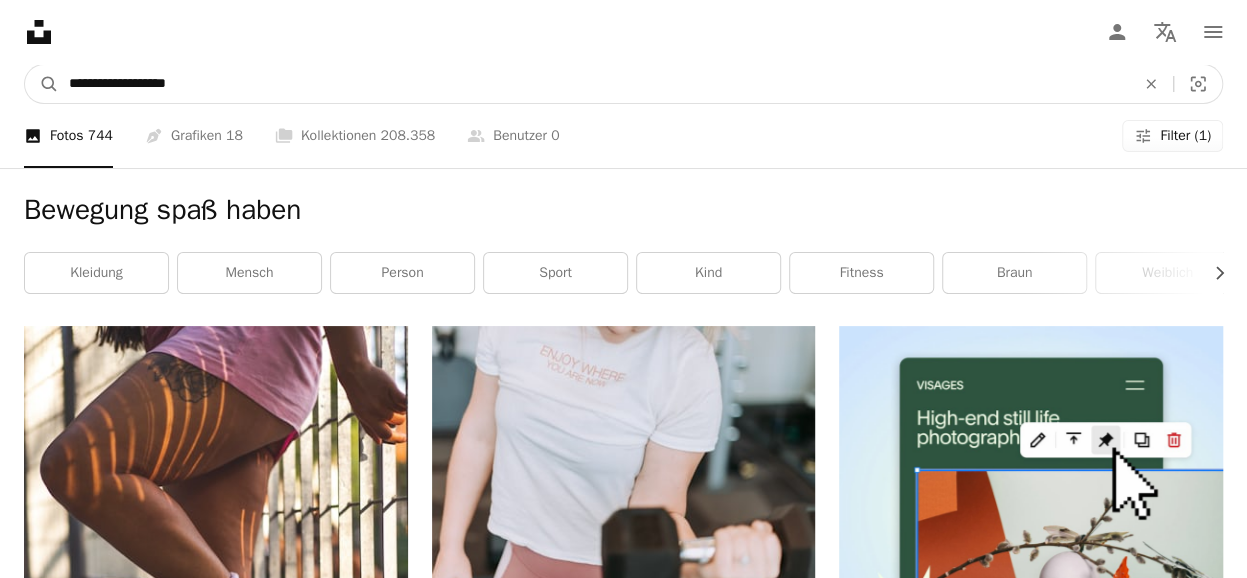click on "**********" at bounding box center [623, 2580] 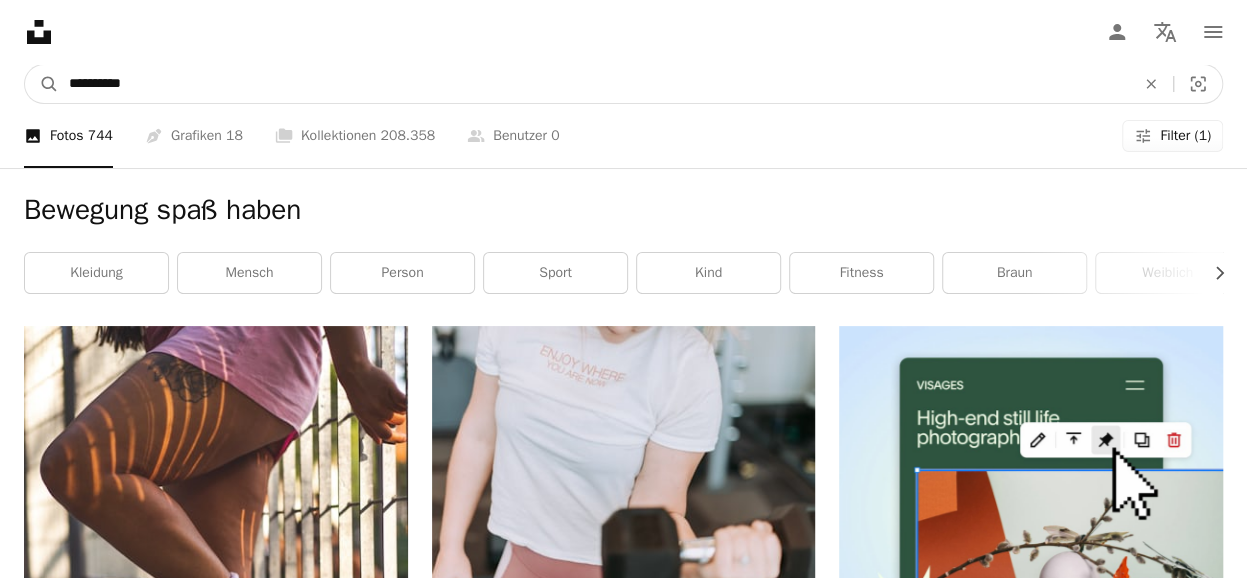 type on "**********" 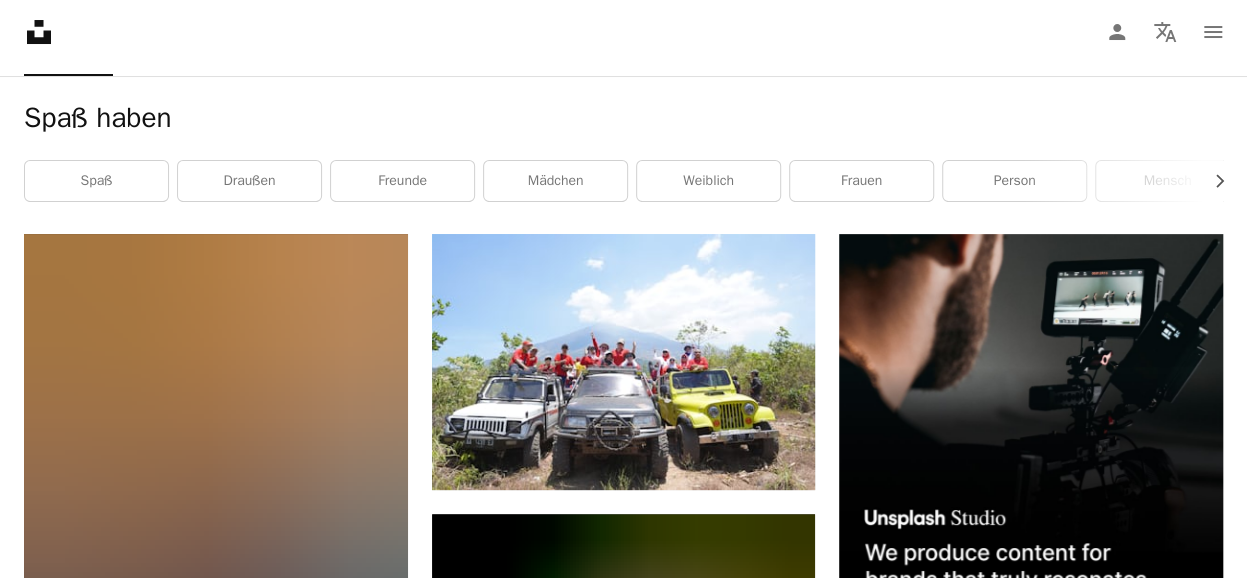 scroll, scrollTop: 0, scrollLeft: 0, axis: both 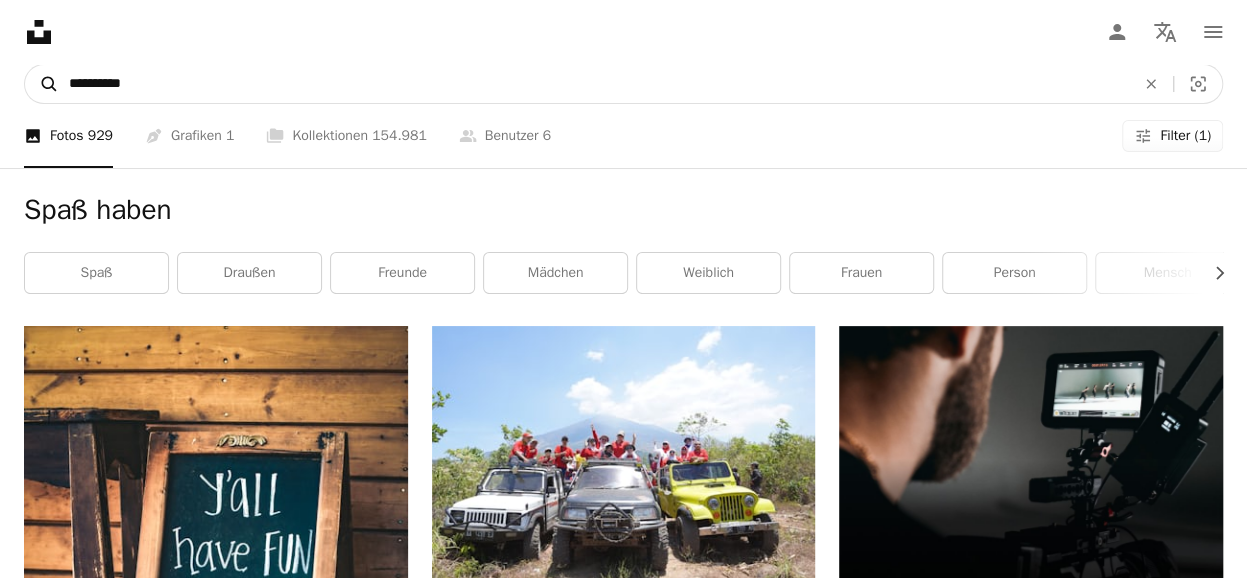 drag, startPoint x: 152, startPoint y: 87, endPoint x: 28, endPoint y: 82, distance: 124.10077 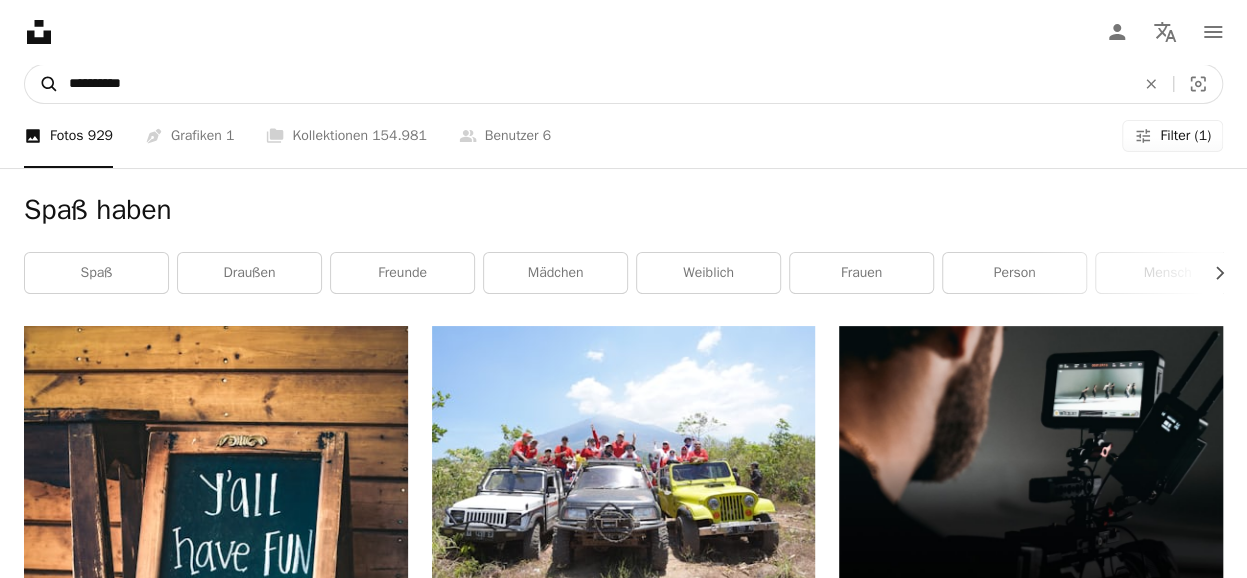 click on "**********" at bounding box center (623, 84) 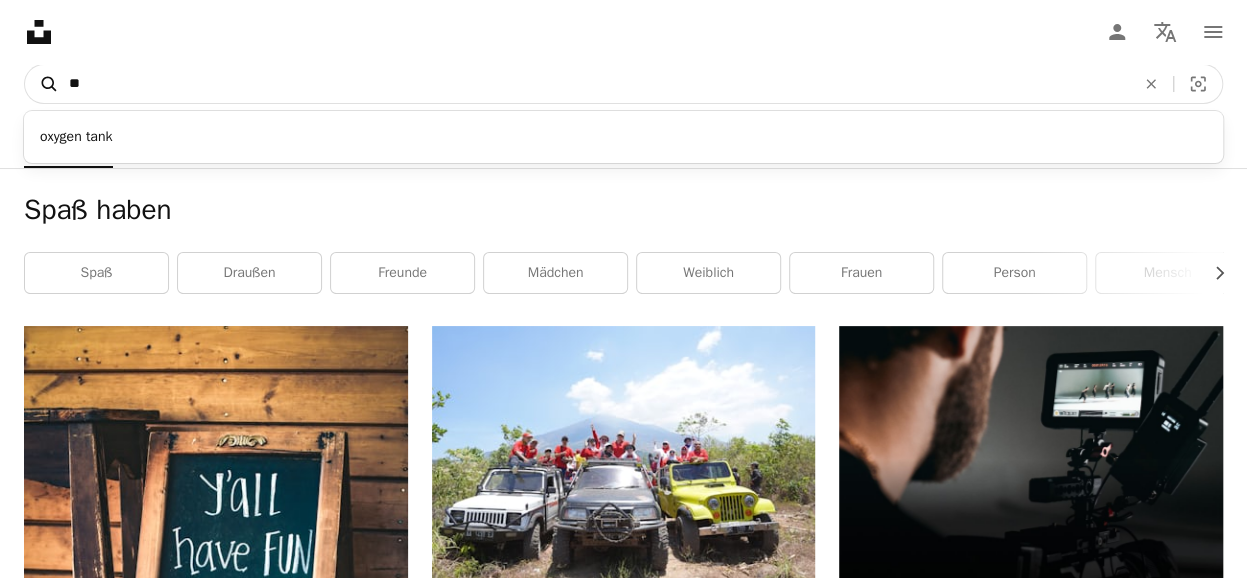 type on "*" 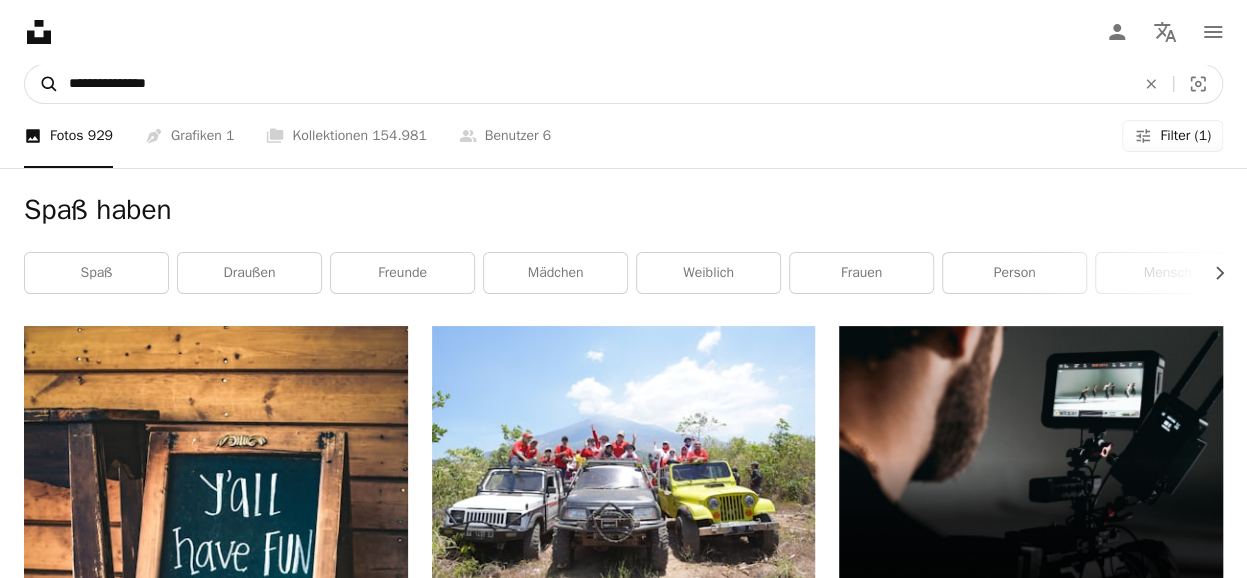 type on "**********" 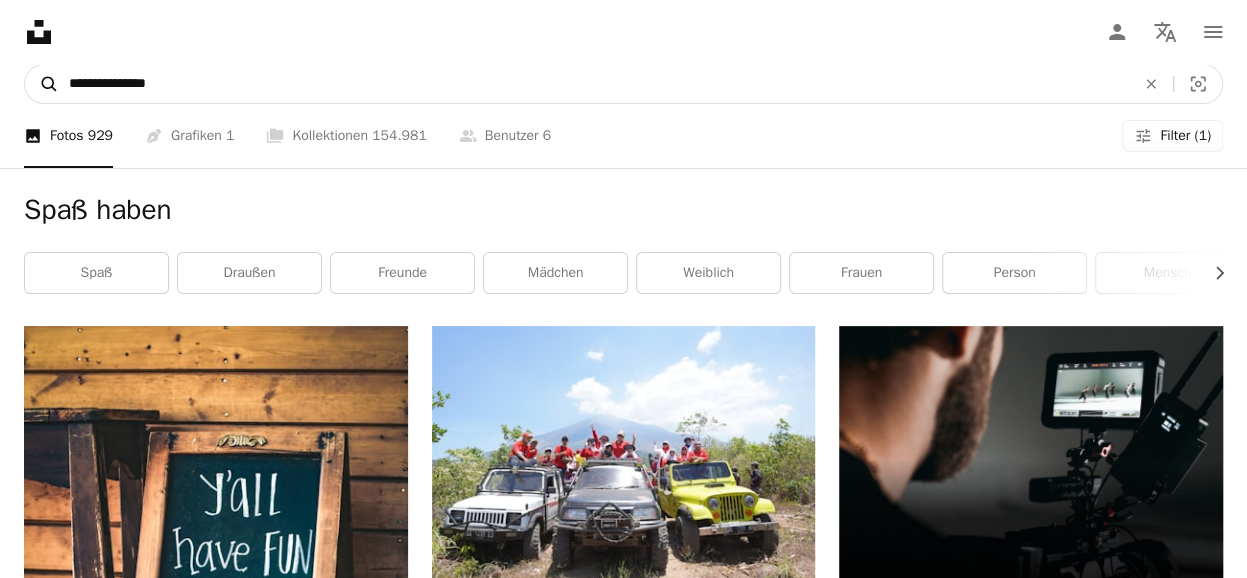 click on "A magnifying glass" at bounding box center (42, 84) 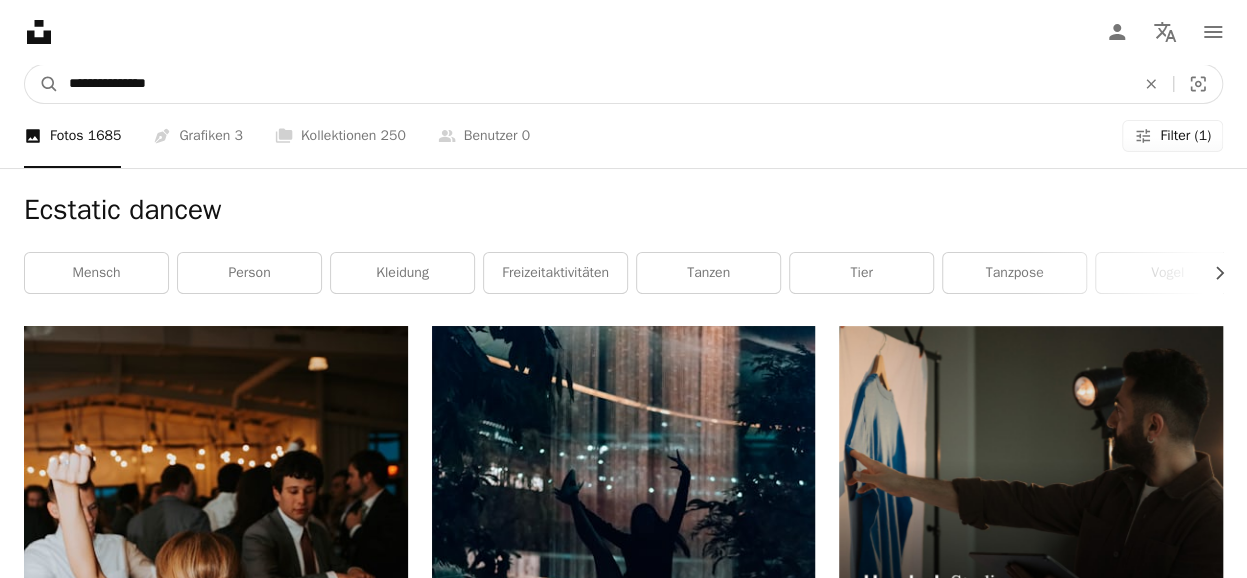click on "**********" at bounding box center [594, 84] 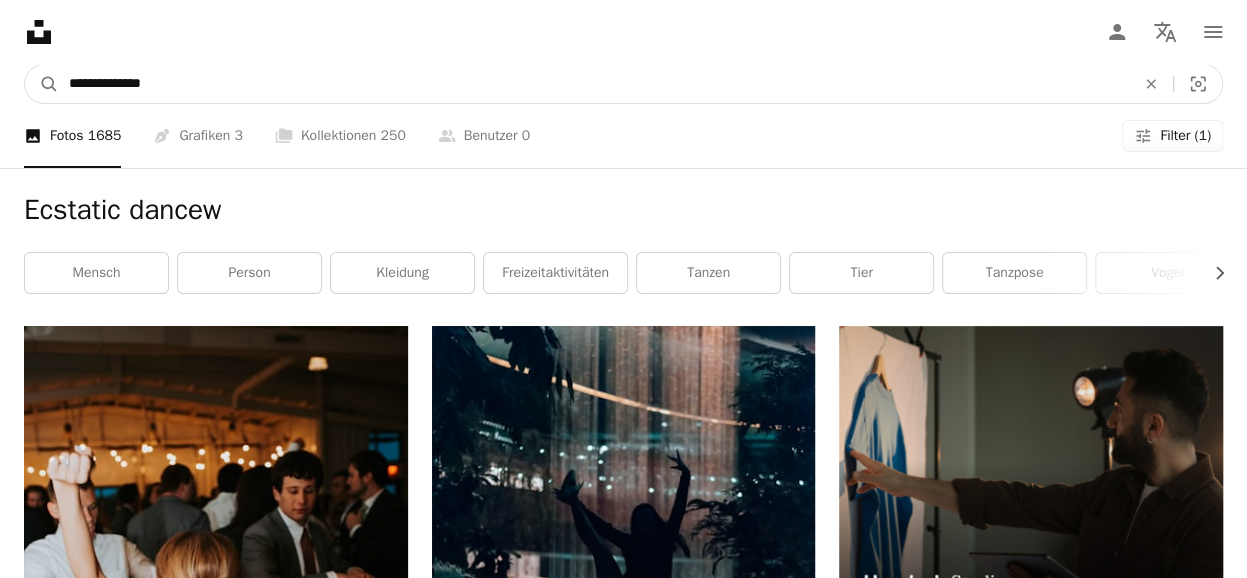 type on "**********" 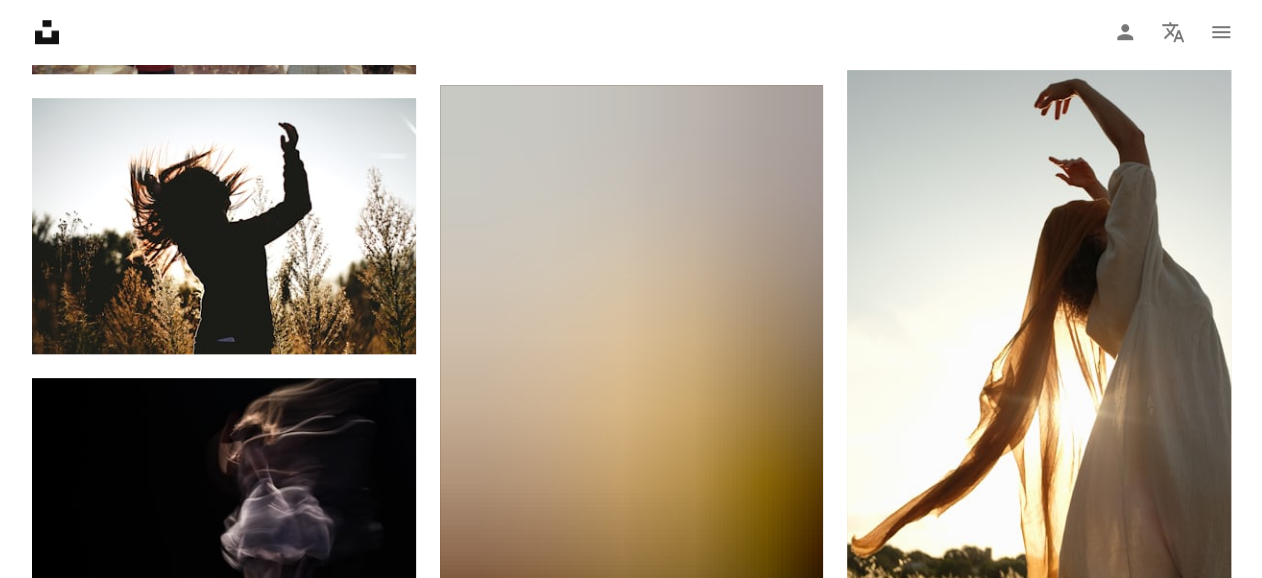 scroll, scrollTop: 785, scrollLeft: 0, axis: vertical 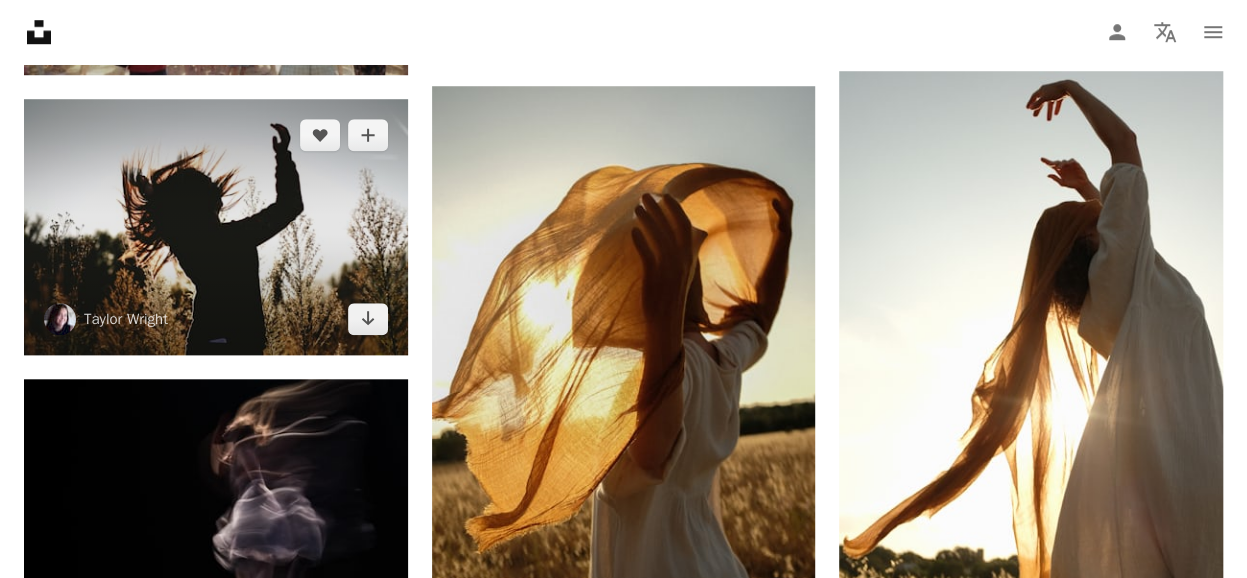 click at bounding box center [216, 227] 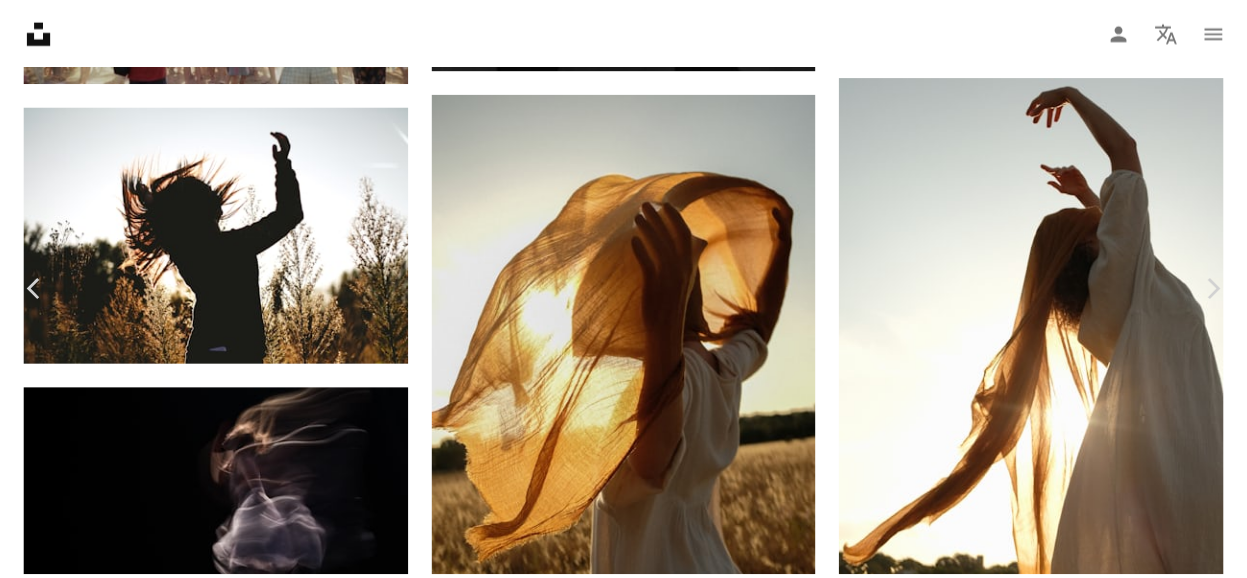 scroll, scrollTop: 64, scrollLeft: 0, axis: vertical 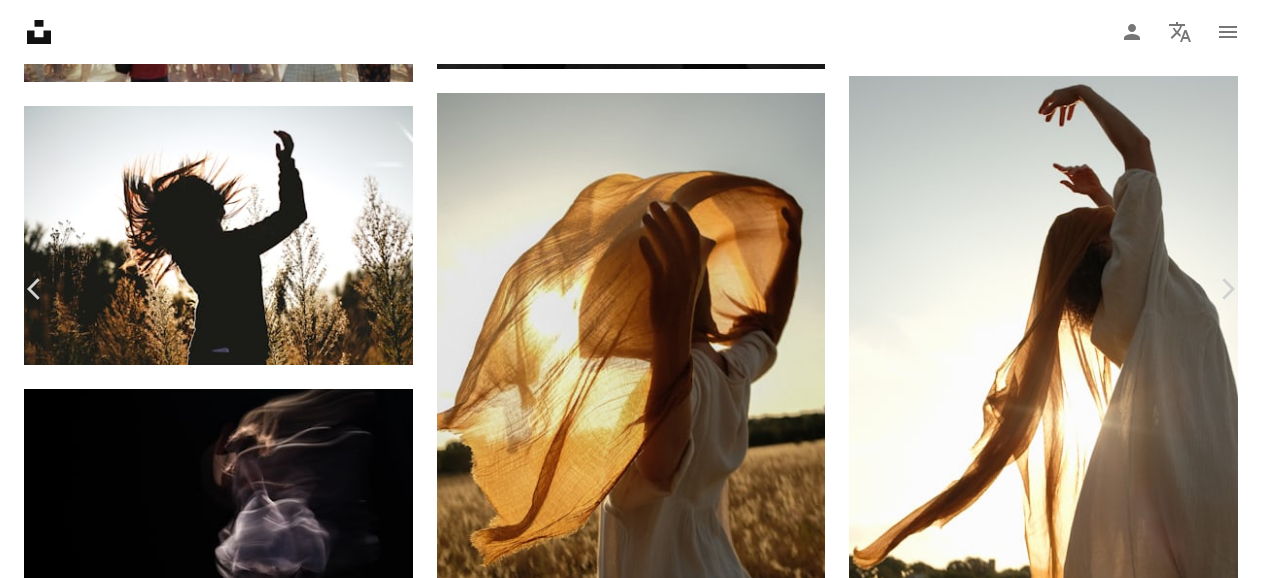 click on "Kostenlos herunterladen" at bounding box center [1031, 3650] 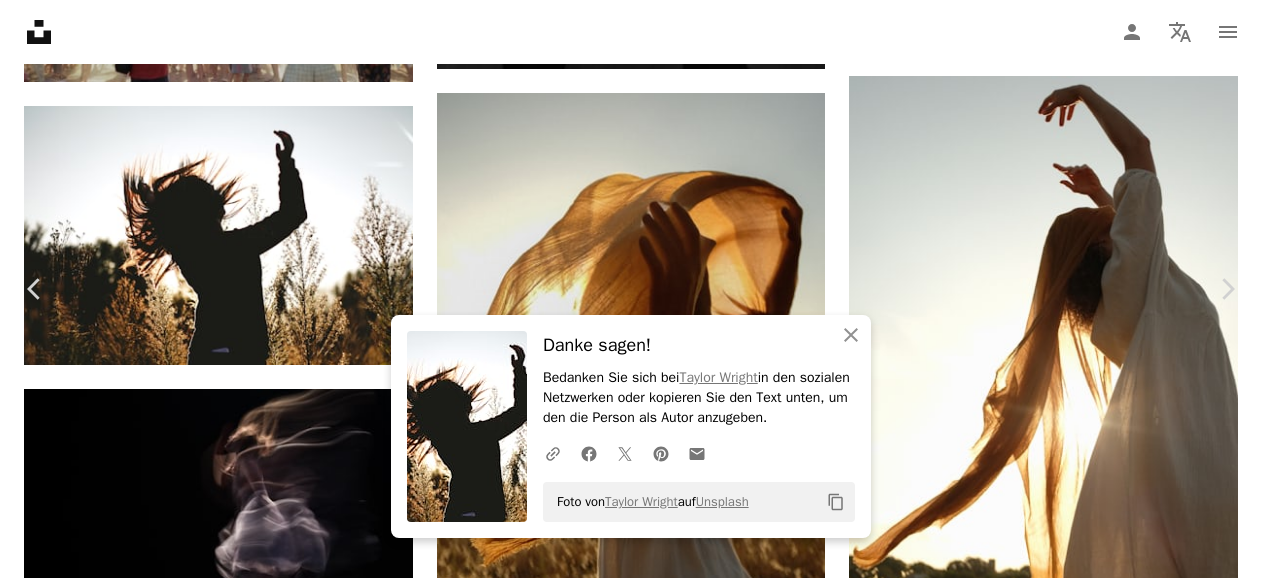 click on "An X shape" at bounding box center [20, 20] 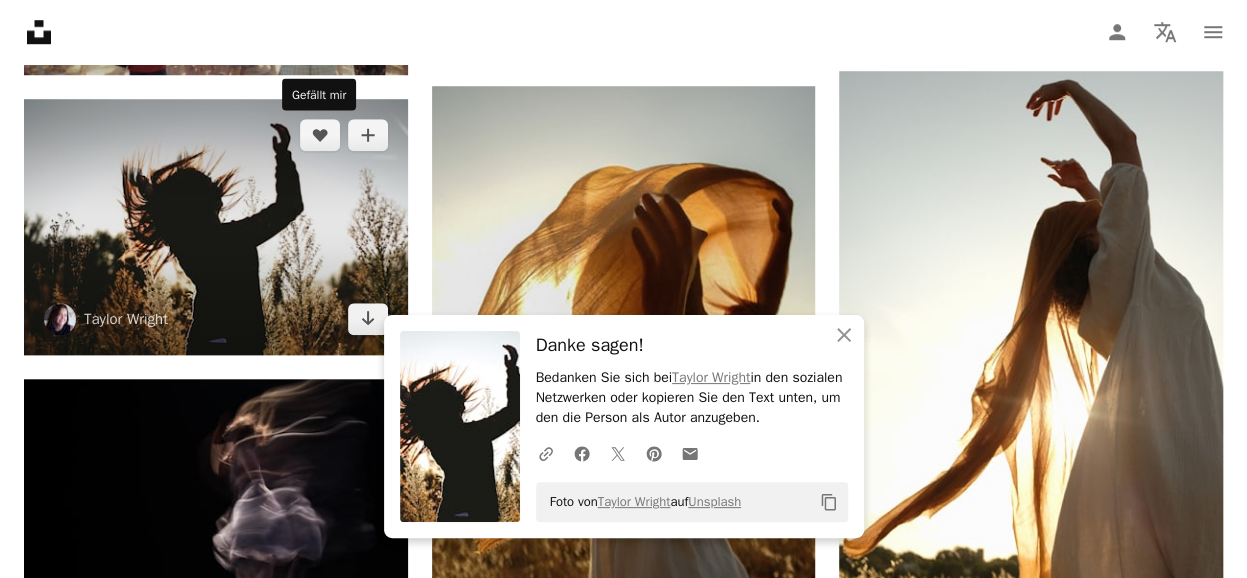 scroll, scrollTop: 0, scrollLeft: 0, axis: both 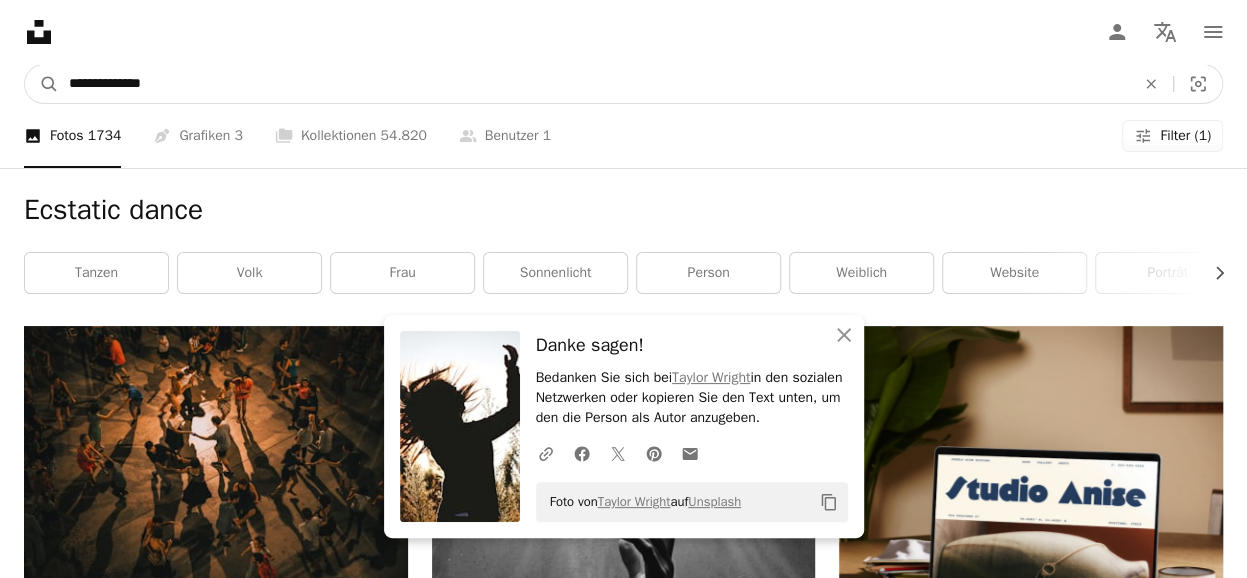 click on "**********" at bounding box center (594, 84) 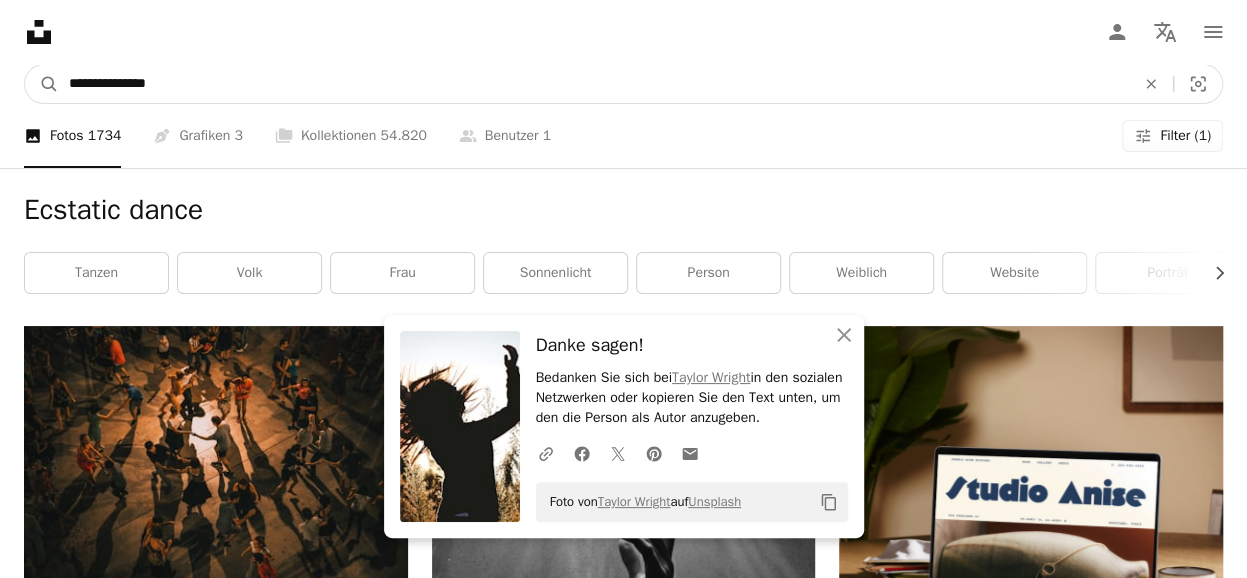type on "**********" 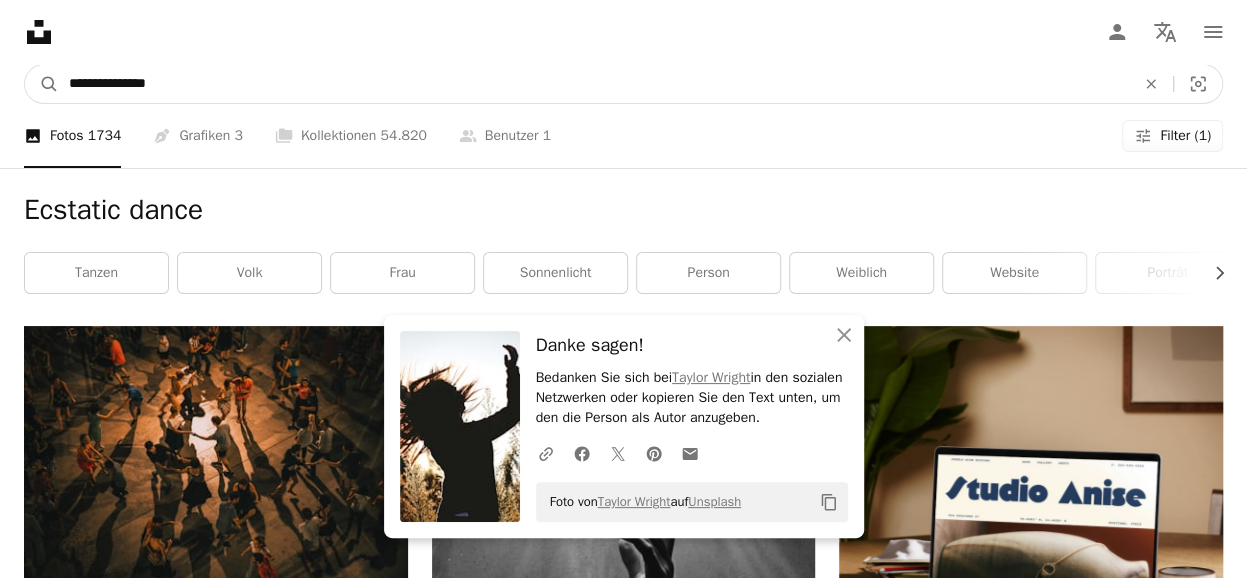 click on "A magnifying glass" at bounding box center [42, 84] 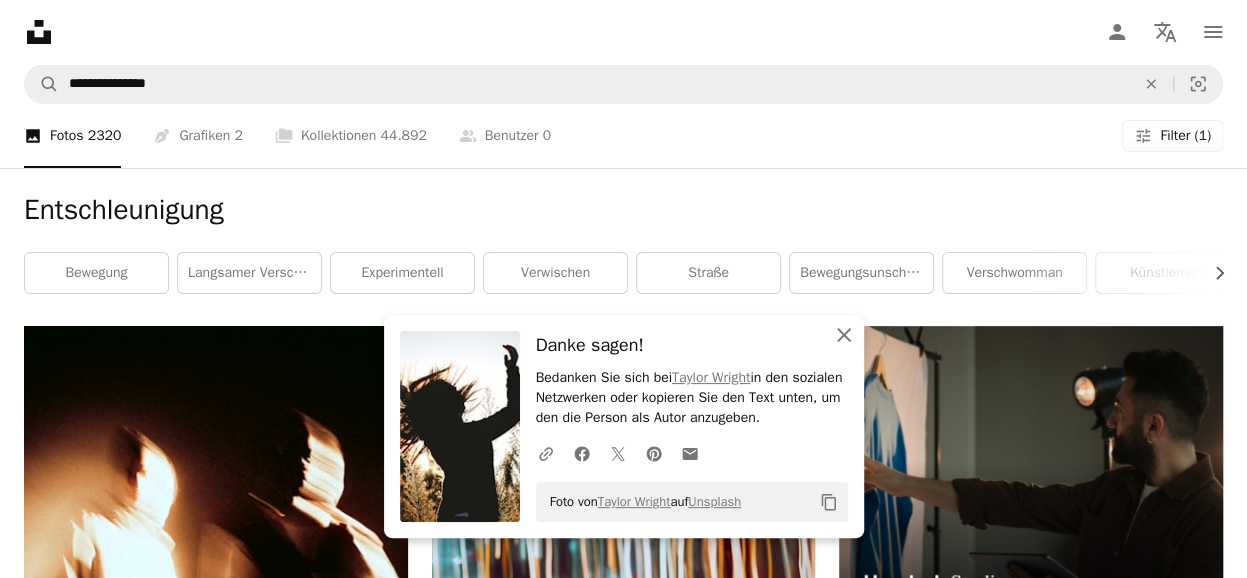 click on "An X shape" 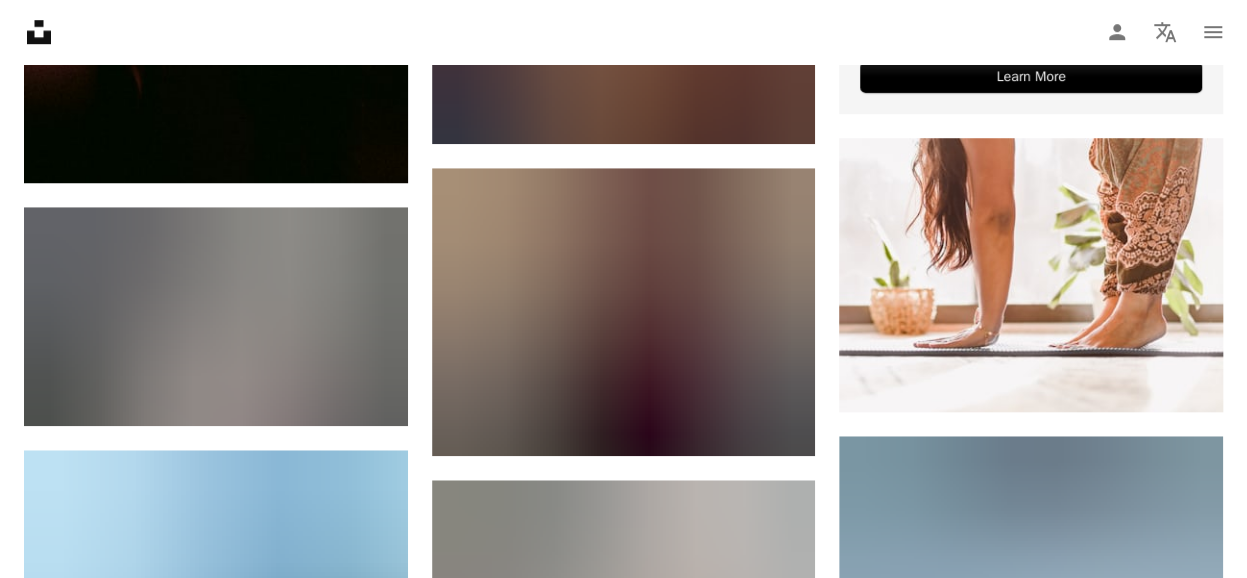 scroll, scrollTop: 719, scrollLeft: 0, axis: vertical 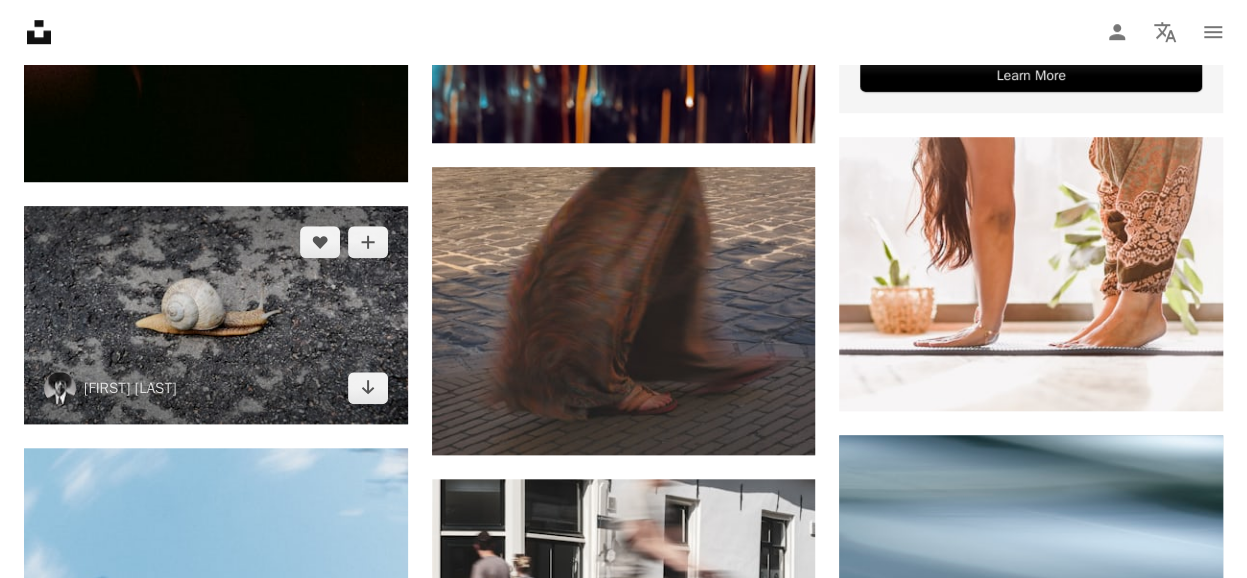 click at bounding box center (216, 315) 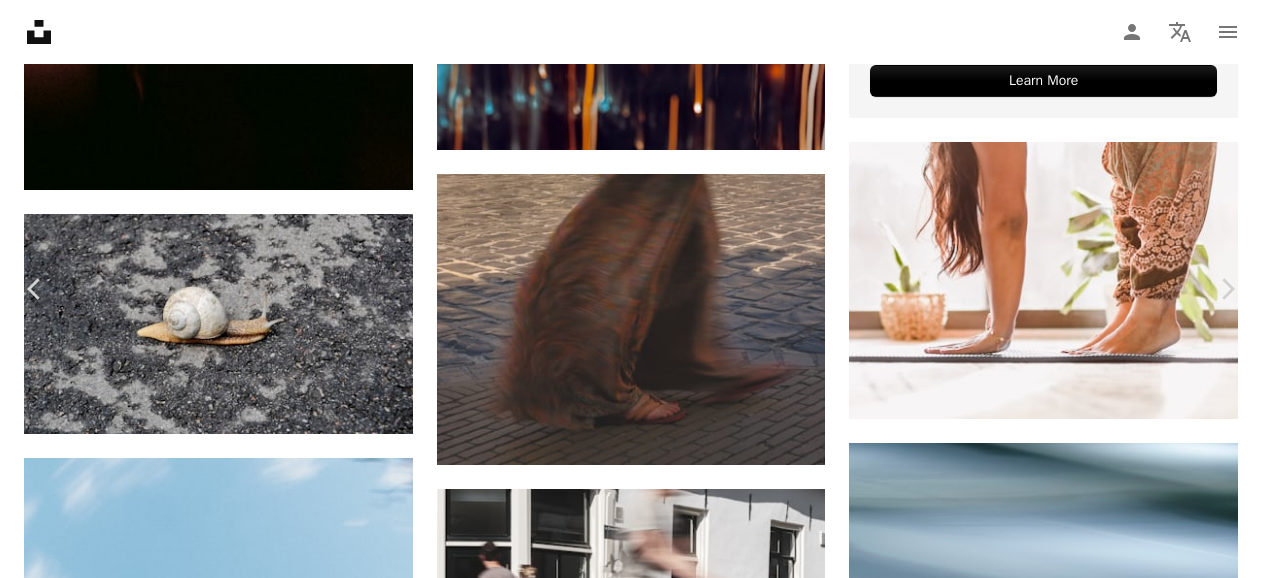 click on "Kostenlos herunterladen" at bounding box center (1031, 3173) 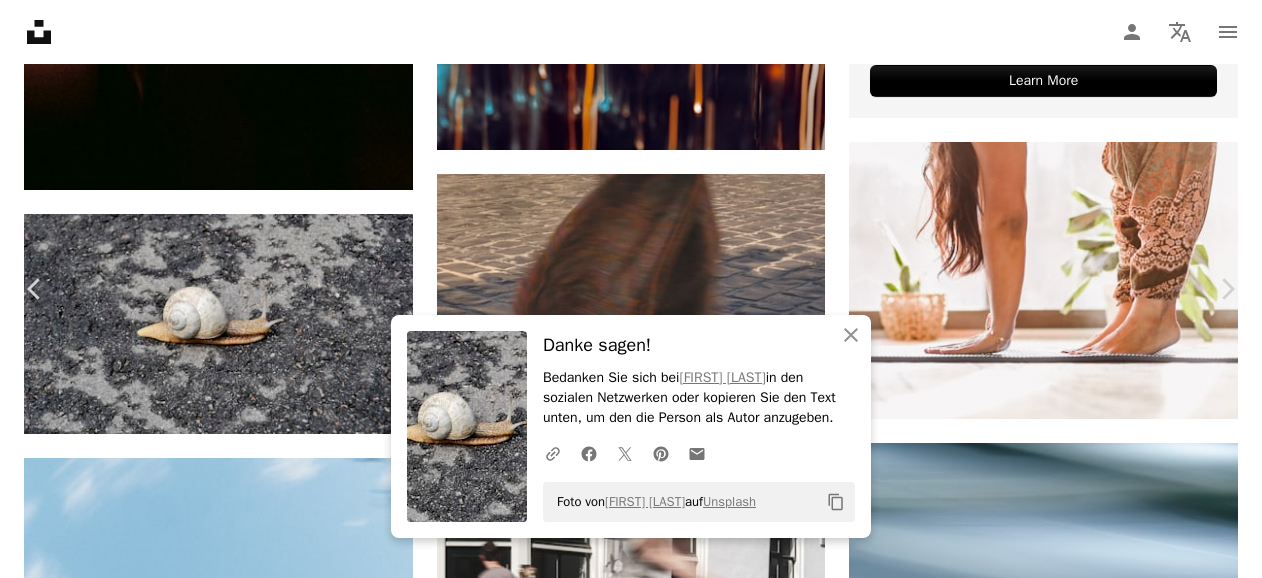 click on "An X shape" at bounding box center [20, 20] 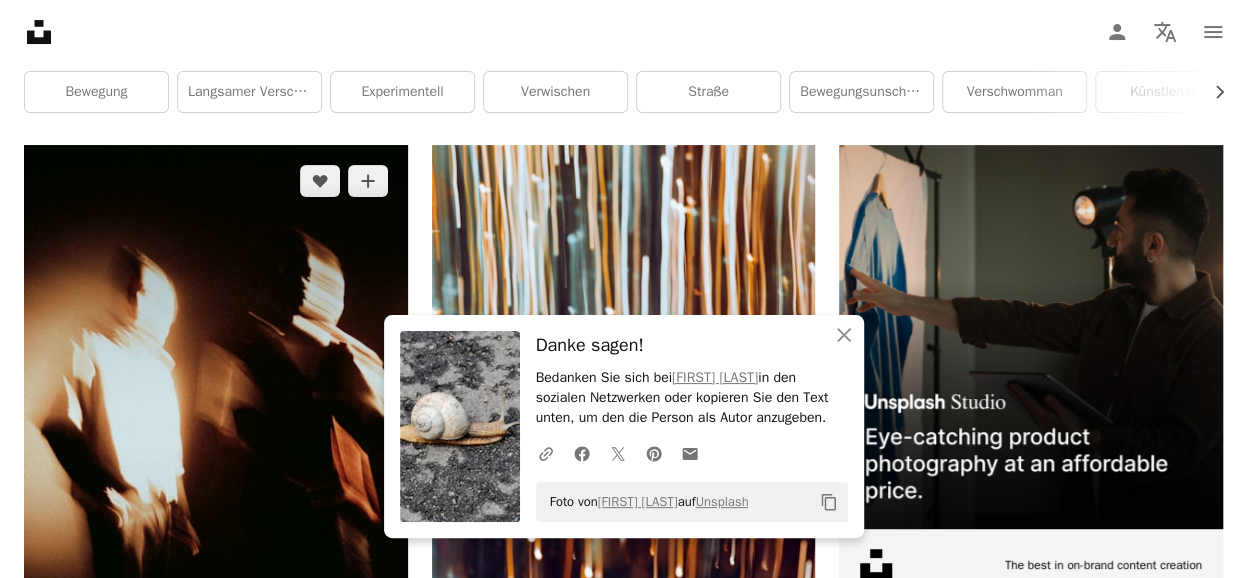 scroll, scrollTop: 0, scrollLeft: 0, axis: both 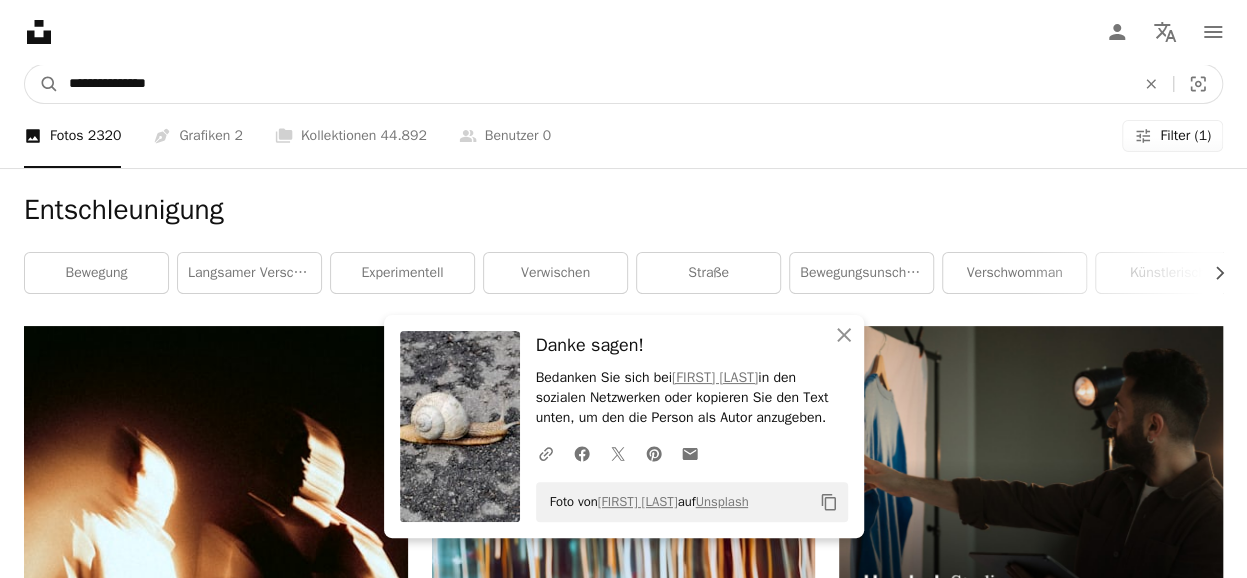 click on "**********" at bounding box center (594, 84) 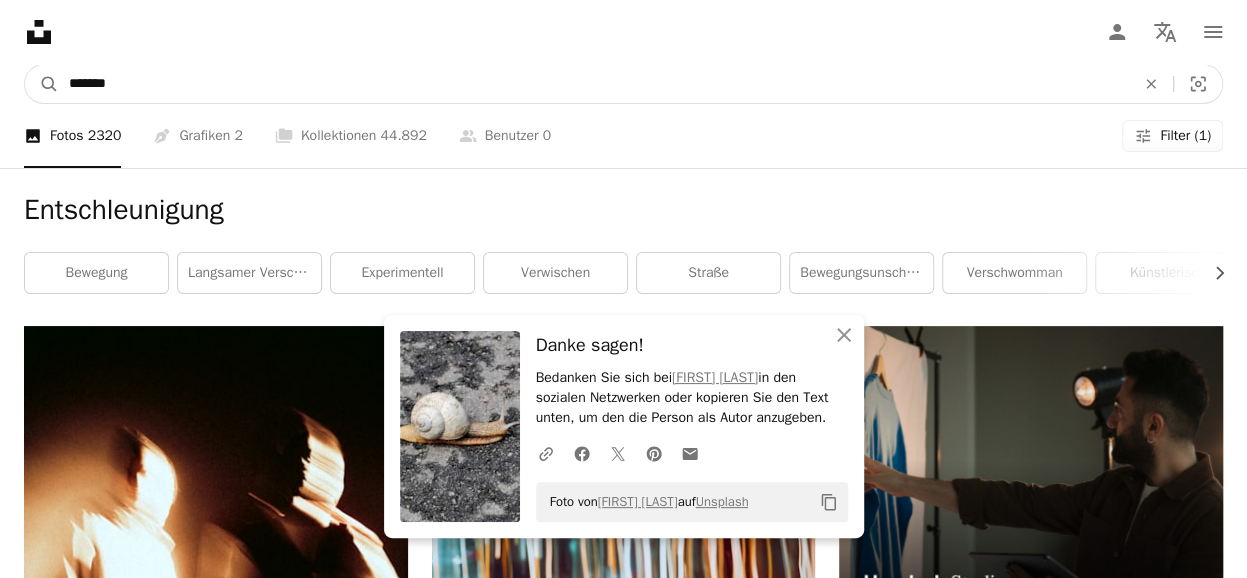 type on "*******" 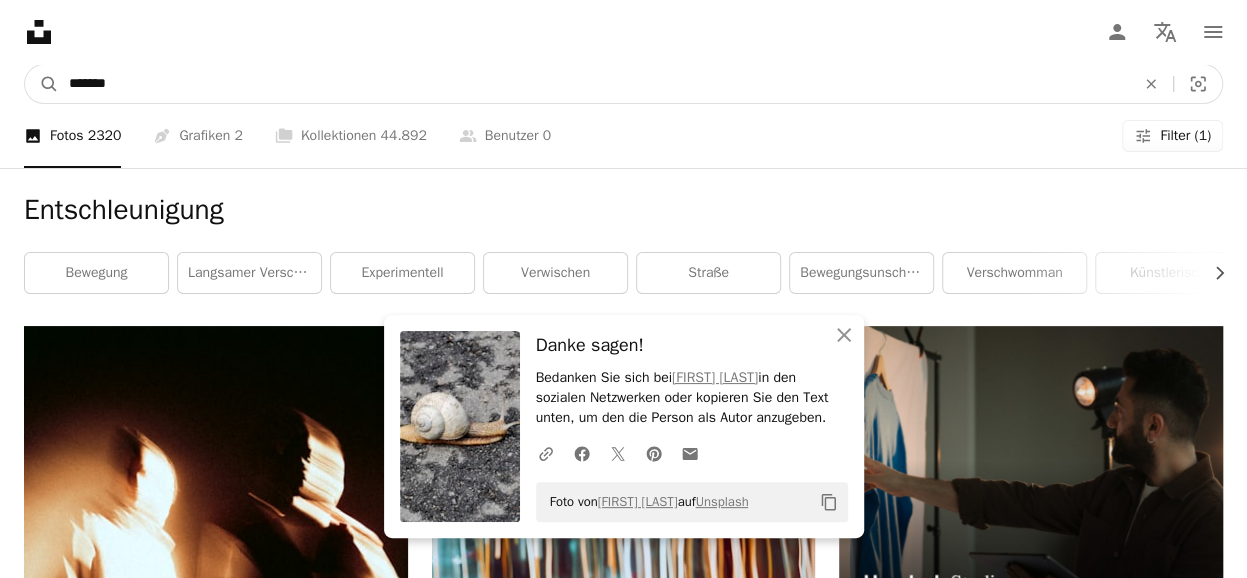 click on "A magnifying glass" at bounding box center [42, 84] 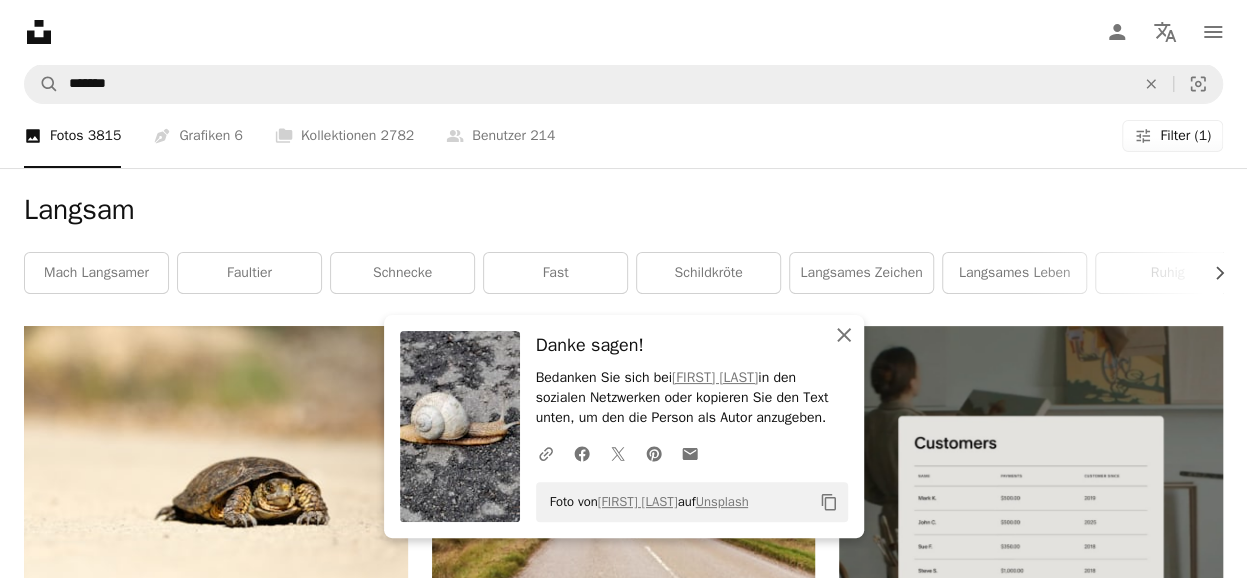 click on "An X shape" 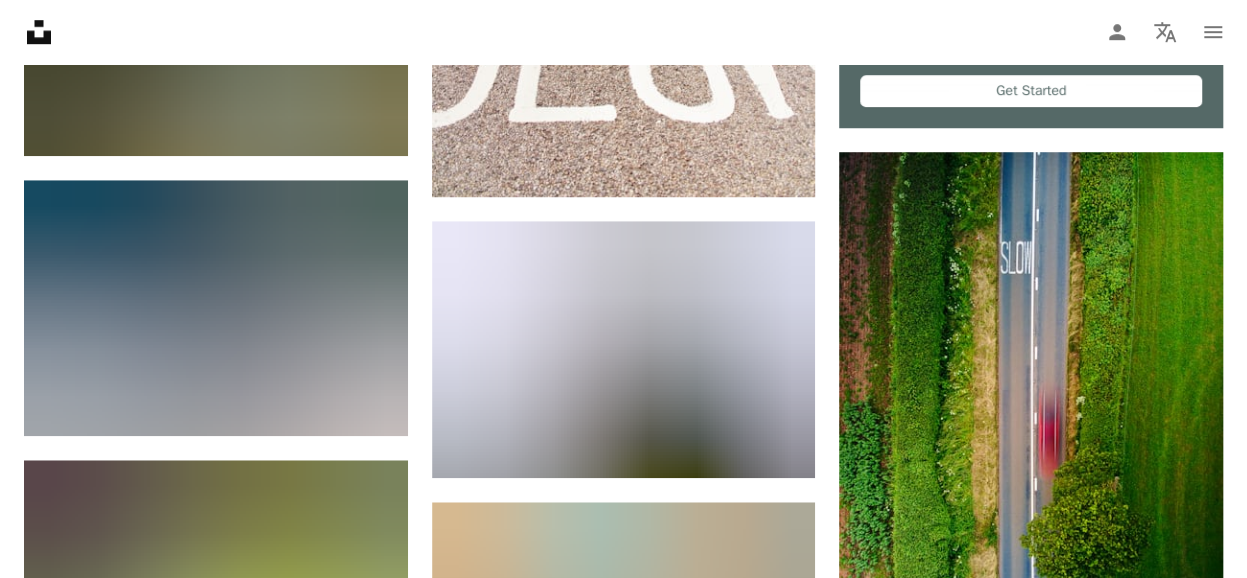 scroll, scrollTop: 705, scrollLeft: 0, axis: vertical 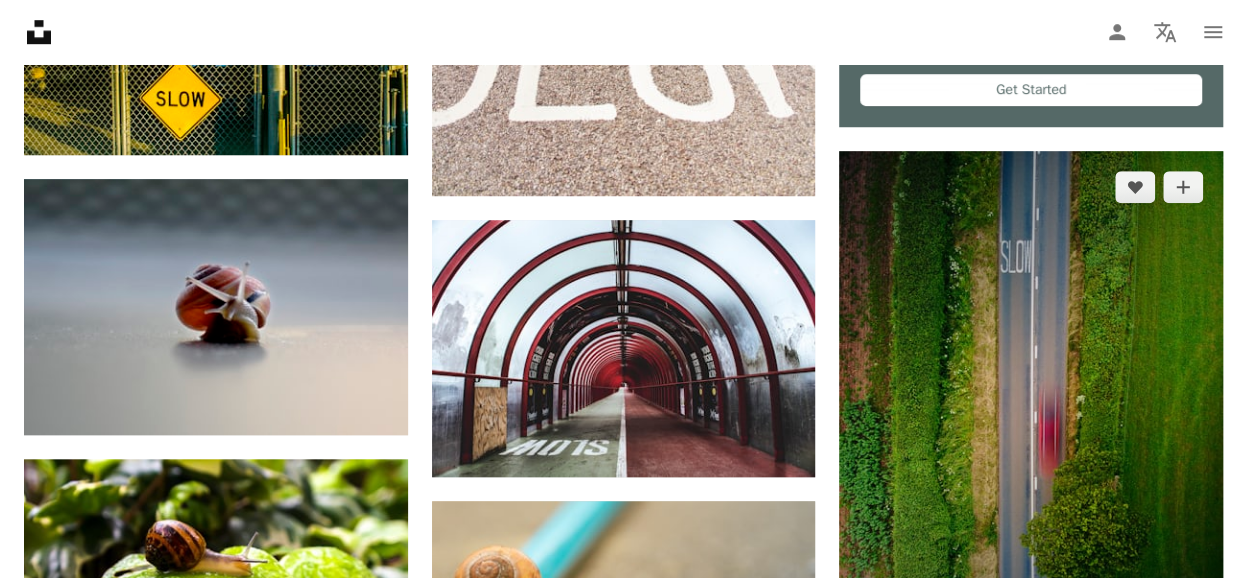 click at bounding box center [1031, 406] 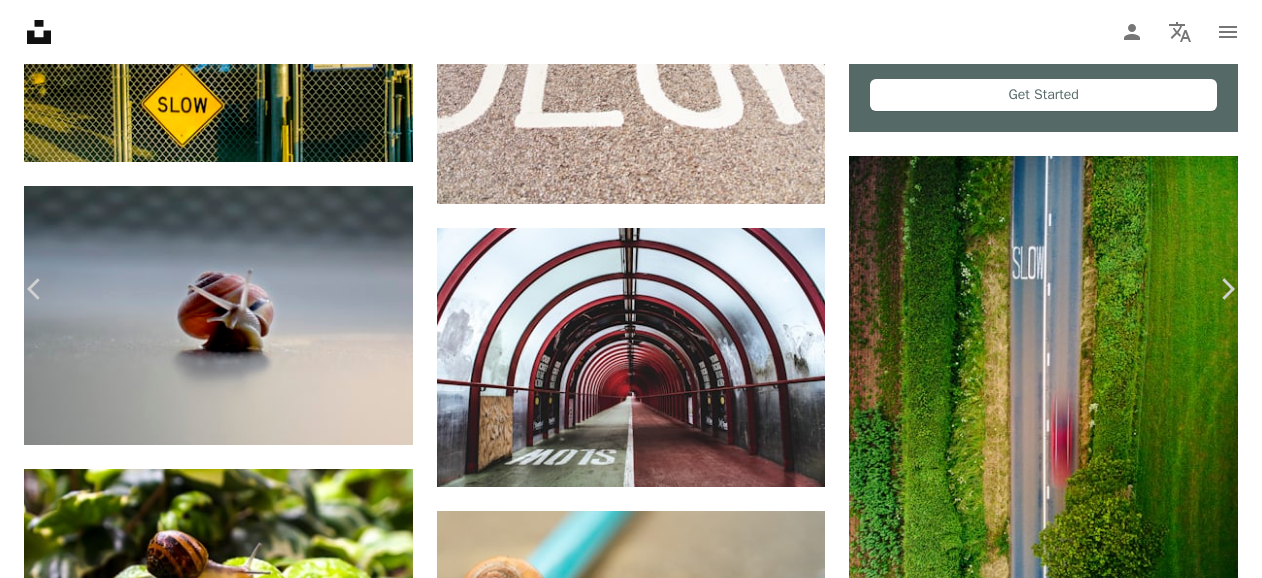 click on "Kostenlos herunterladen" at bounding box center [1031, 3716] 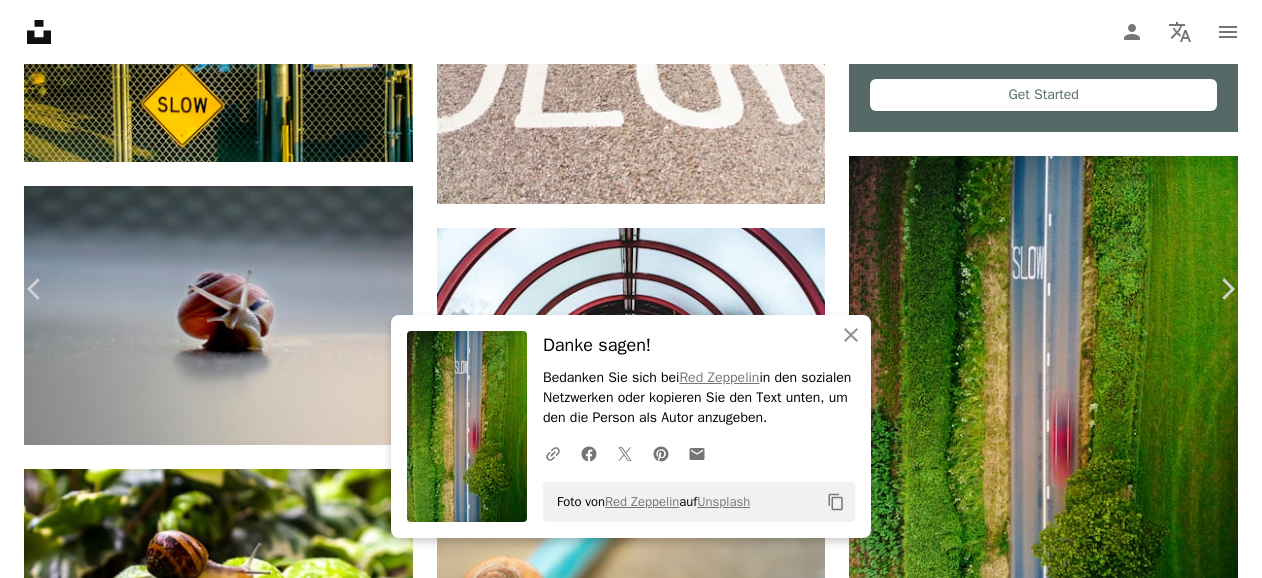 click on "An X shape" at bounding box center [20, 20] 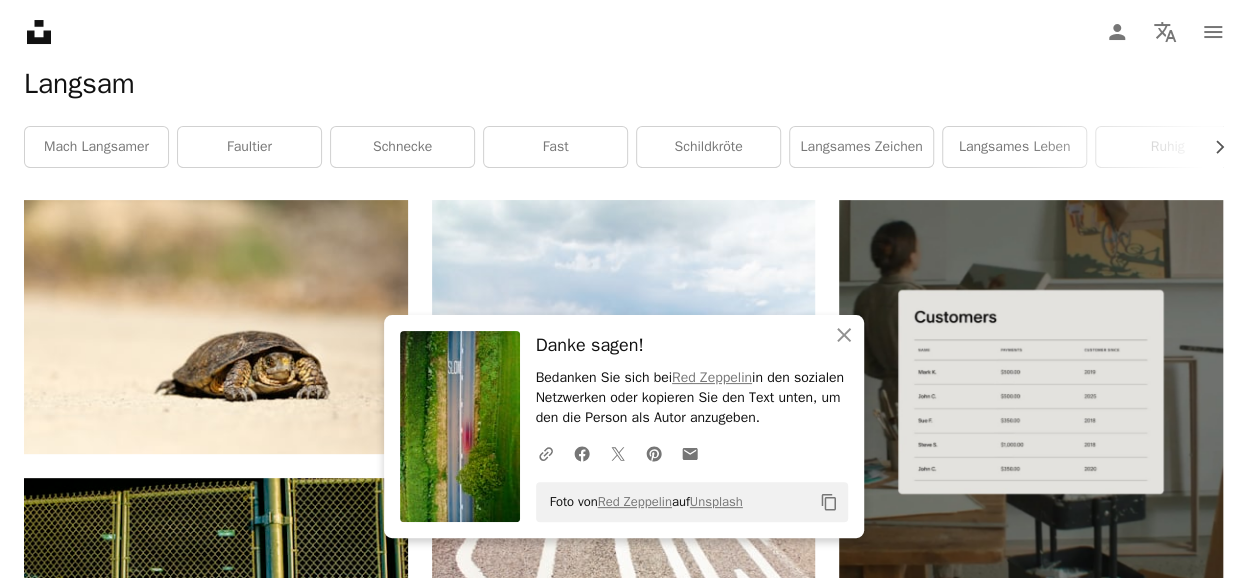 scroll, scrollTop: 0, scrollLeft: 0, axis: both 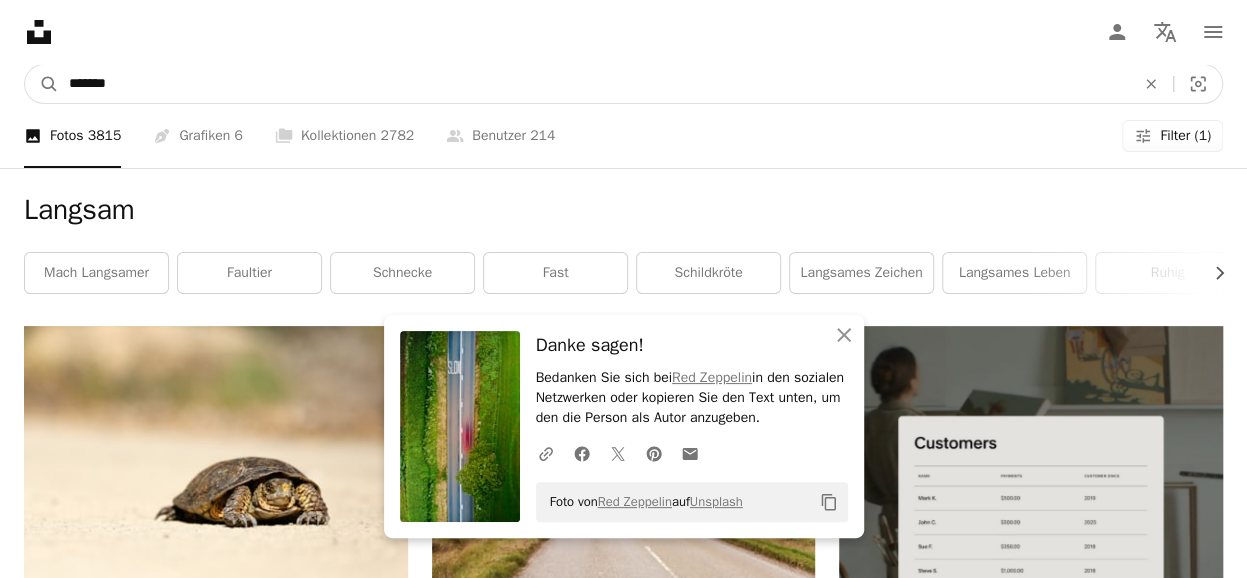 click on "*******" at bounding box center [594, 84] 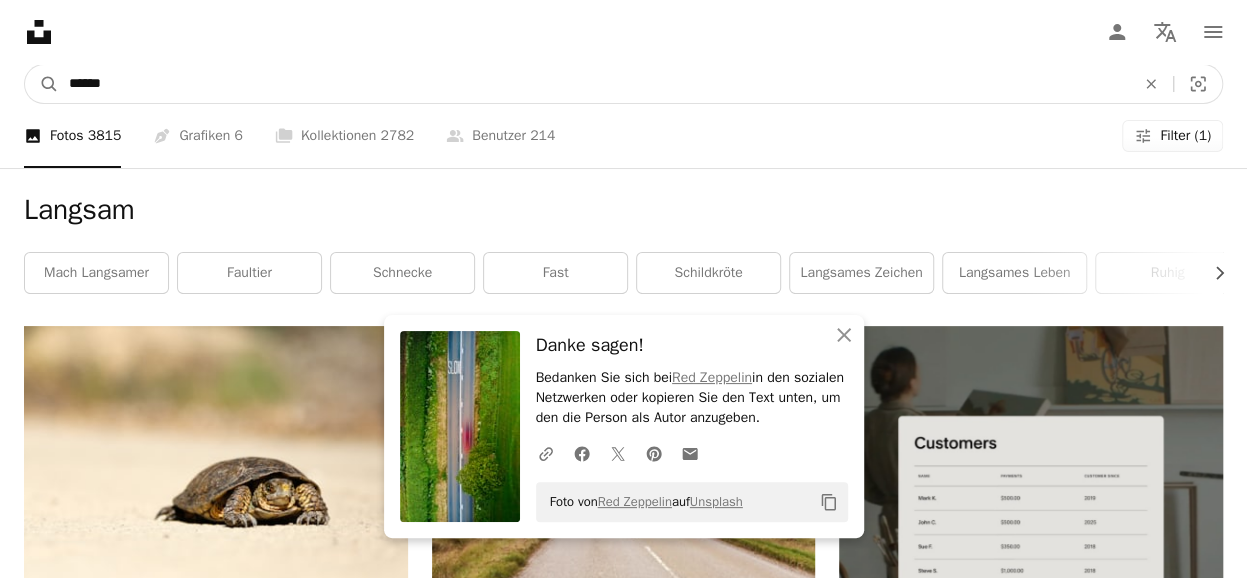 type on "******" 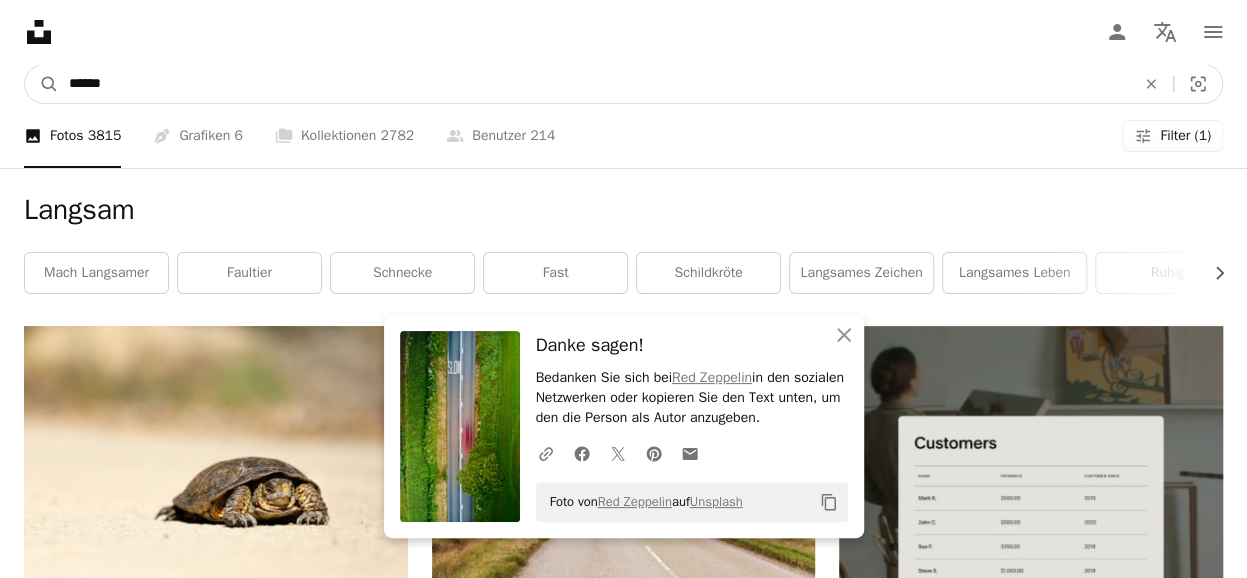 click on "A magnifying glass" at bounding box center (42, 84) 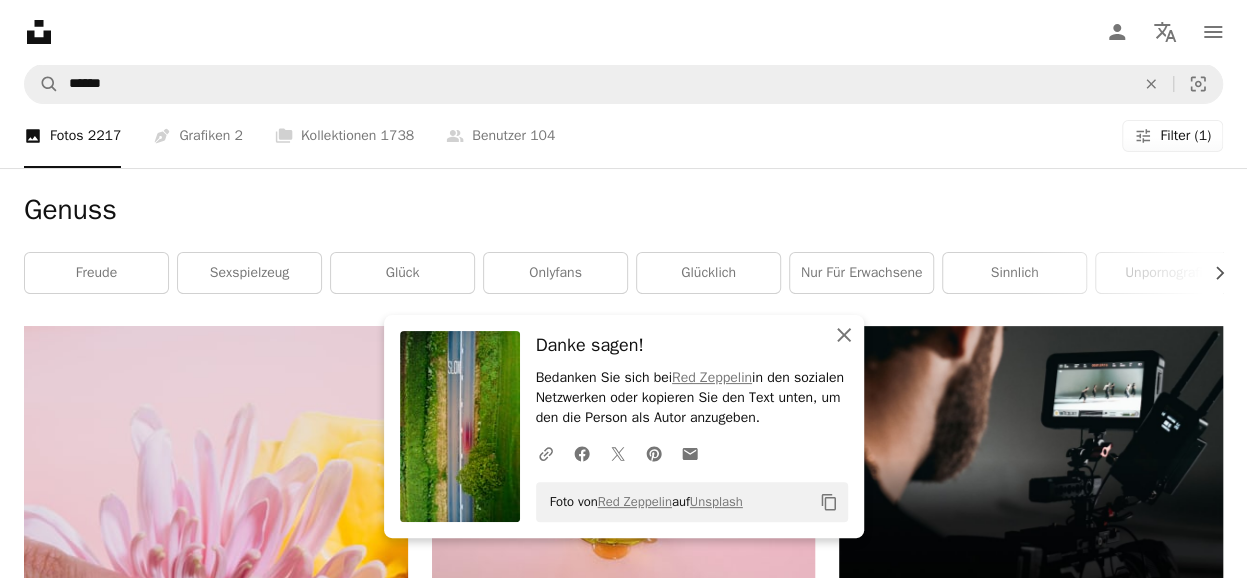 click 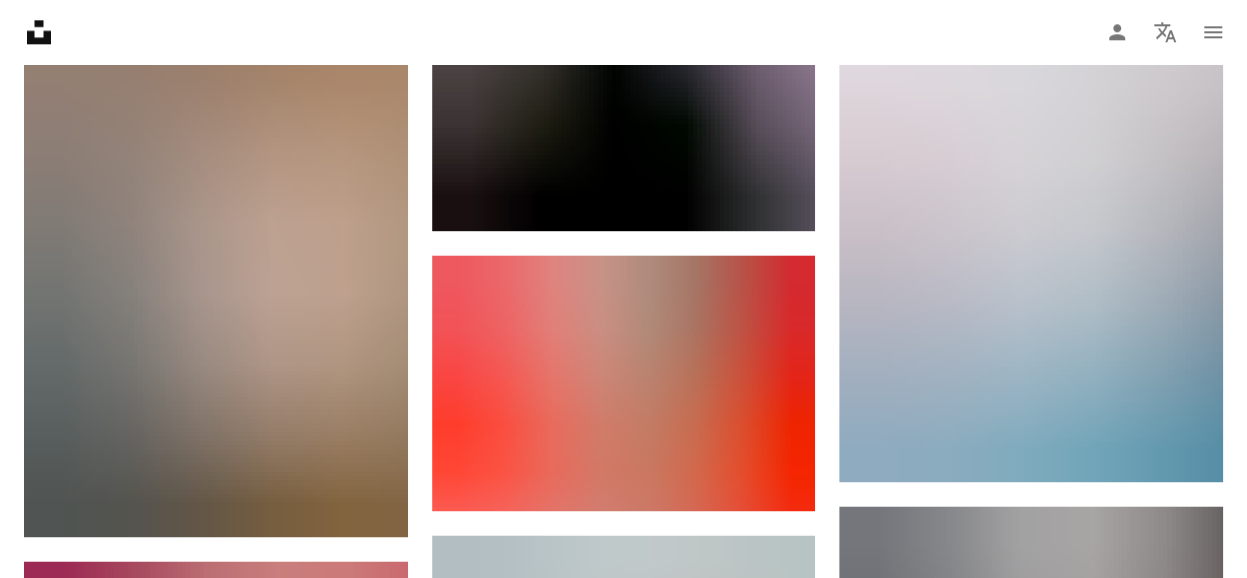scroll, scrollTop: 0, scrollLeft: 0, axis: both 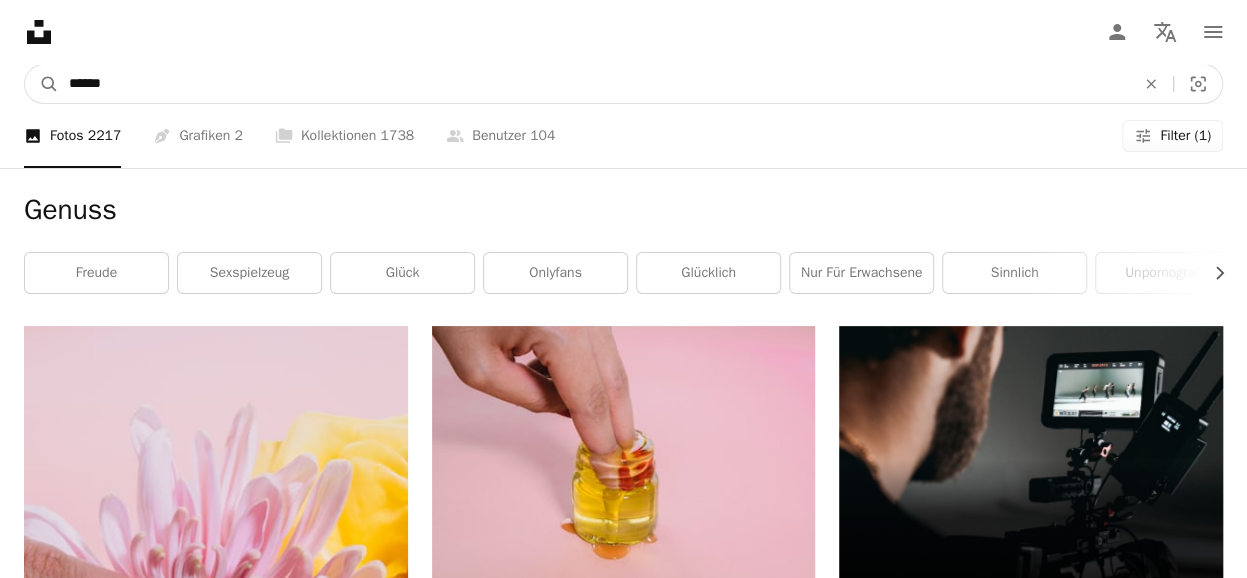 click on "******" at bounding box center [594, 84] 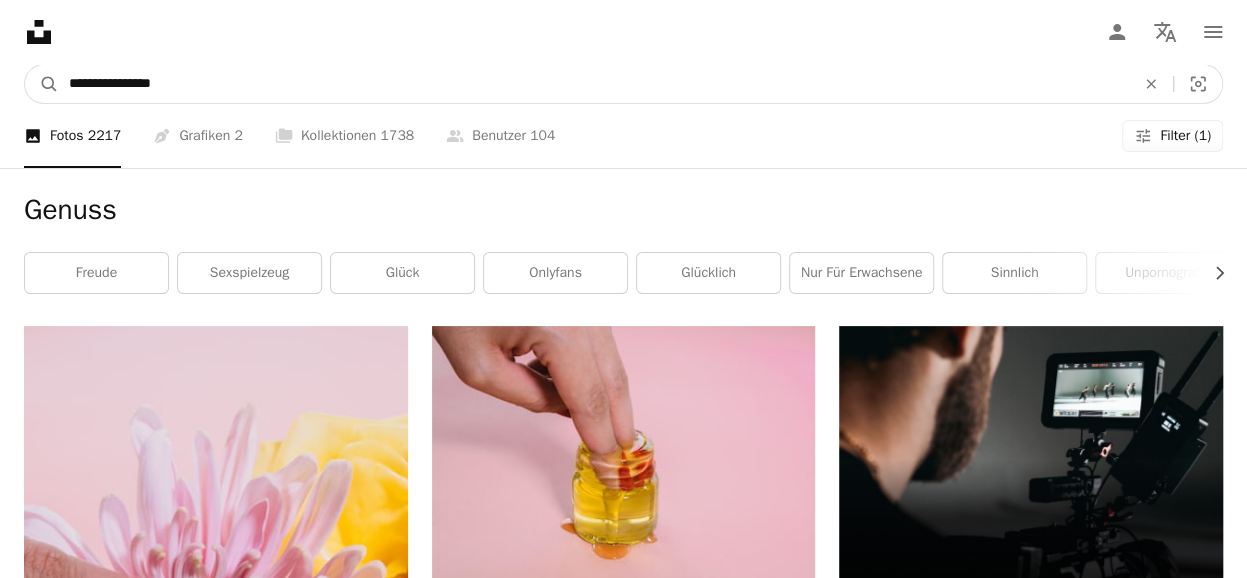 type on "**********" 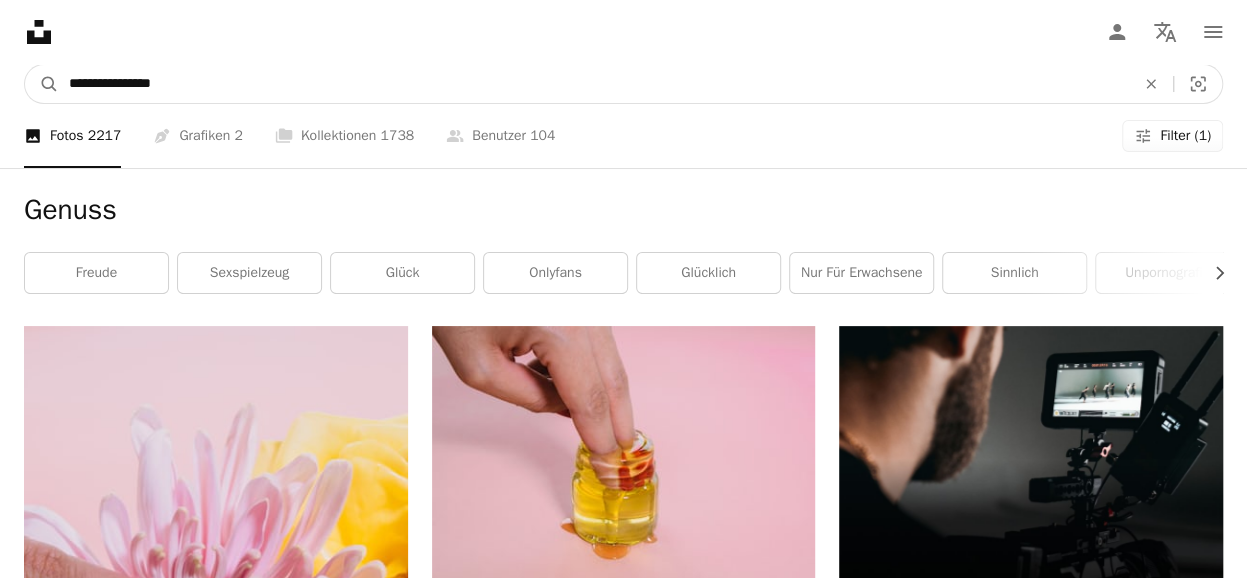 click on "A magnifying glass" at bounding box center [42, 84] 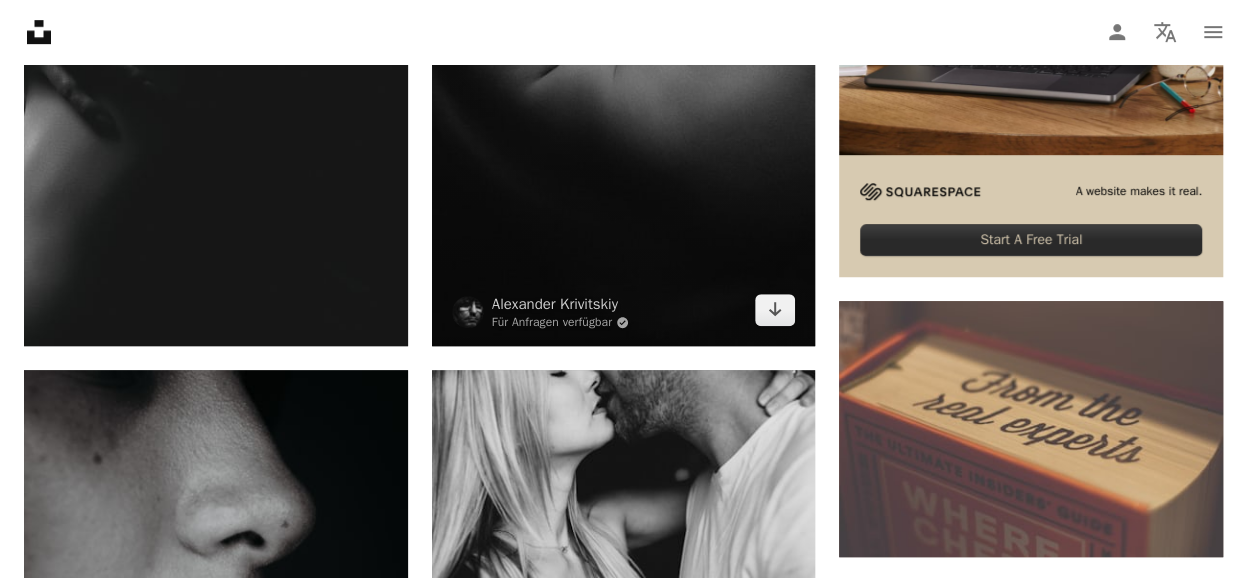 scroll, scrollTop: 0, scrollLeft: 0, axis: both 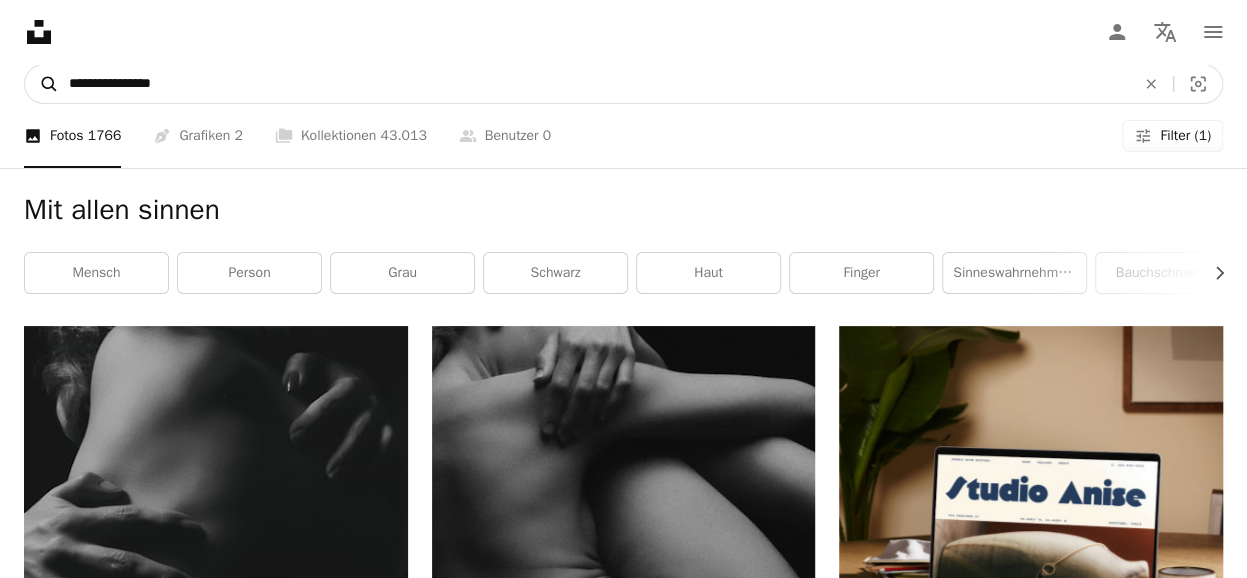 drag, startPoint x: 196, startPoint y: 70, endPoint x: 40, endPoint y: 69, distance: 156.0032 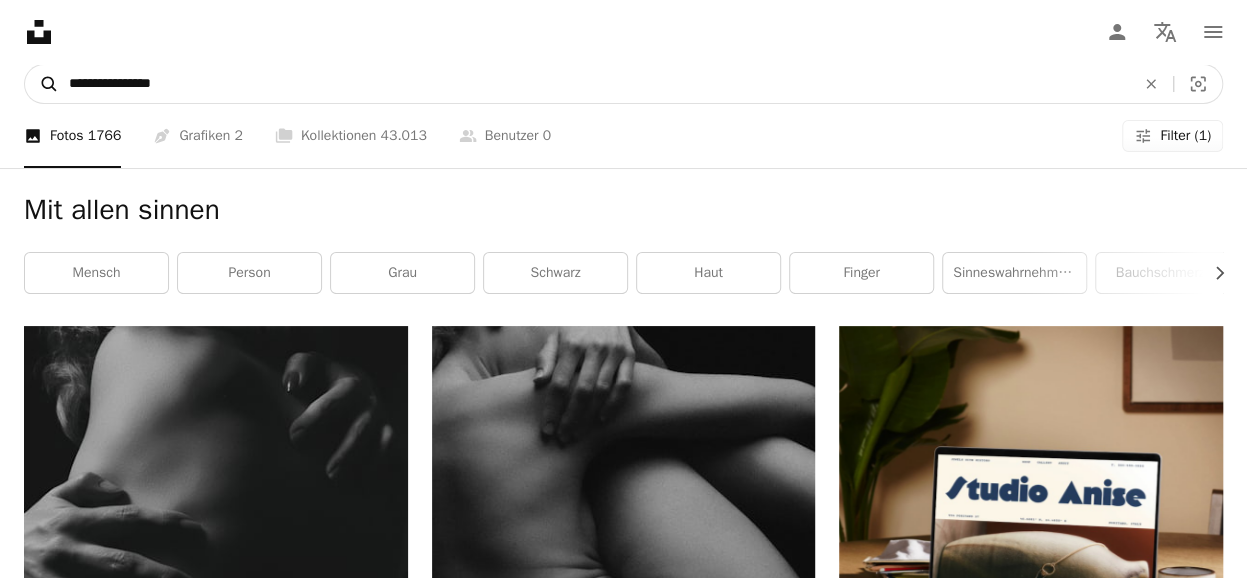 click on "**********" at bounding box center [623, 84] 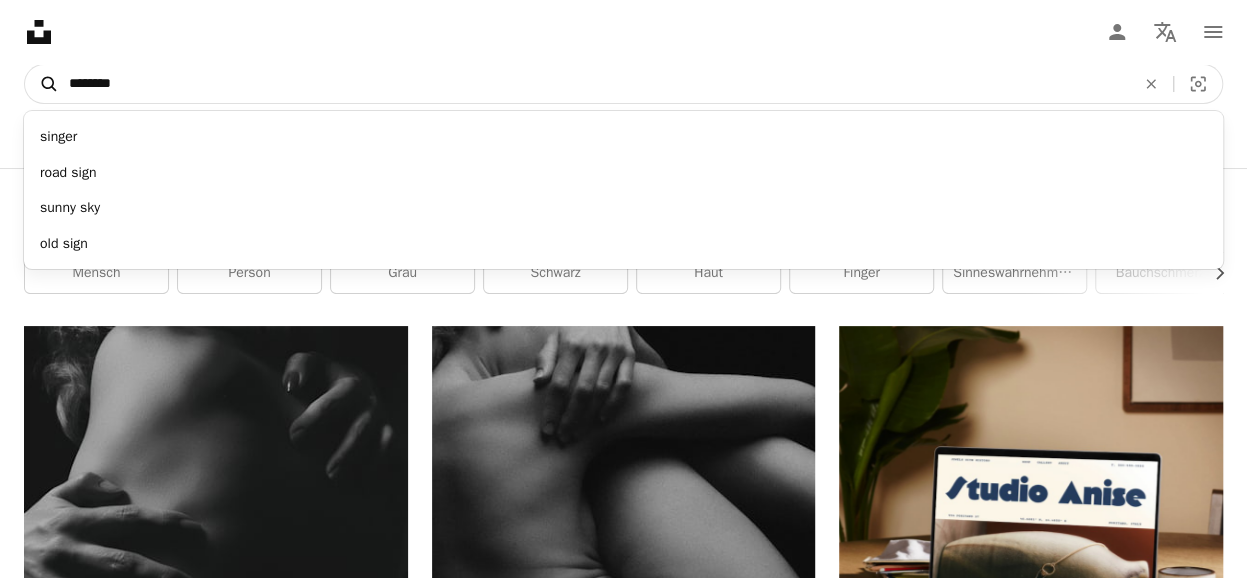 type on "********" 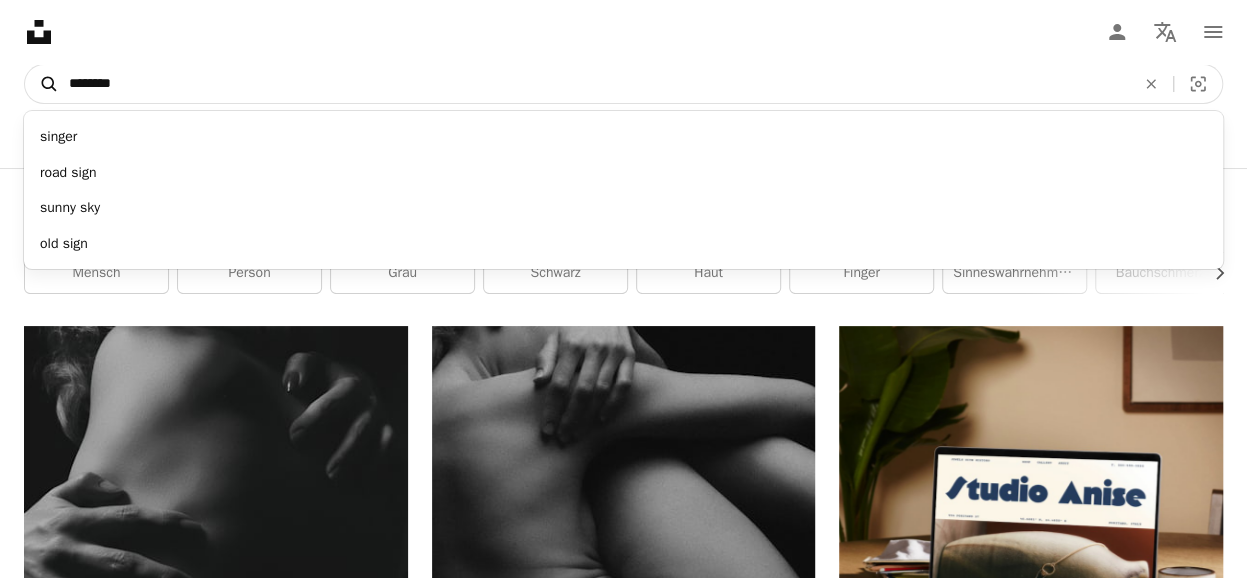 click on "A magnifying glass" at bounding box center (42, 84) 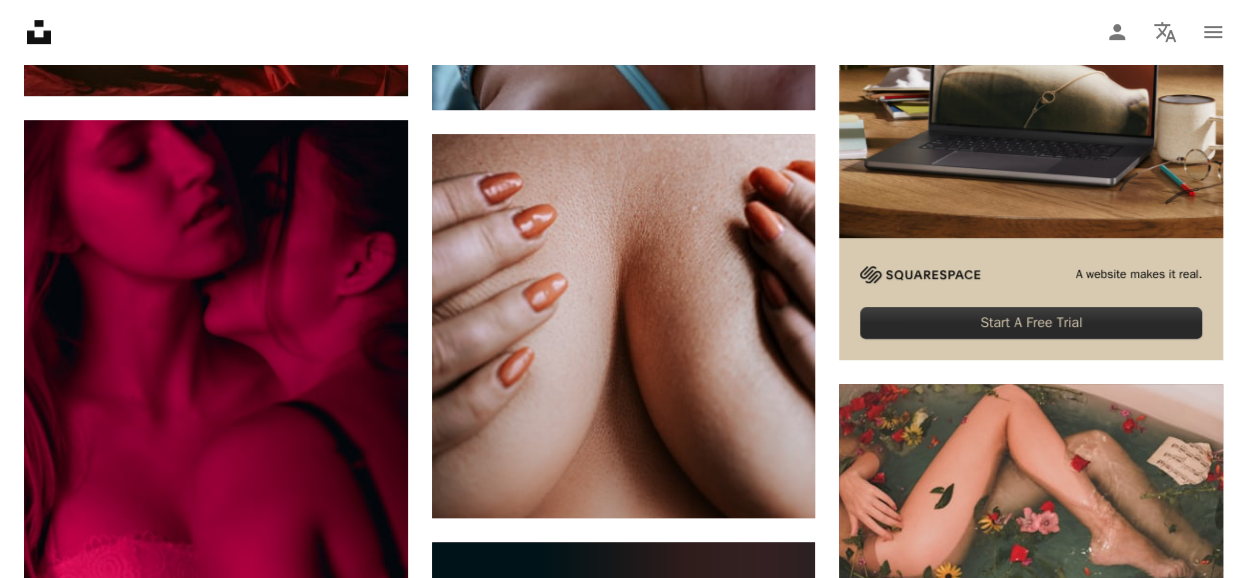 scroll, scrollTop: 0, scrollLeft: 0, axis: both 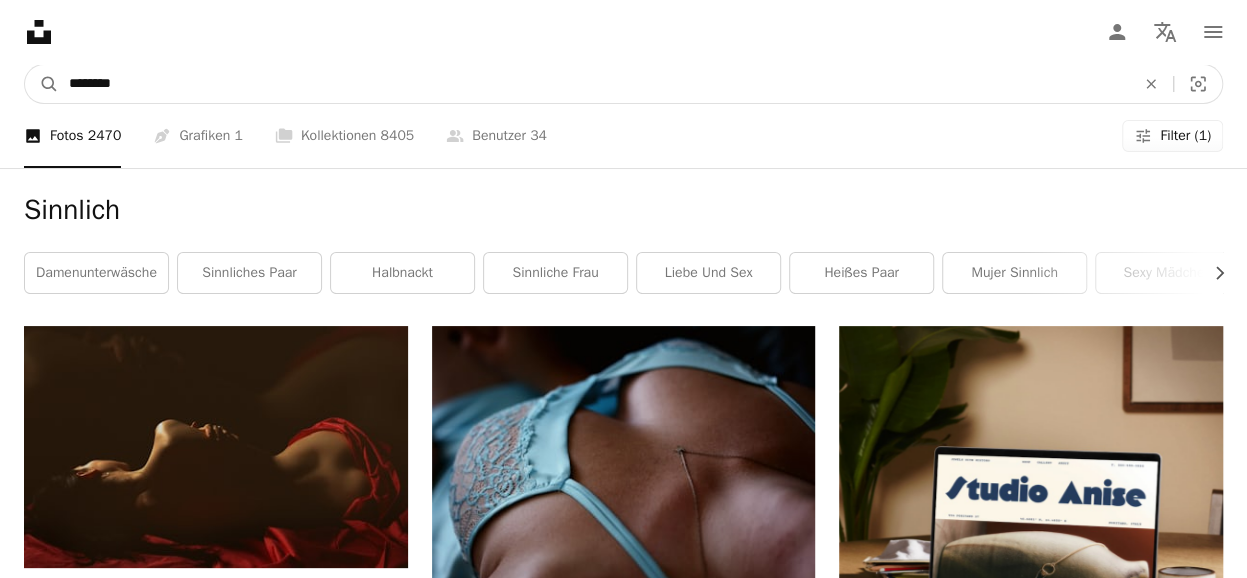 click on "********" at bounding box center [594, 84] 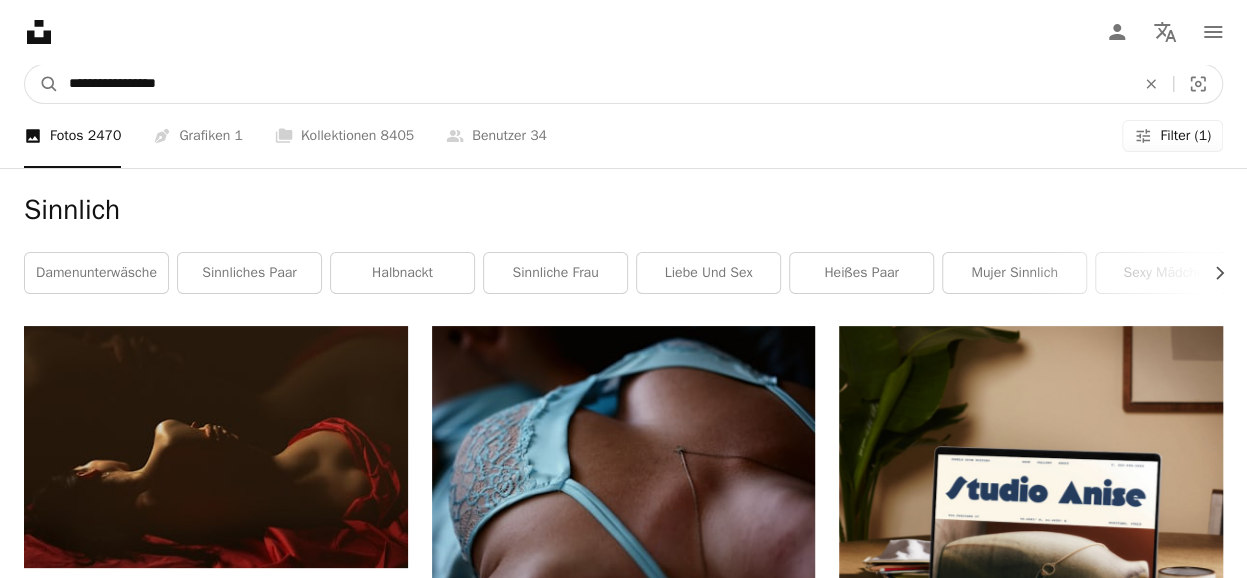 type on "**********" 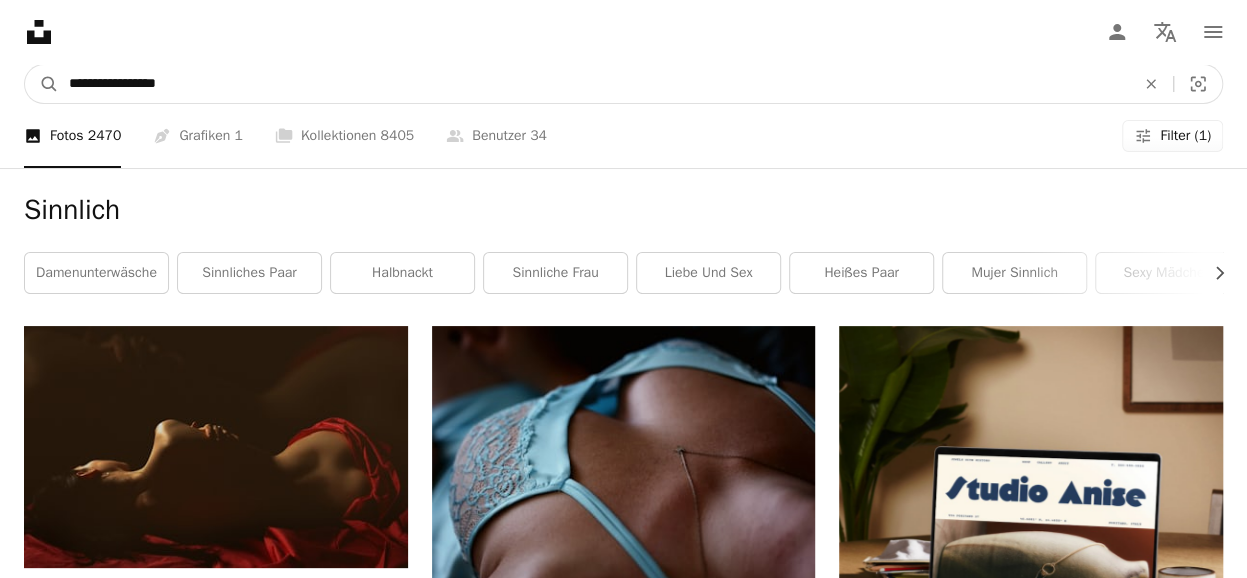 click on "A magnifying glass" at bounding box center [42, 84] 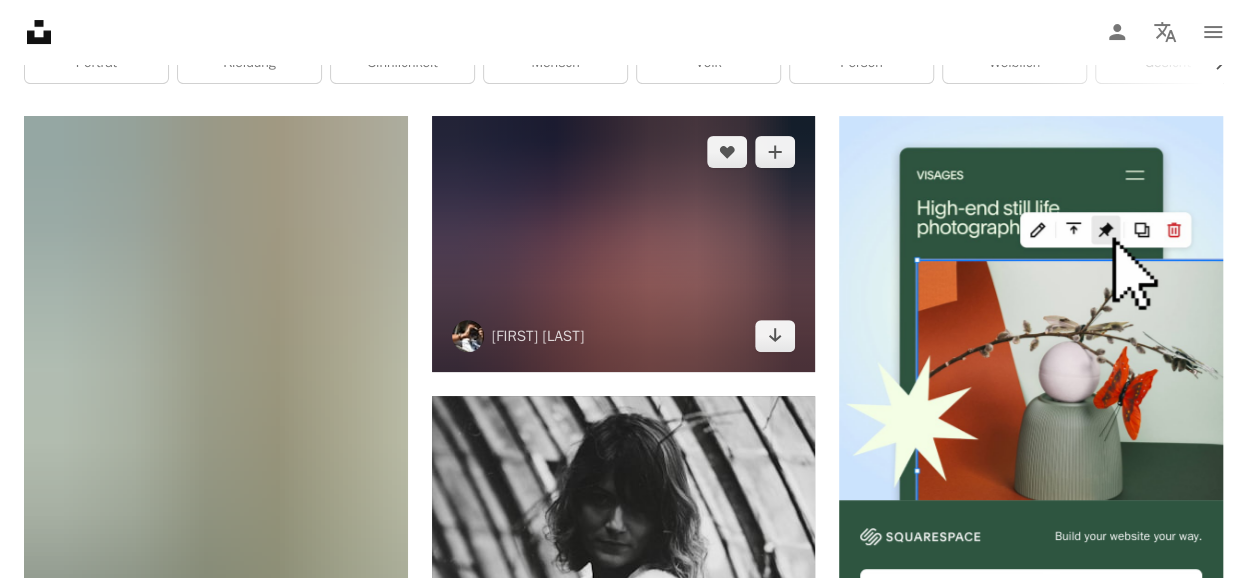 scroll, scrollTop: 0, scrollLeft: 0, axis: both 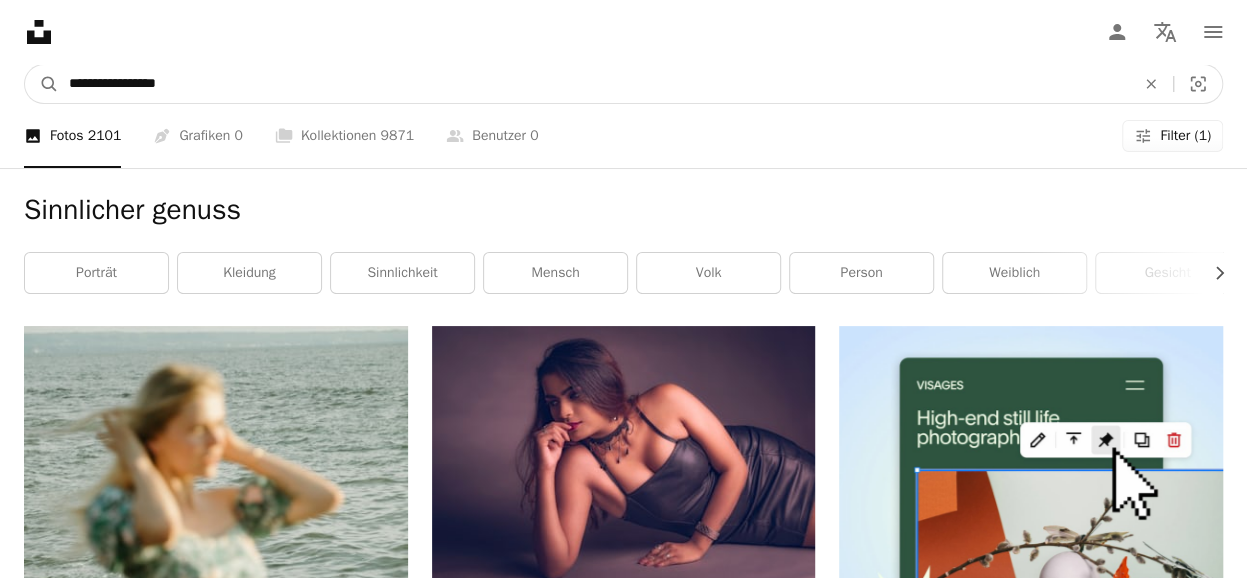 click on "**********" at bounding box center [594, 84] 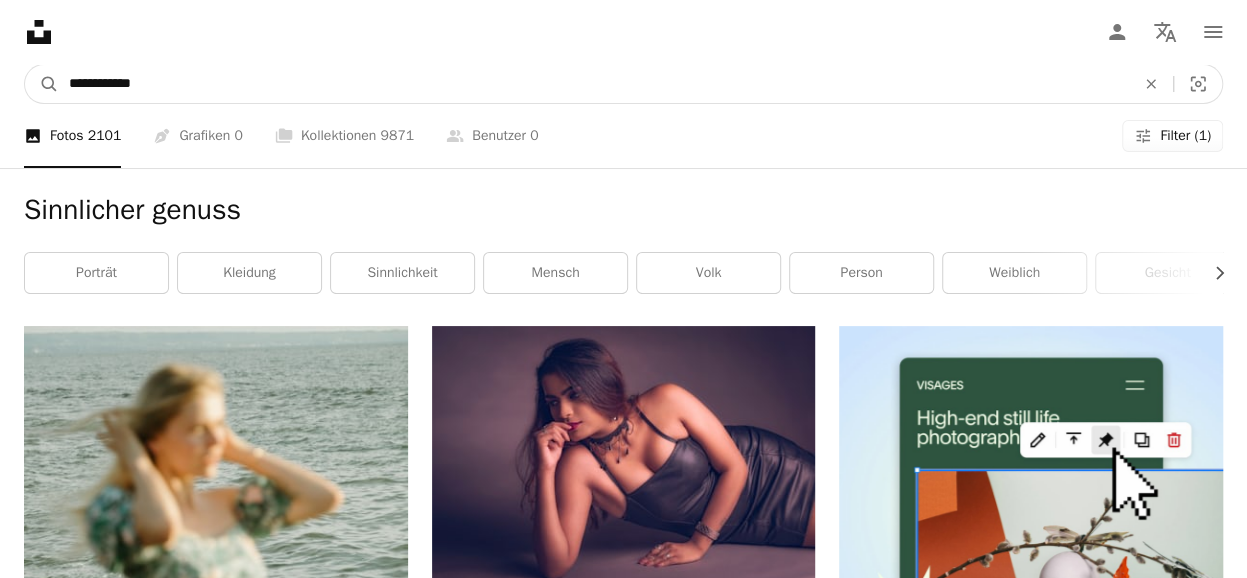 type on "**********" 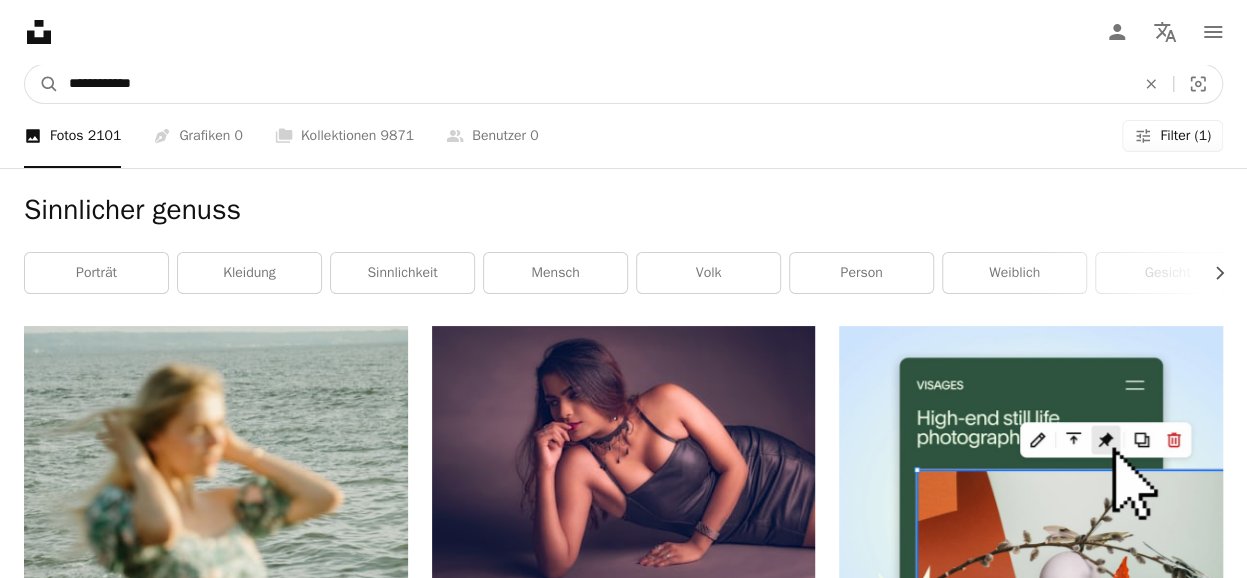 click on "A magnifying glass" at bounding box center (42, 84) 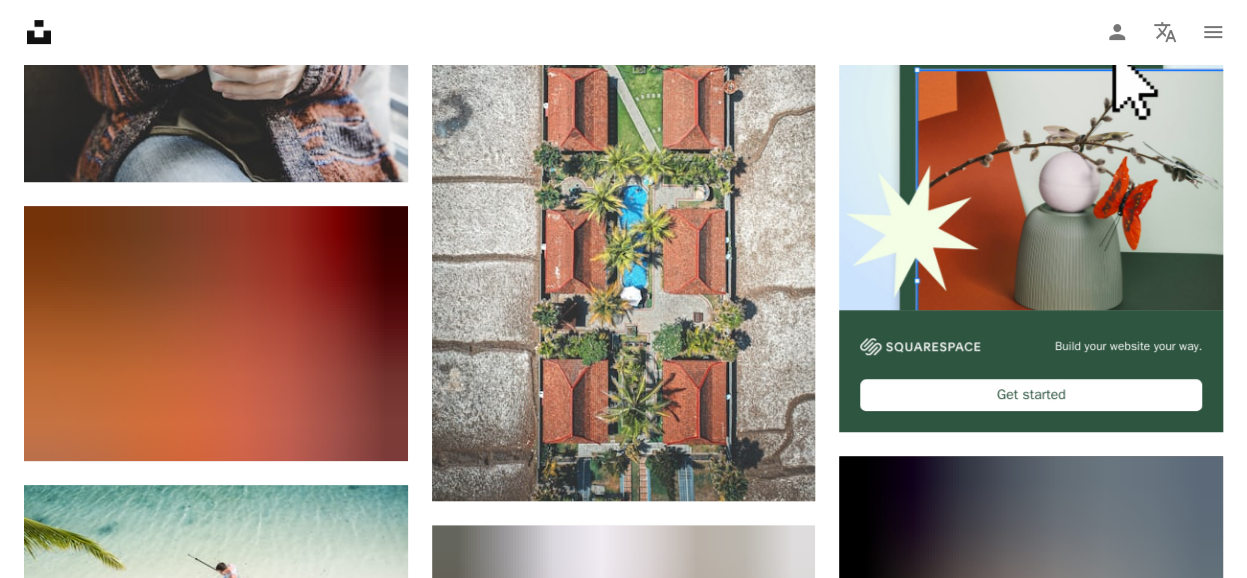 scroll, scrollTop: 0, scrollLeft: 0, axis: both 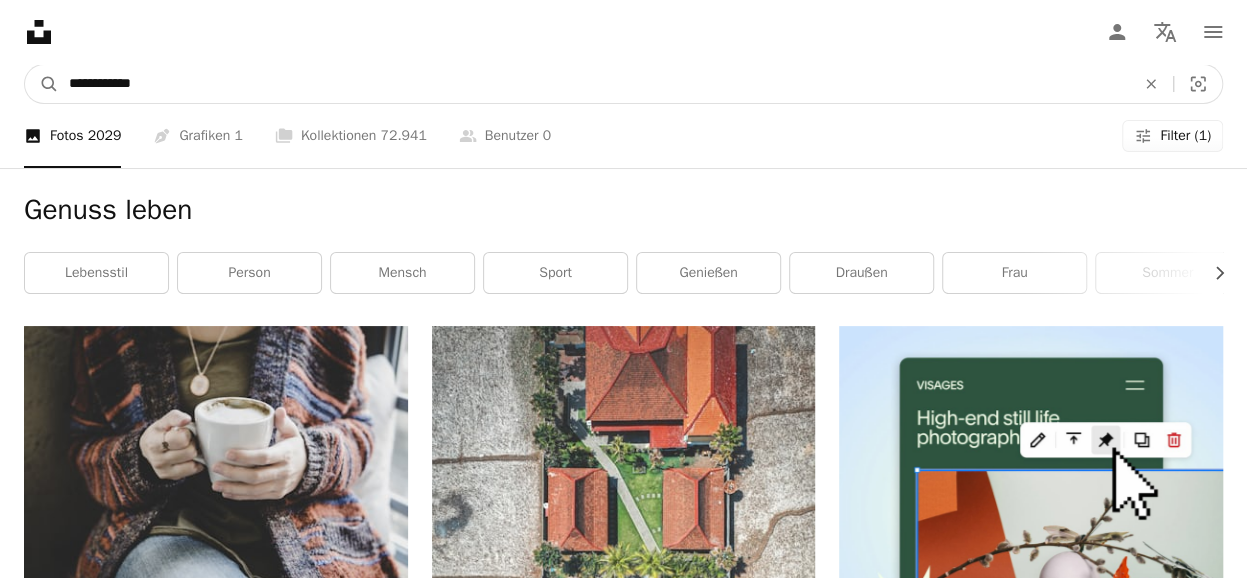 click on "**********" at bounding box center (594, 84) 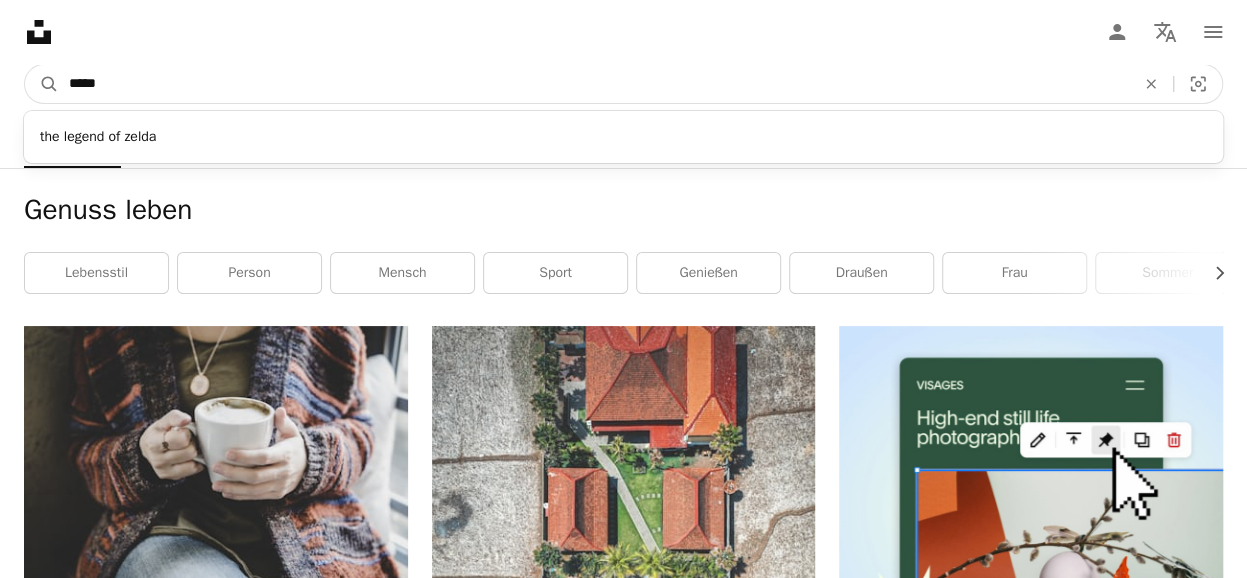 type on "*****" 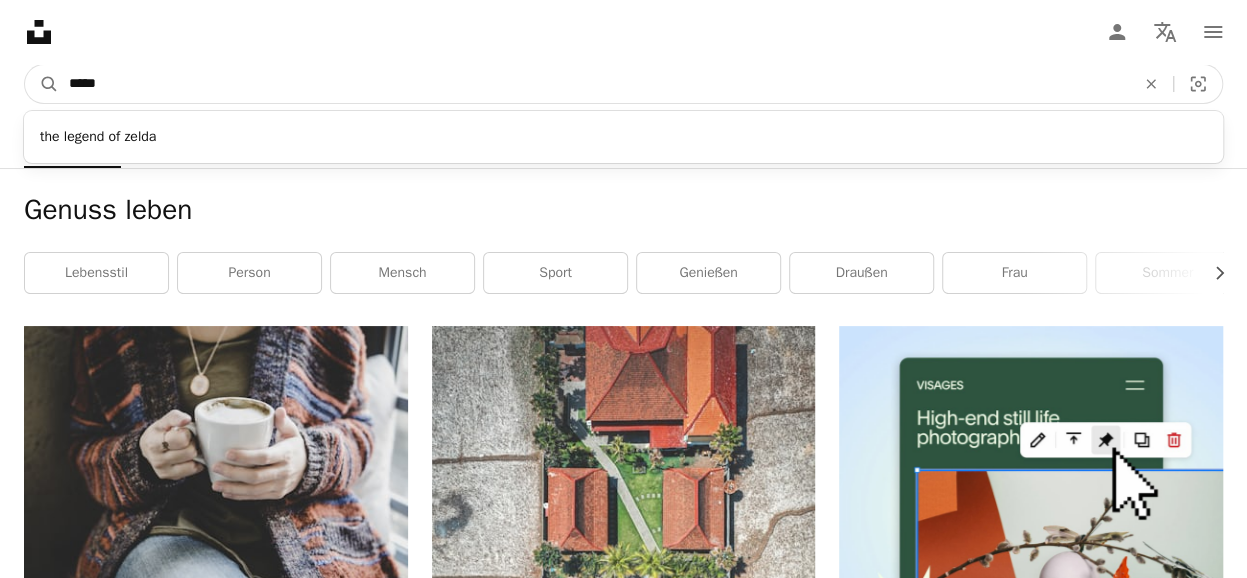 click on "A magnifying glass" at bounding box center (42, 84) 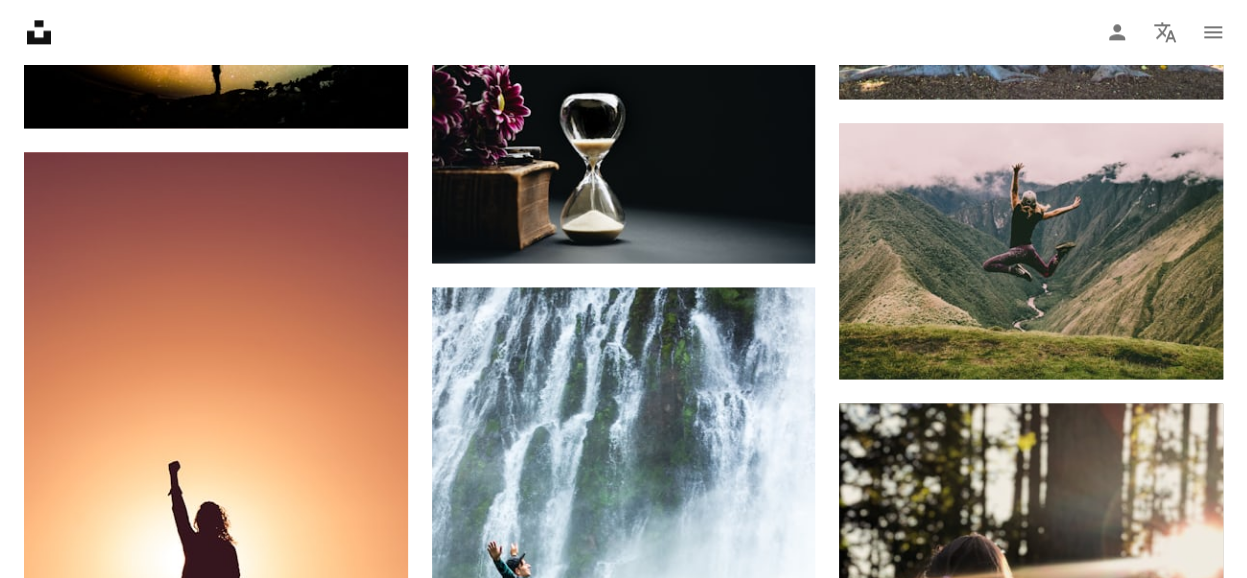 scroll, scrollTop: 1334, scrollLeft: 0, axis: vertical 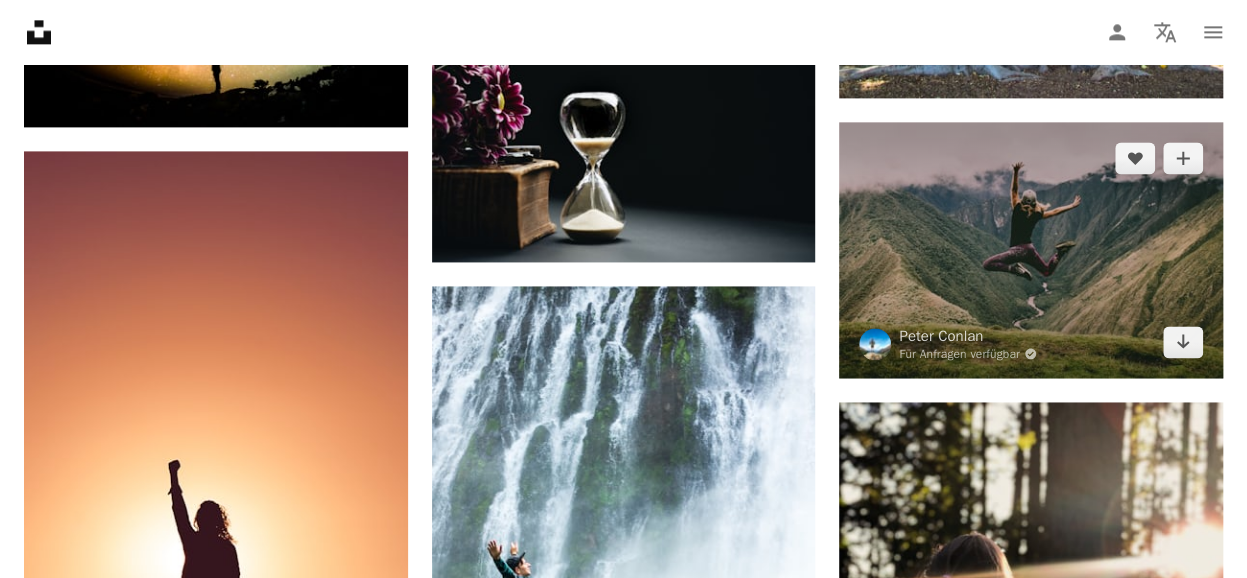 click at bounding box center (1031, 250) 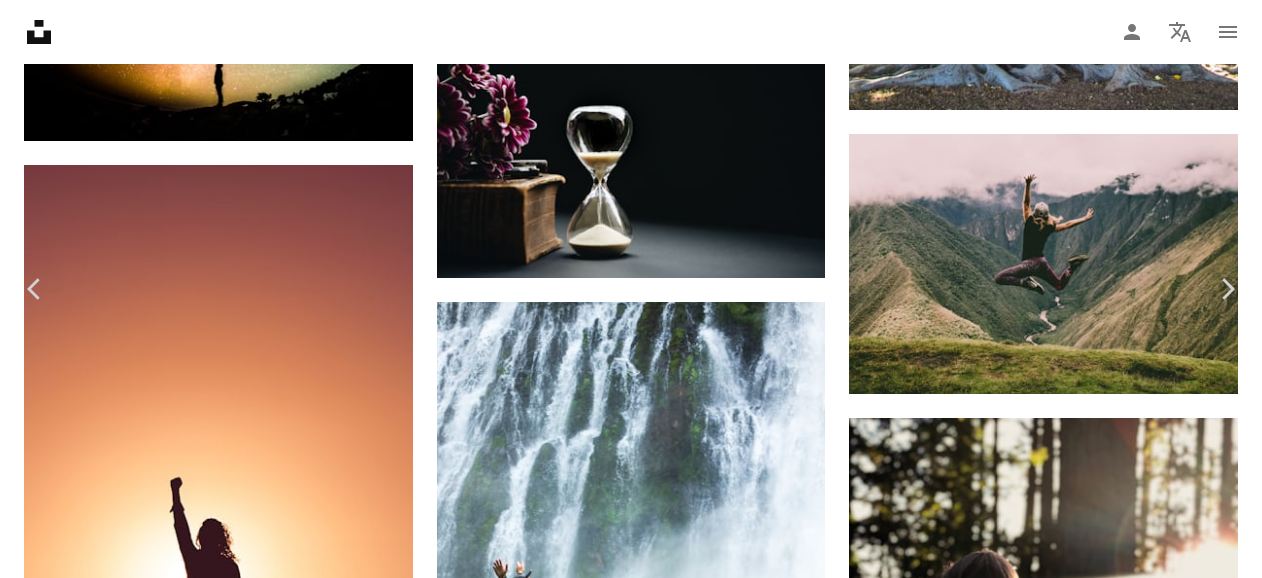 click on "Kostenlos herunterladen" at bounding box center (1031, 3025) 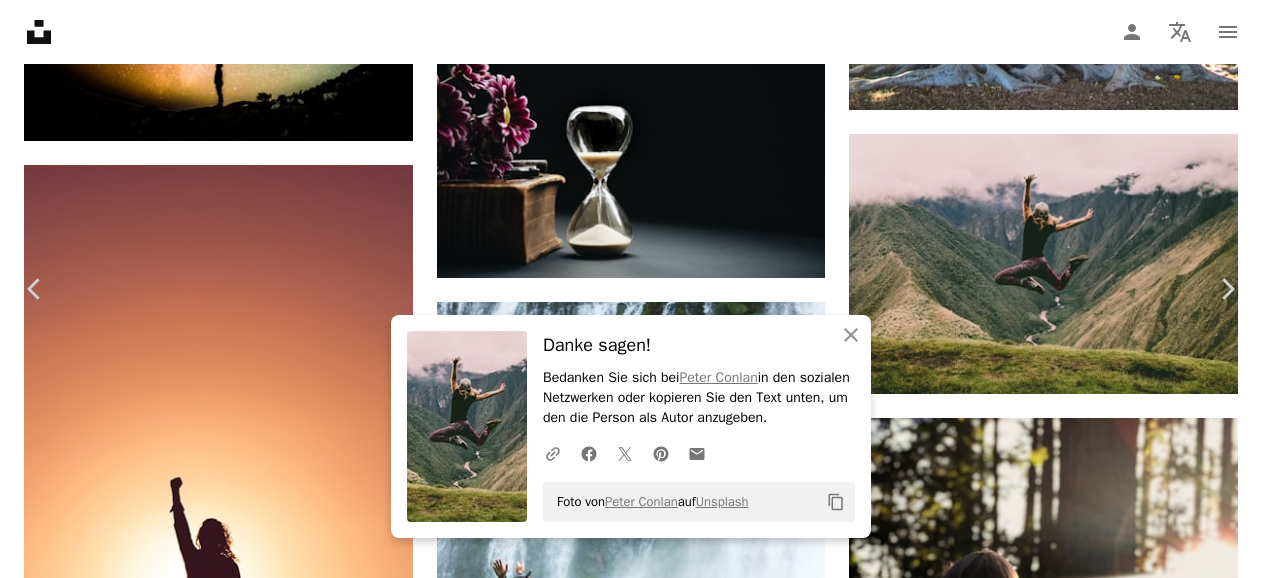click on "An X shape" at bounding box center [20, 20] 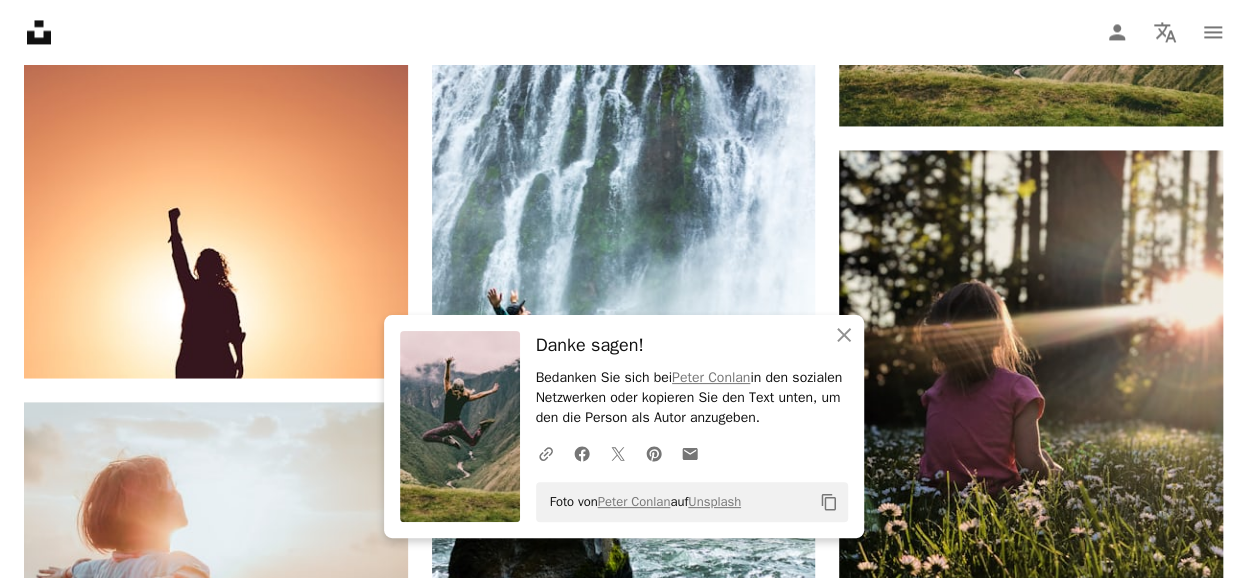 scroll, scrollTop: 1699, scrollLeft: 0, axis: vertical 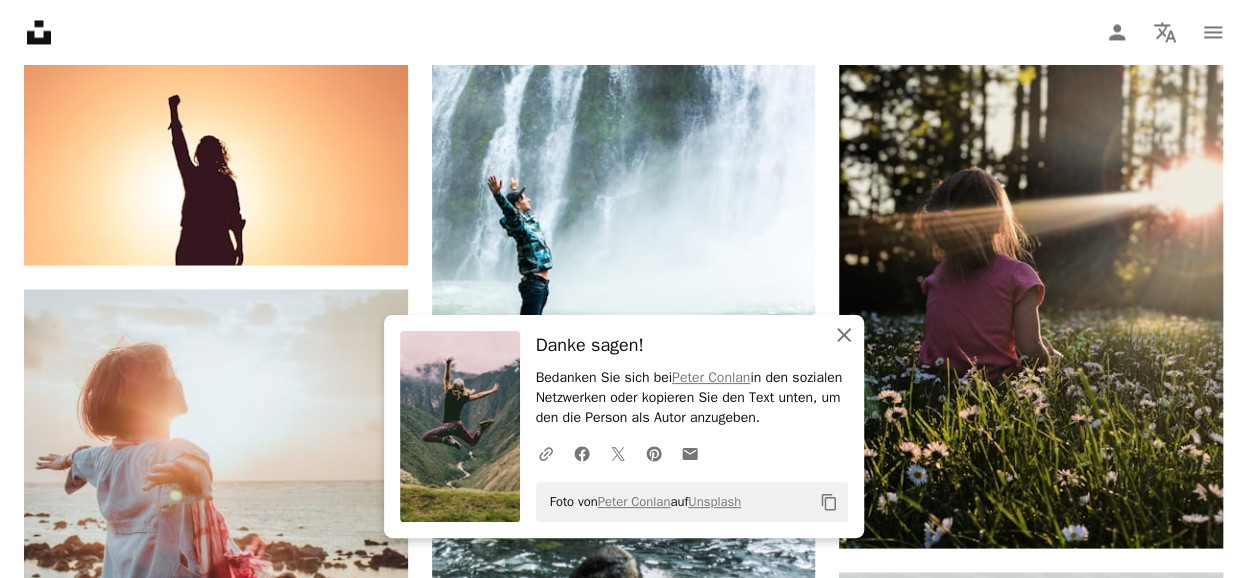 click on "An X shape" 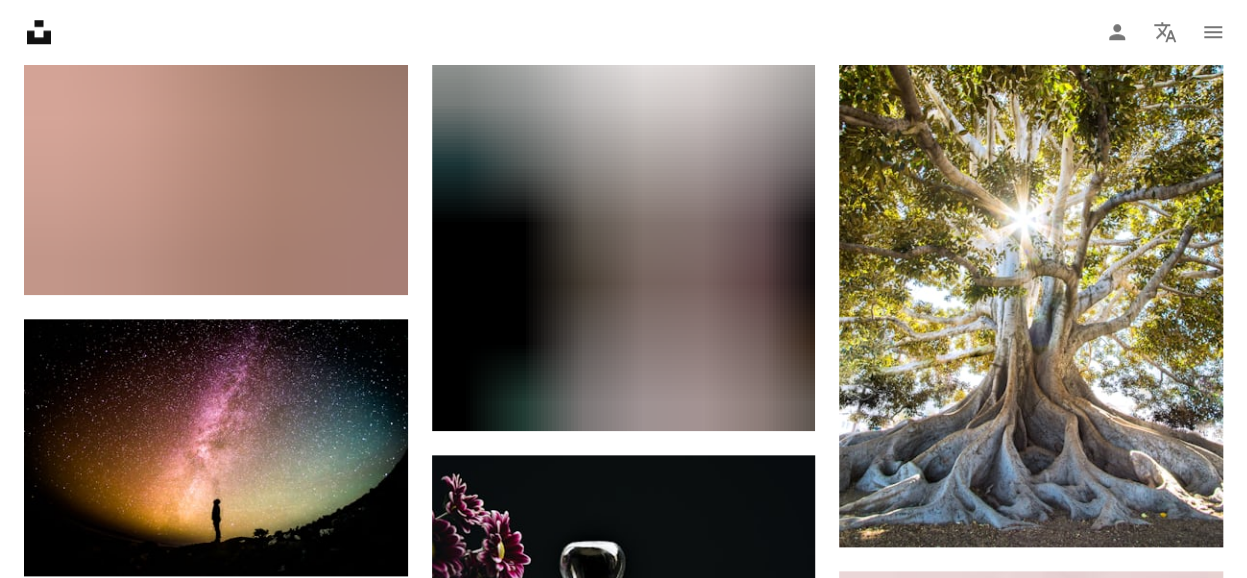 scroll, scrollTop: 884, scrollLeft: 0, axis: vertical 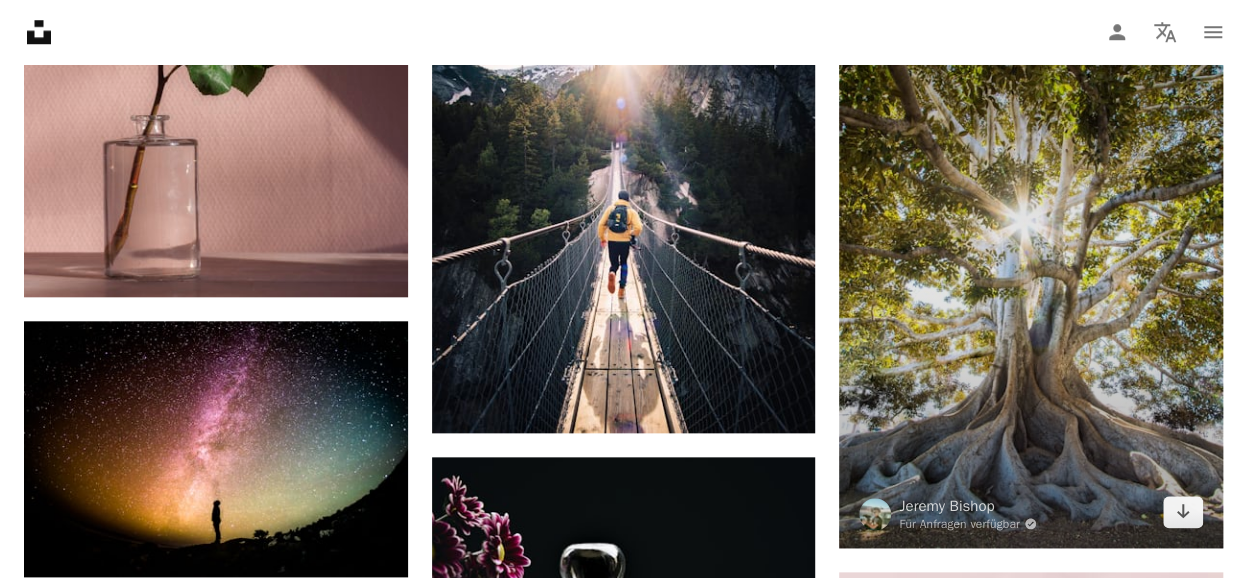click at bounding box center [1031, 259] 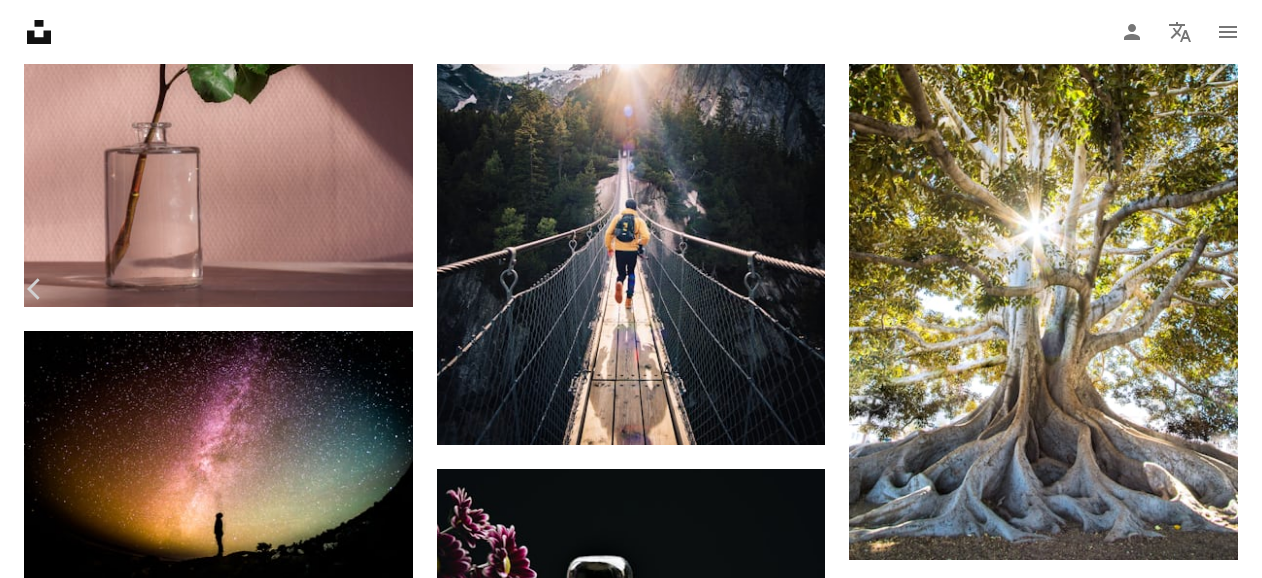 click on "Kostenlos herunterladen" at bounding box center (1031, 3476) 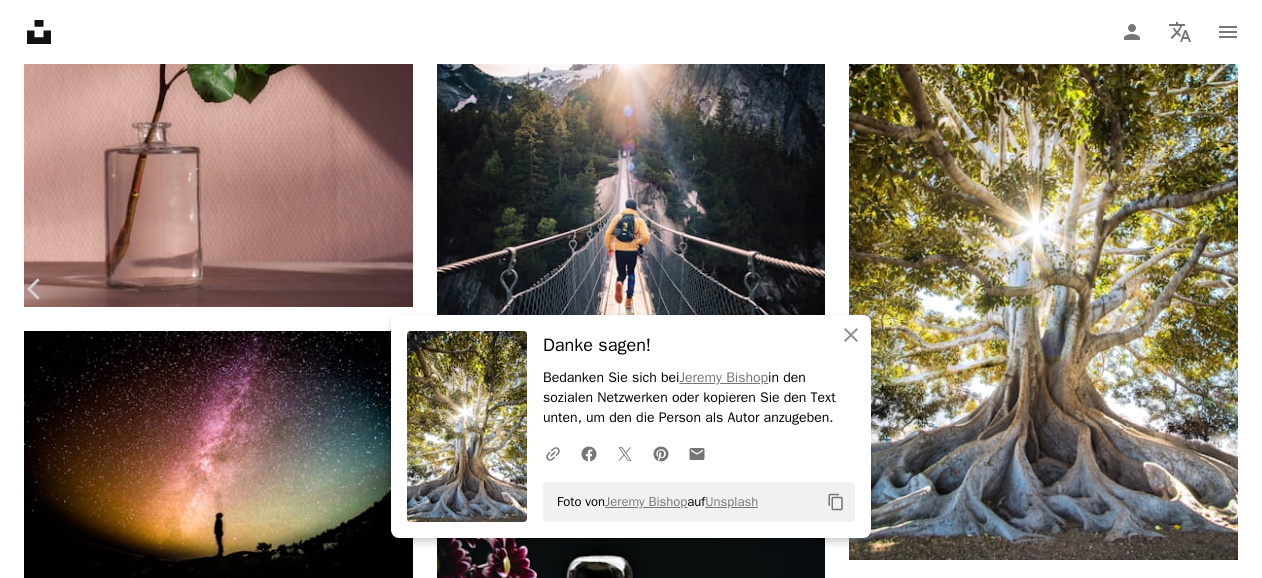 click on "An X shape Chevron left Chevron right An X shape Schließen Danke sagen! Bedanken Sie sich bei Jeremy Bishop in den sozialen Netzwerken oder kopieren Sie den Text unten, um den die Person als Autor anzugeben. A URL sharing icon (chains) Facebook icon X (formerly Twitter) icon Pinterest icon An envelope Foto von Jeremy Bishop auf Unsplash
Copy content Jeremy Bishop Für Anfragen verfügbar A checkmark inside of a circle A heart A plus sign Bild bearbeiten   Plus sign for Unsplash+ Kostenlos herunterladen Chevron down Zoom in Aufrufe 124.204.801 Downloads 1.595.890 Veröffentlicht in Fotos , Gesundheit & Wellness , Natur A forward-right arrow Teilen Info icon Info More Actions A map marker California, United States Calendar outlined Veröffentlicht am 13. Februar 2018 Camera Canon, EOS 7D Mark II Safety Kostenlos zu verwenden im Rahmen der Unsplash Lizenz Tapete Hintergrund Wald Textur grün Muster Wohlbefinden Natur Hintergrund Blätter Blatt Leben Tapeten Kalifornien Waldtapete Sonnenlicht Cj" at bounding box center (631, 3718) 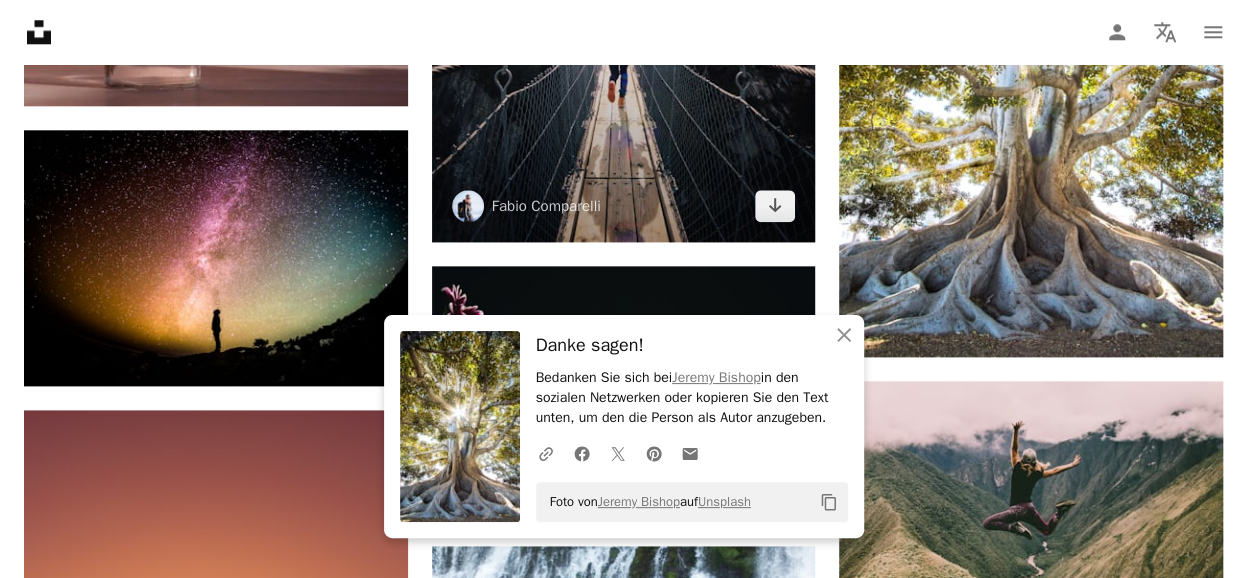 scroll, scrollTop: 1076, scrollLeft: 0, axis: vertical 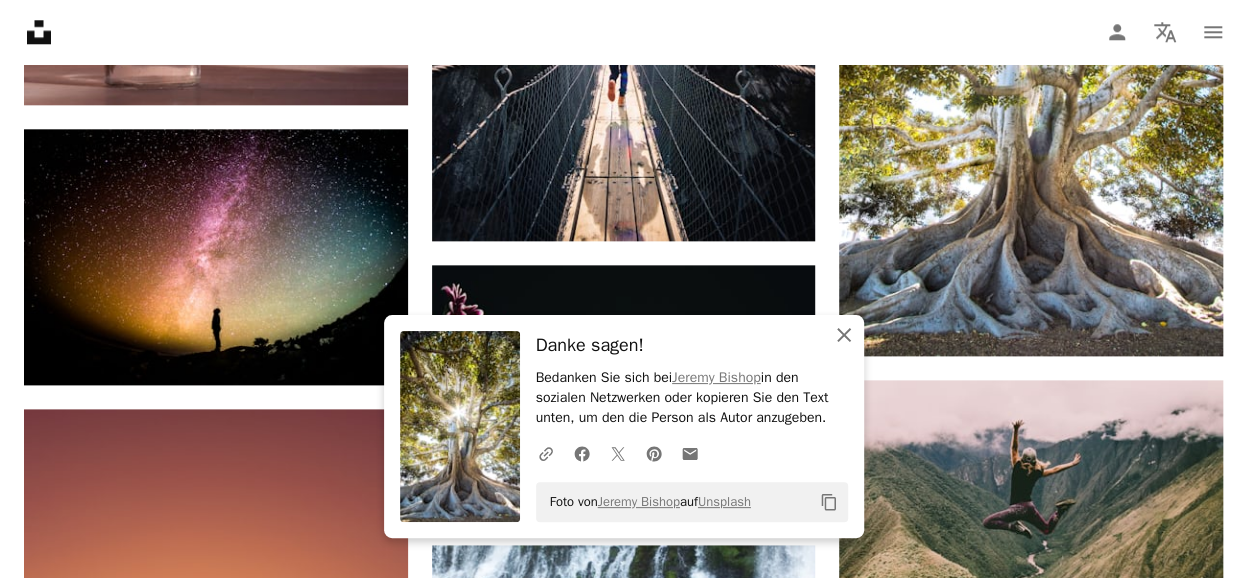 click on "An X shape" 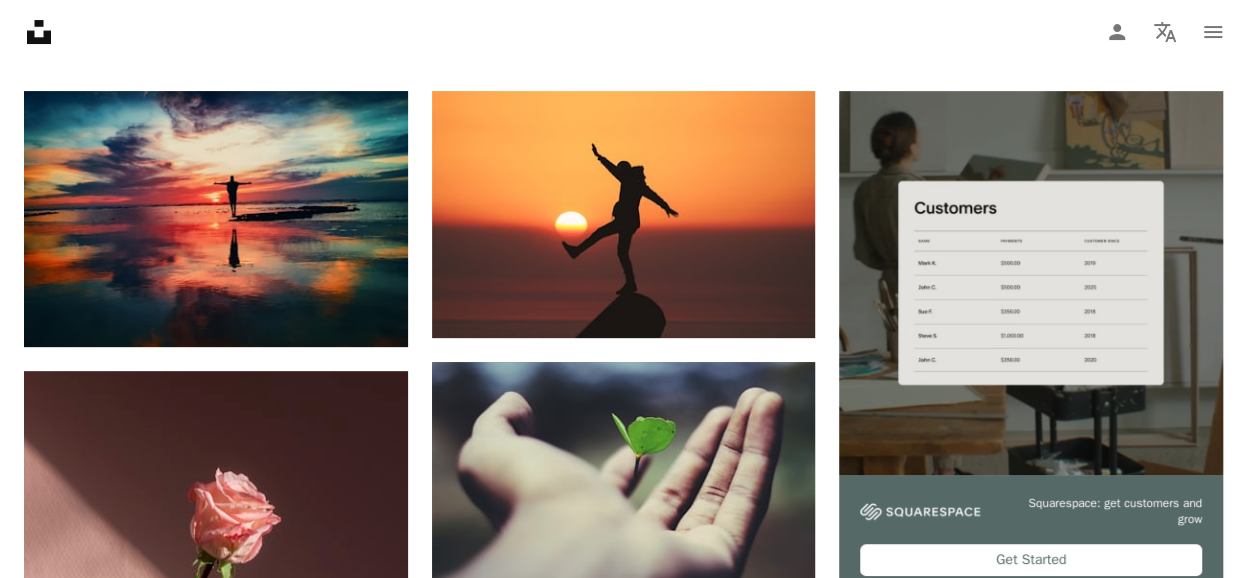 scroll, scrollTop: 218, scrollLeft: 0, axis: vertical 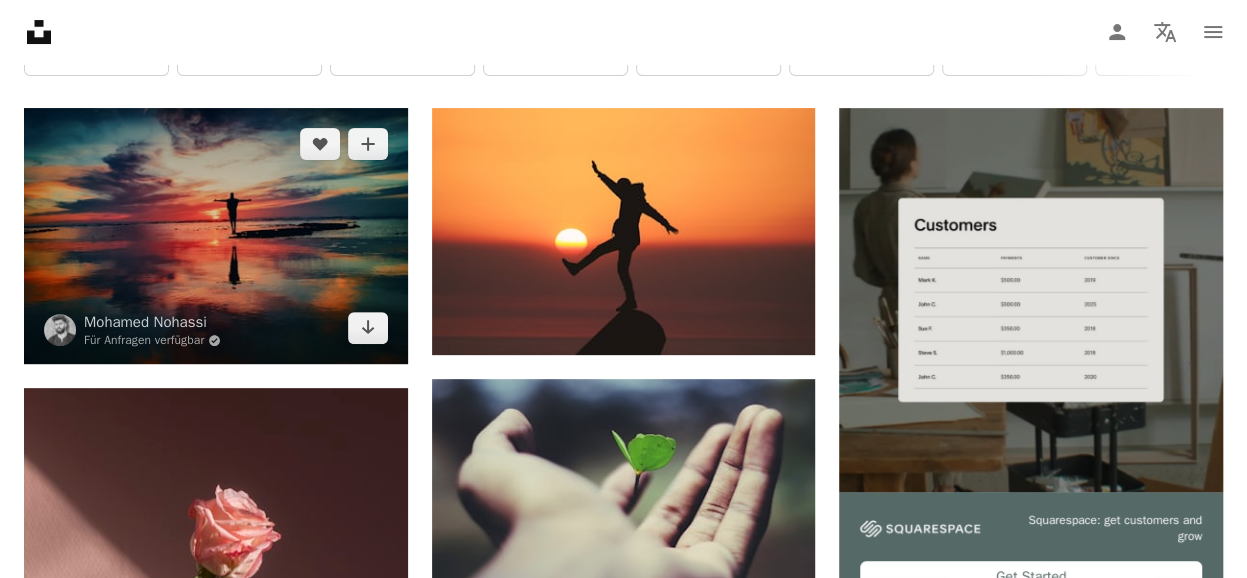 click at bounding box center [216, 236] 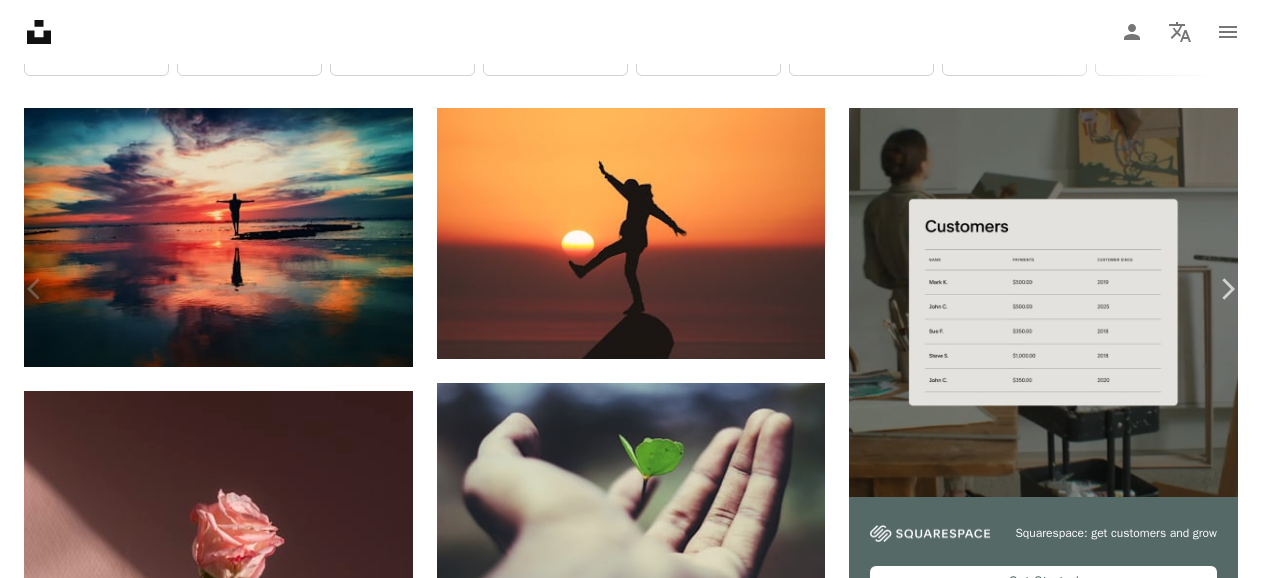click on "Kostenlos herunterladen" at bounding box center [1031, 4142] 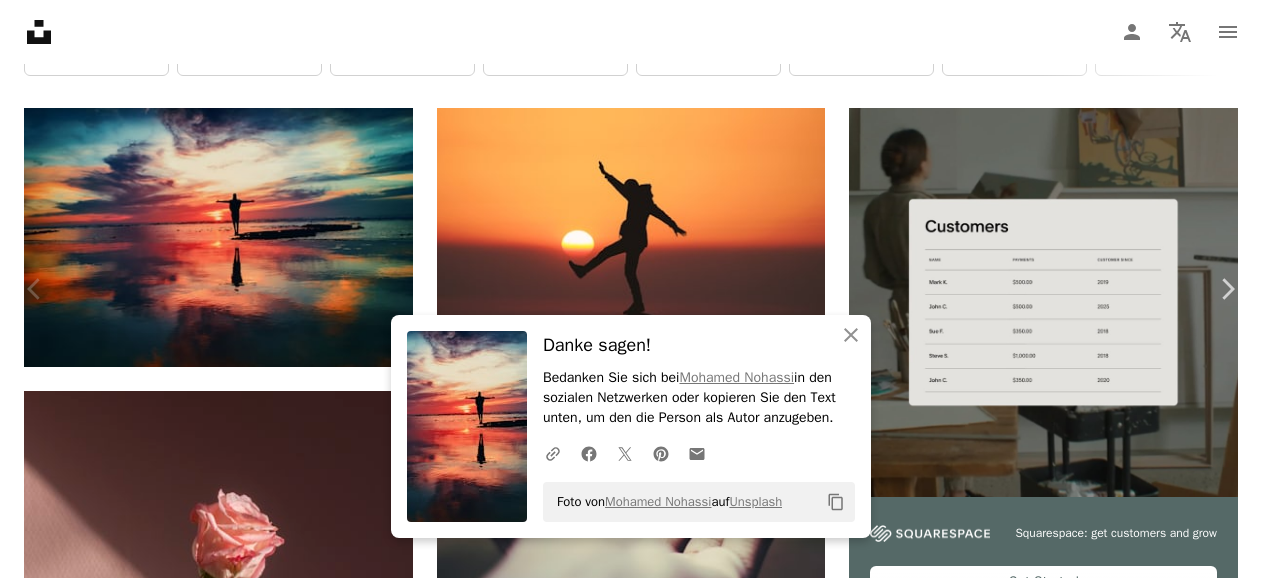 click on "An X shape" at bounding box center [20, 20] 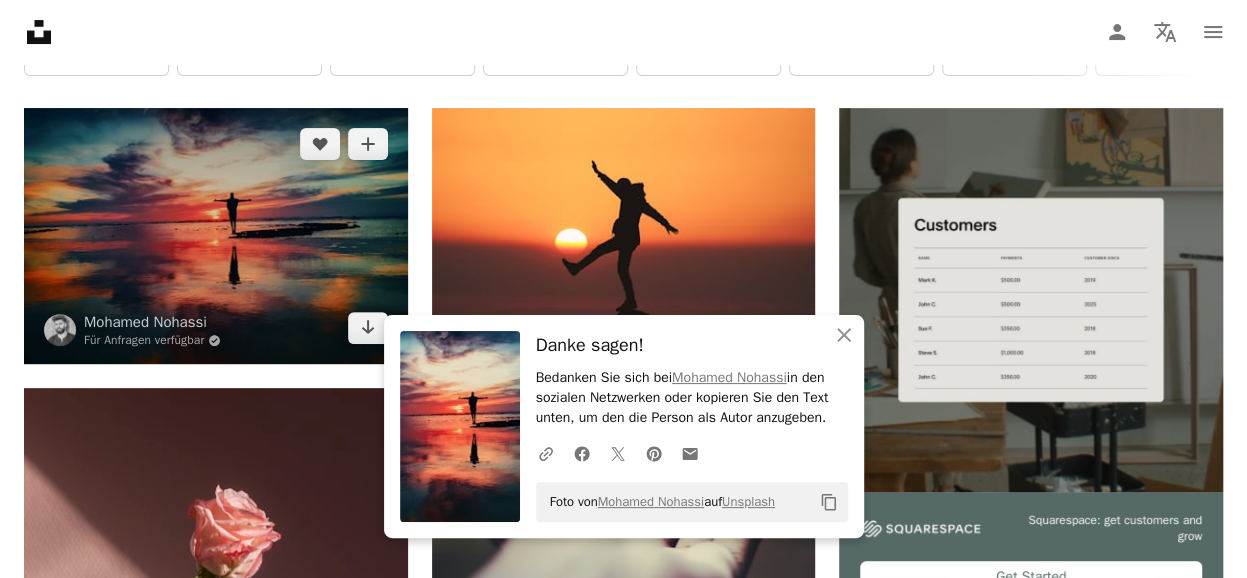 scroll, scrollTop: 0, scrollLeft: 0, axis: both 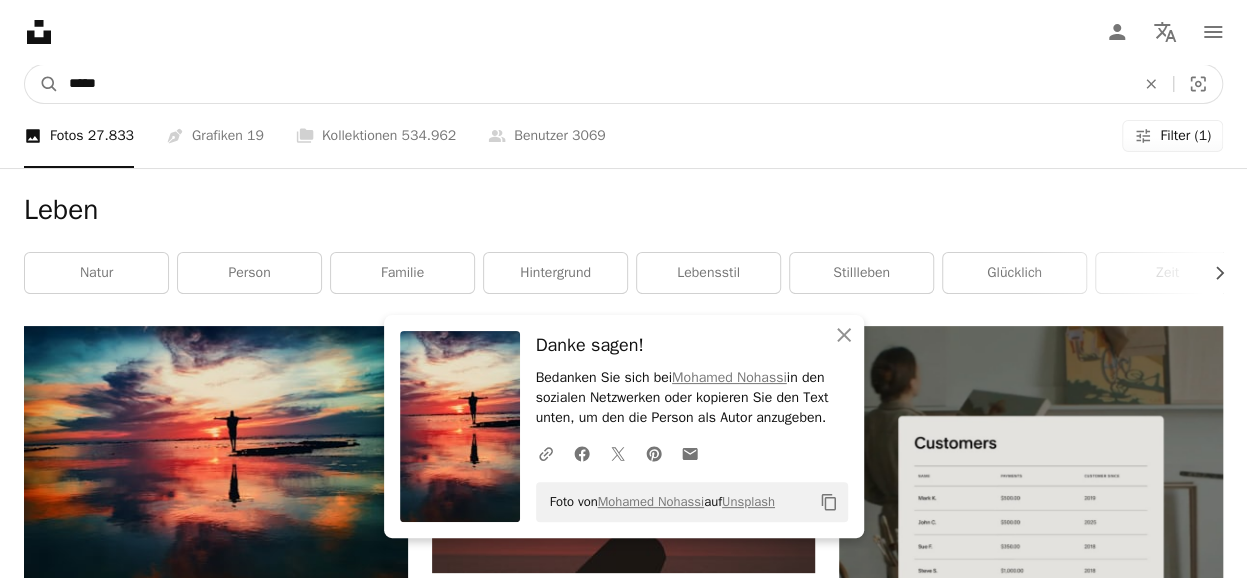 click on "*****" at bounding box center [594, 84] 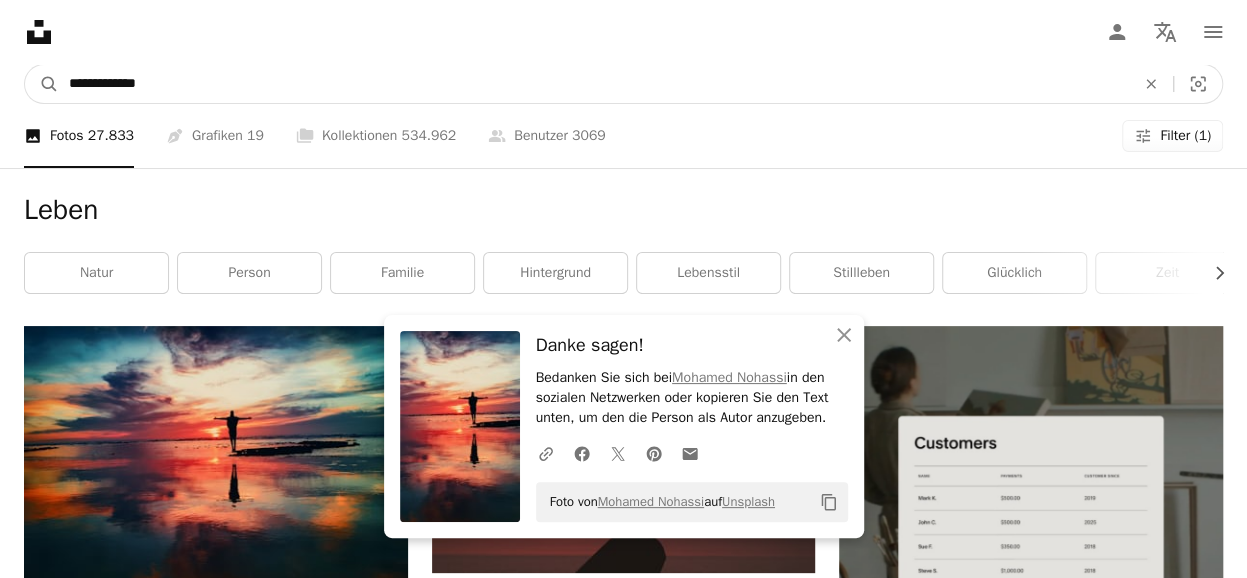 type on "**********" 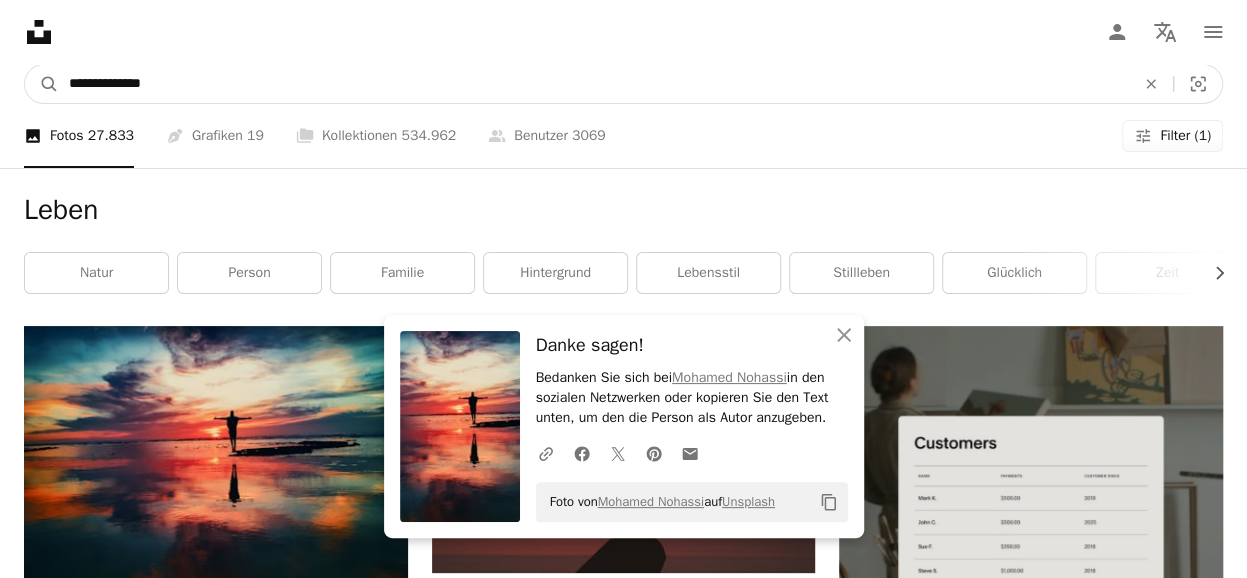click on "A magnifying glass" at bounding box center (42, 84) 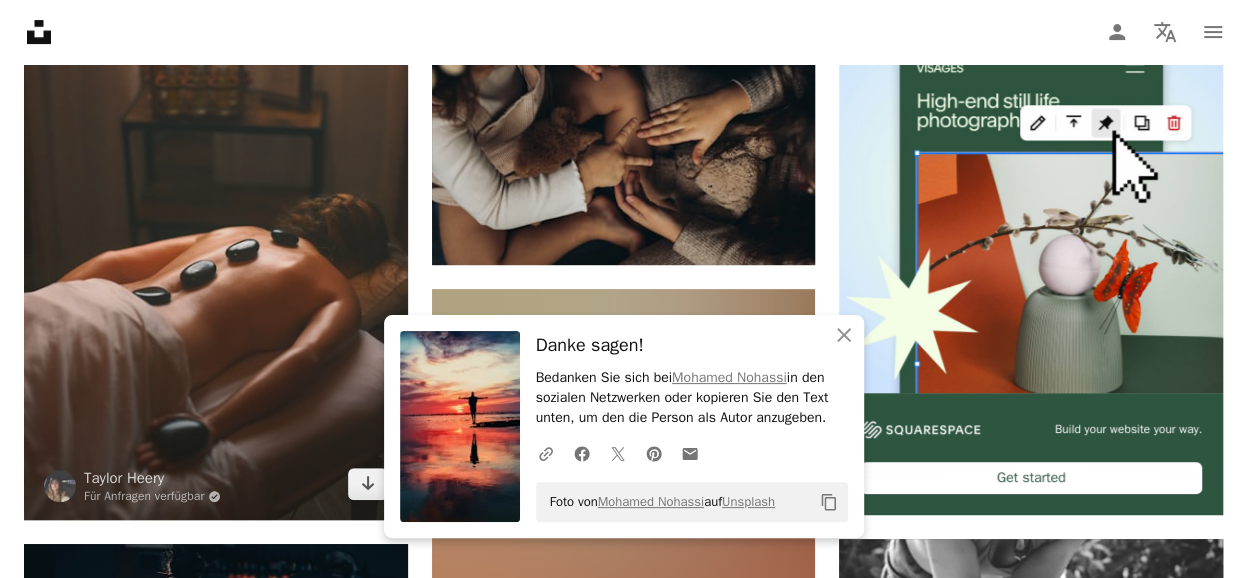 scroll, scrollTop: 318, scrollLeft: 0, axis: vertical 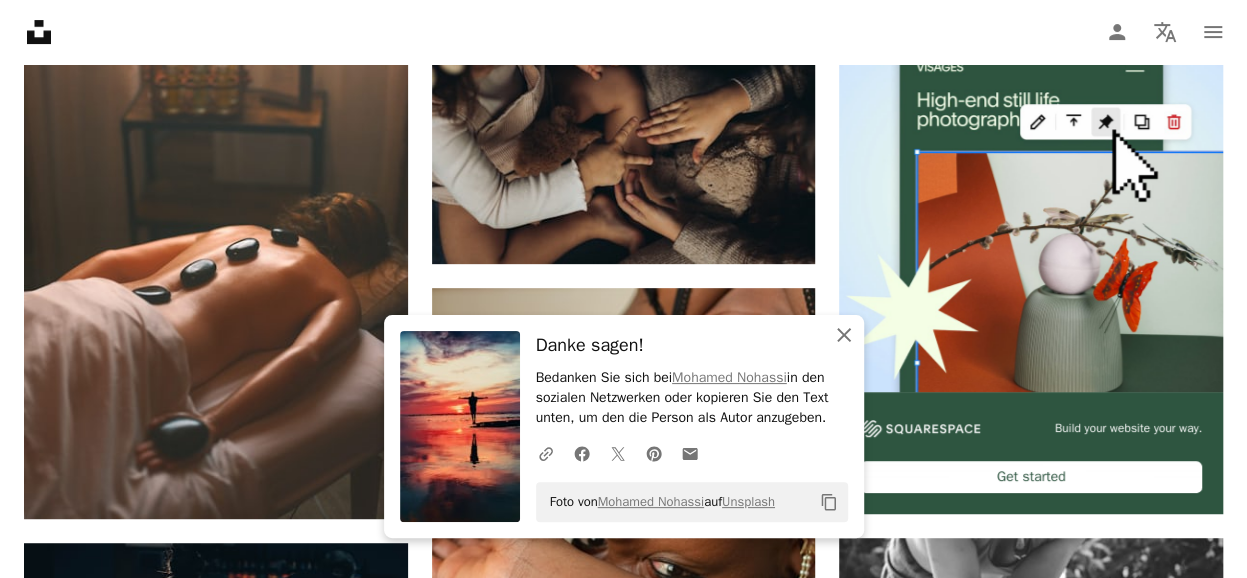 click on "An X shape" 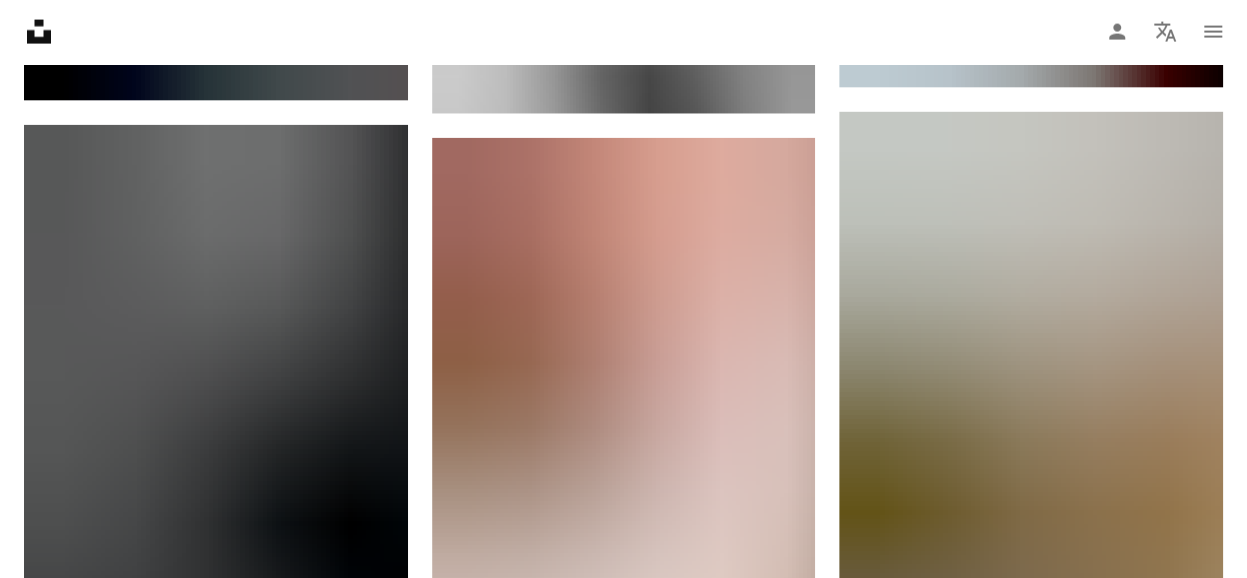 scroll, scrollTop: 2222, scrollLeft: 0, axis: vertical 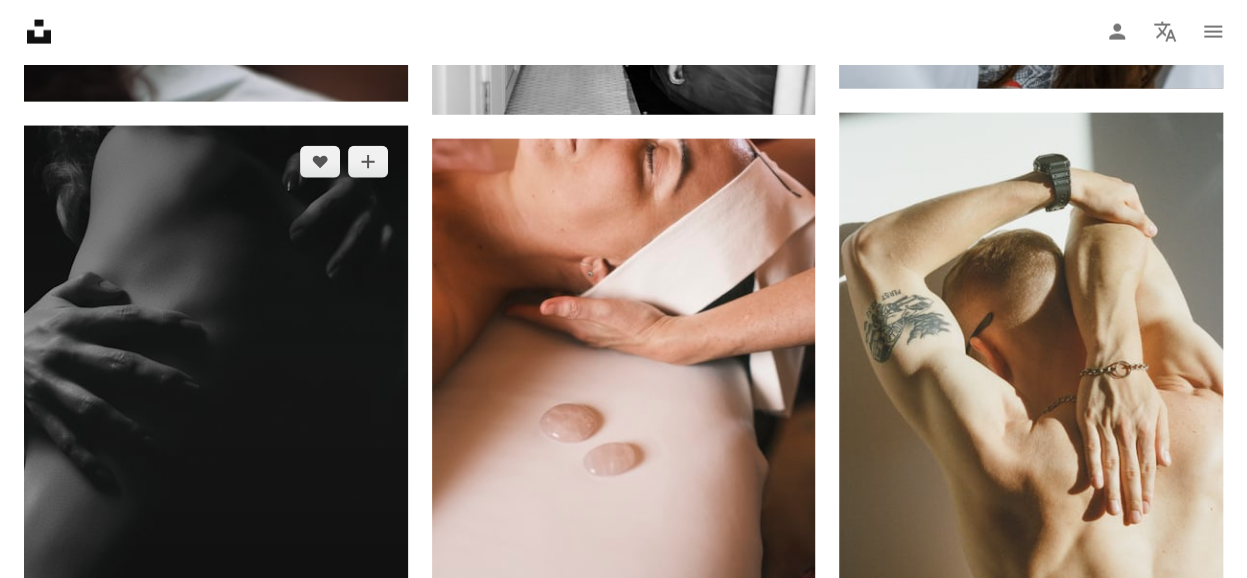 click at bounding box center (216, 413) 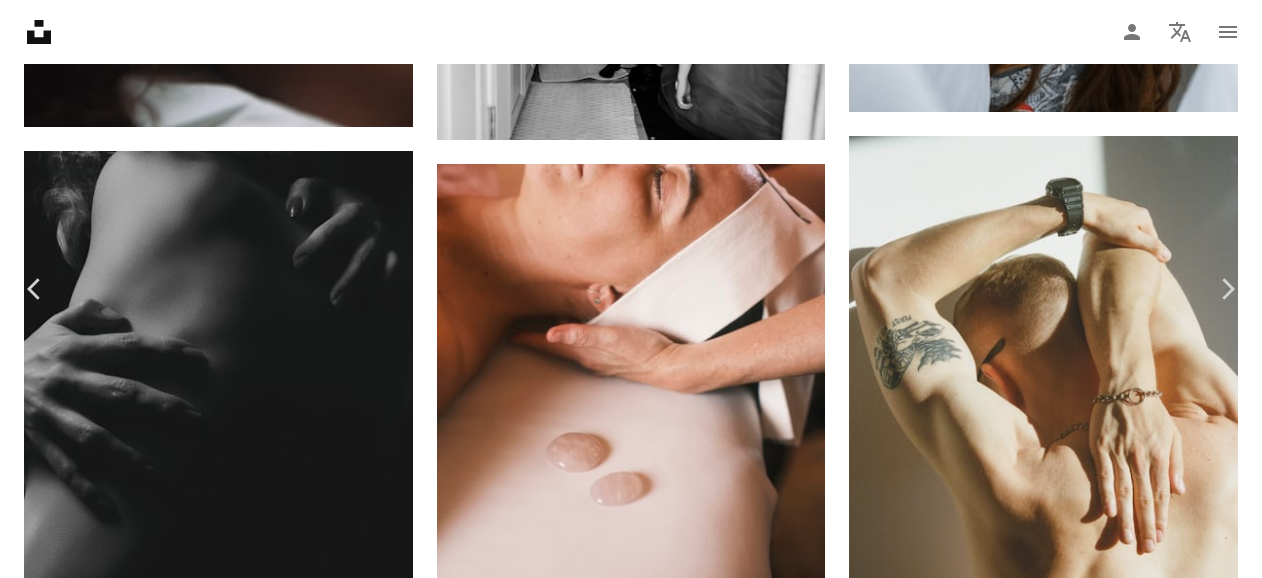 click on "Kostenlos herunterladen" at bounding box center (1031, 6130) 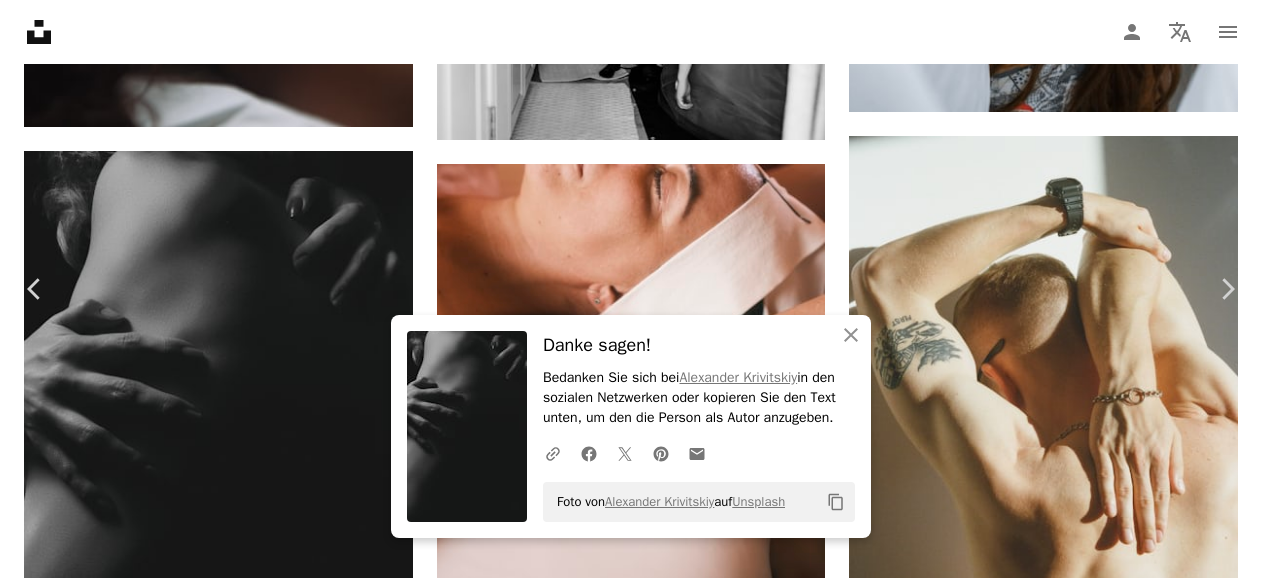 click on "An X shape" at bounding box center (20, 20) 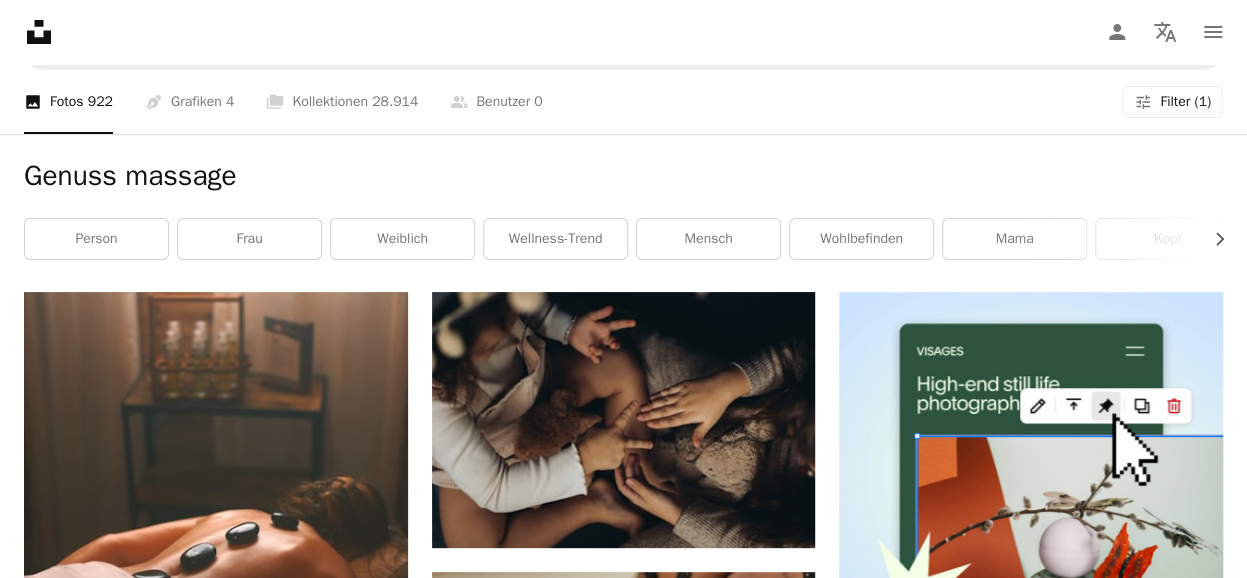 scroll, scrollTop: 0, scrollLeft: 0, axis: both 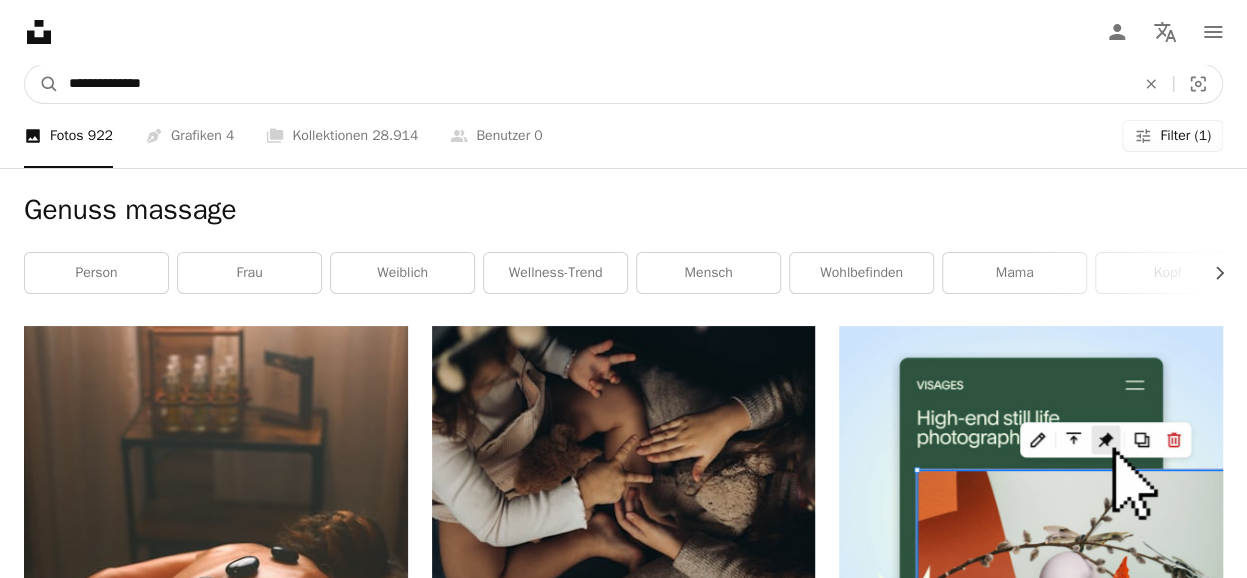 click on "**********" at bounding box center (594, 84) 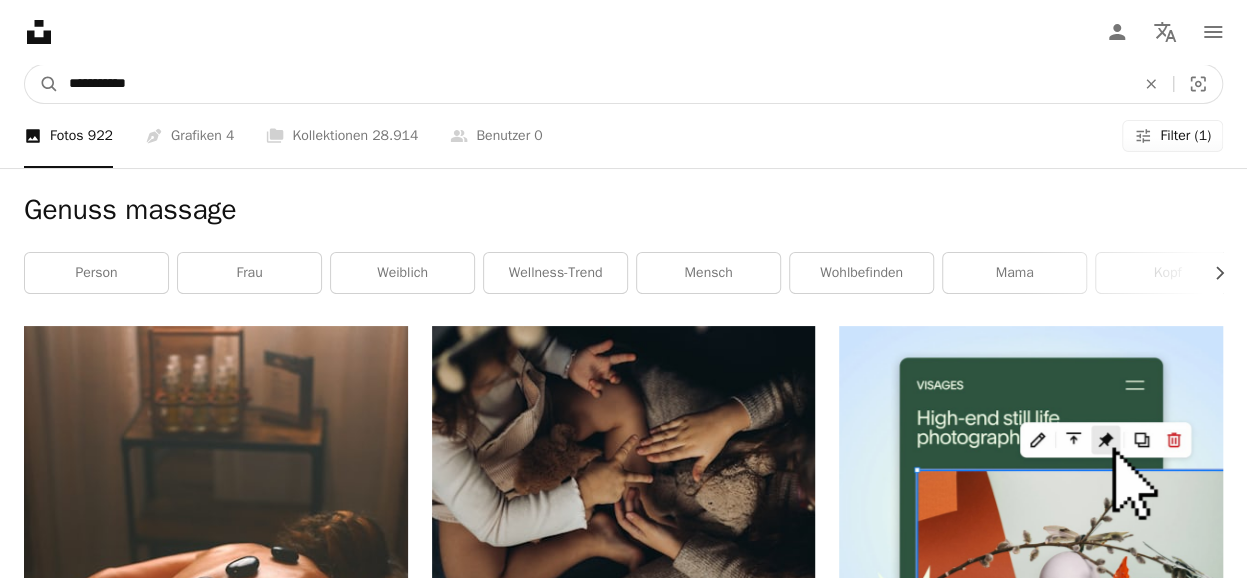 type on "**********" 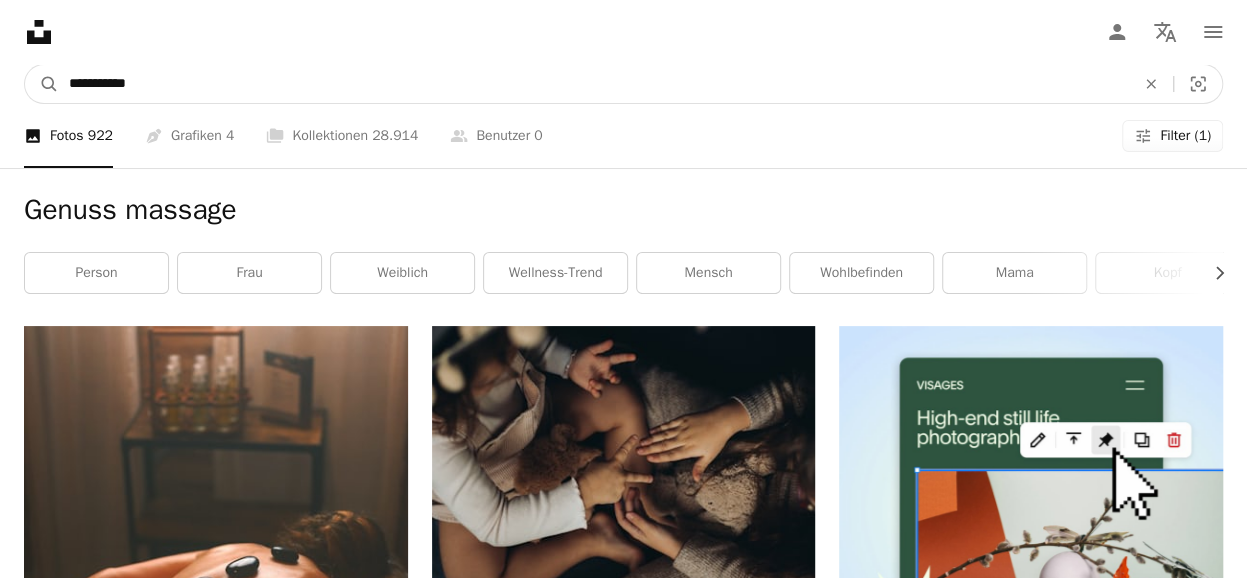 click on "A magnifying glass" at bounding box center [42, 84] 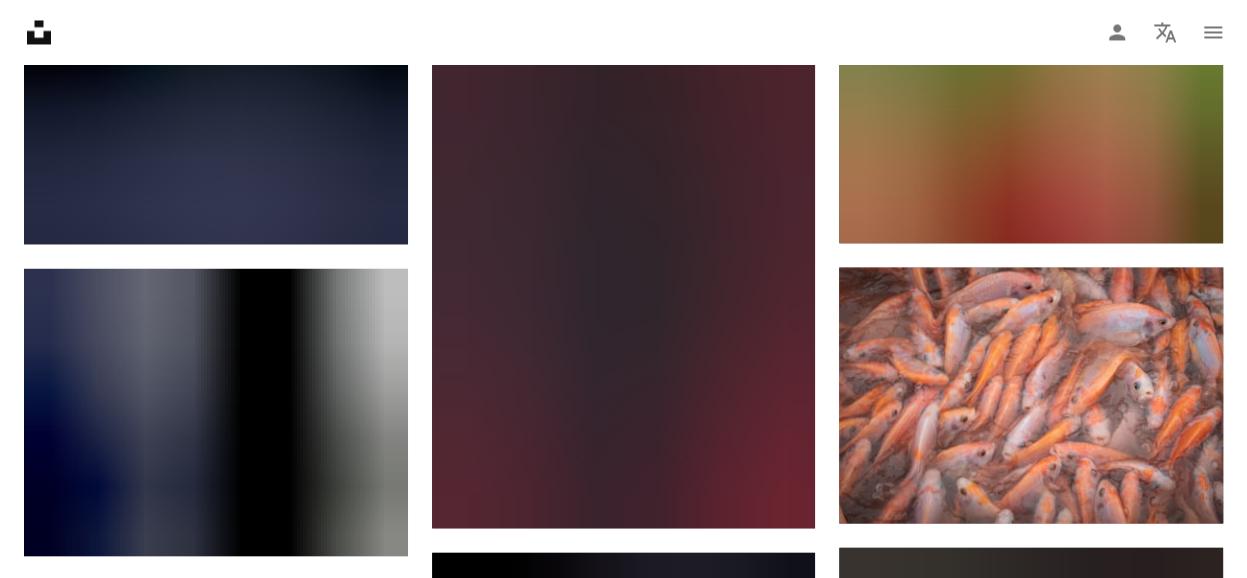 scroll, scrollTop: 1781, scrollLeft: 0, axis: vertical 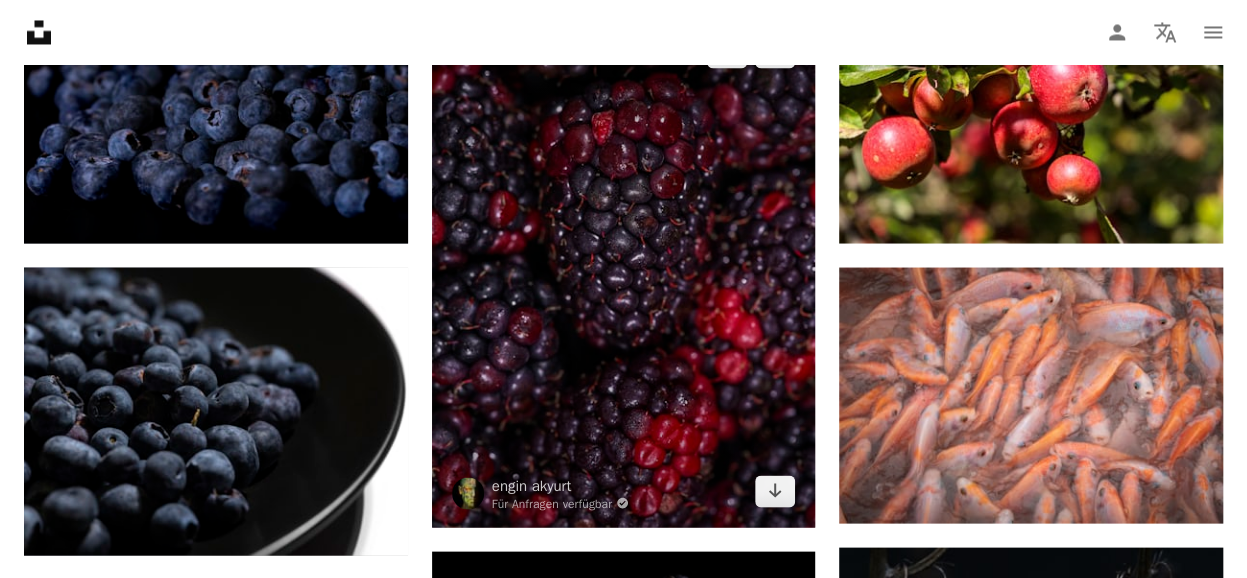 click at bounding box center (624, 271) 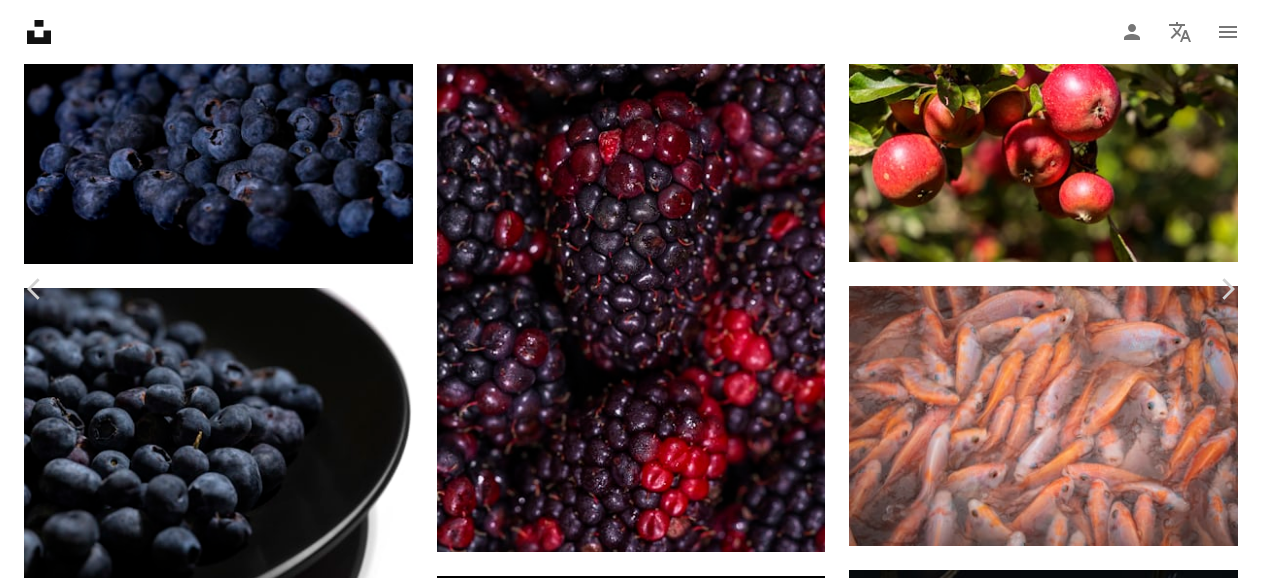 click on "Kostenlos herunterladen" at bounding box center [1031, 5222] 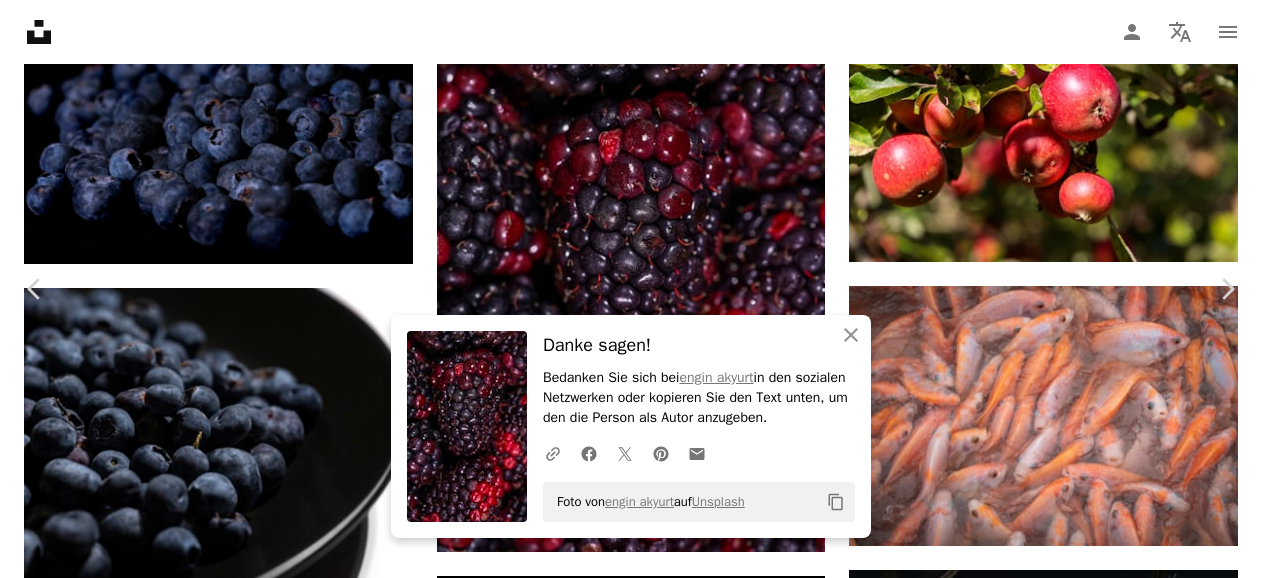click on "An X shape" at bounding box center [20, 20] 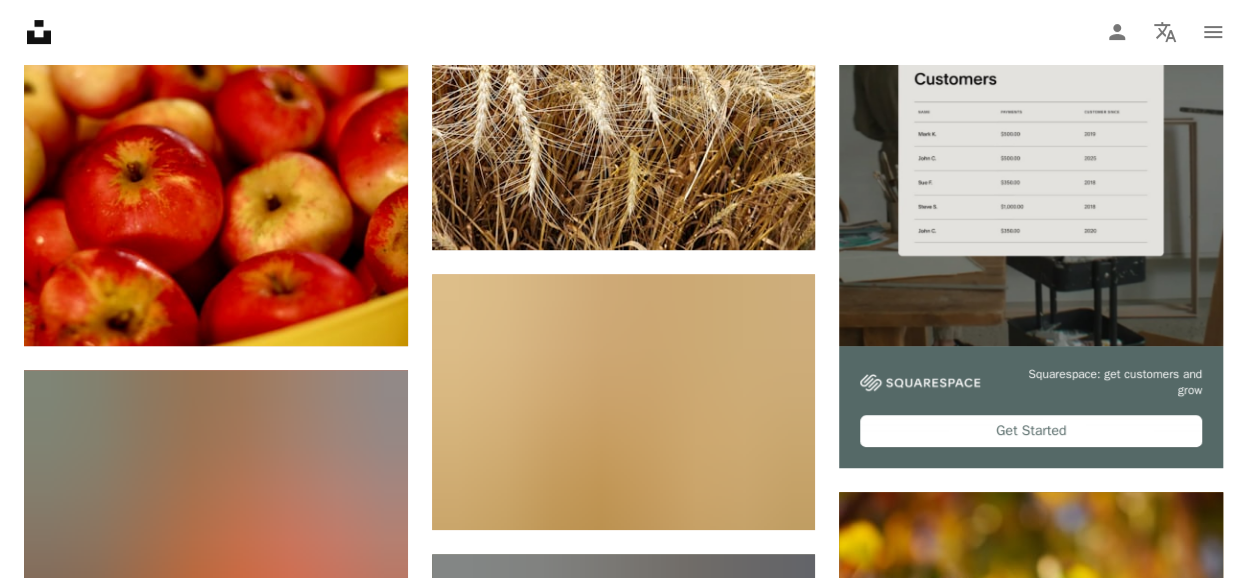 scroll, scrollTop: 0, scrollLeft: 0, axis: both 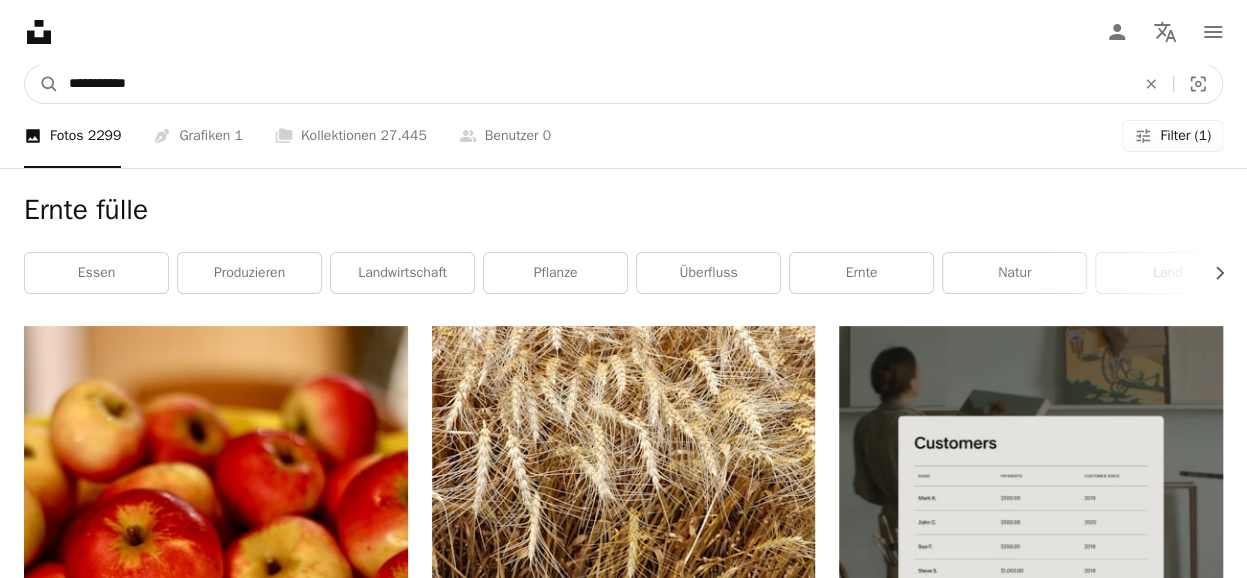click on "**********" at bounding box center [594, 84] 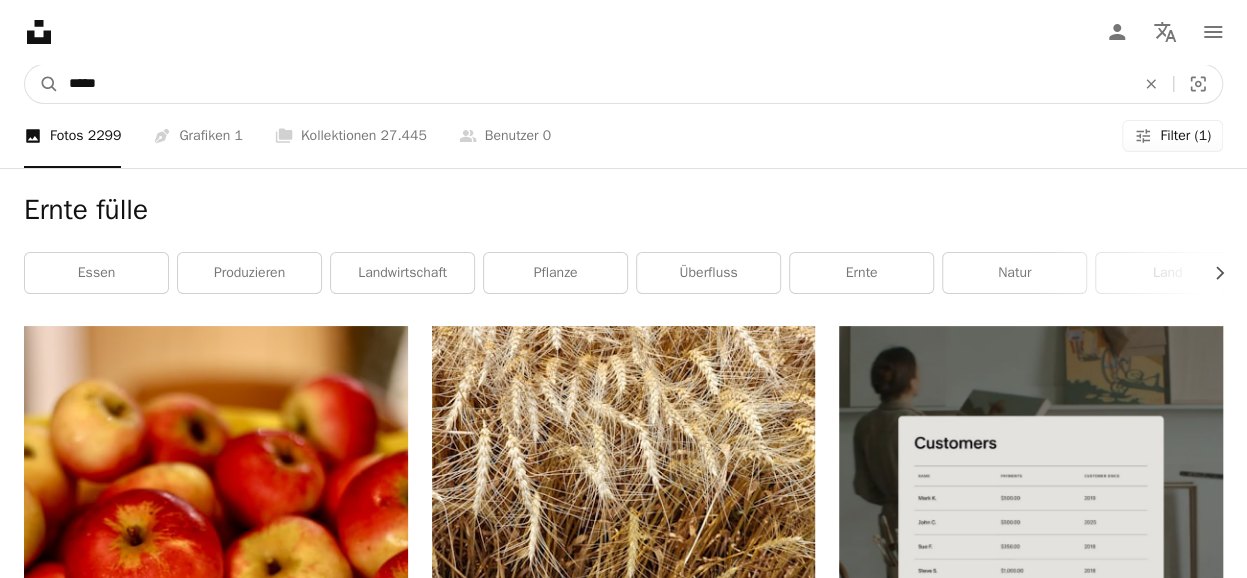 type on "*****" 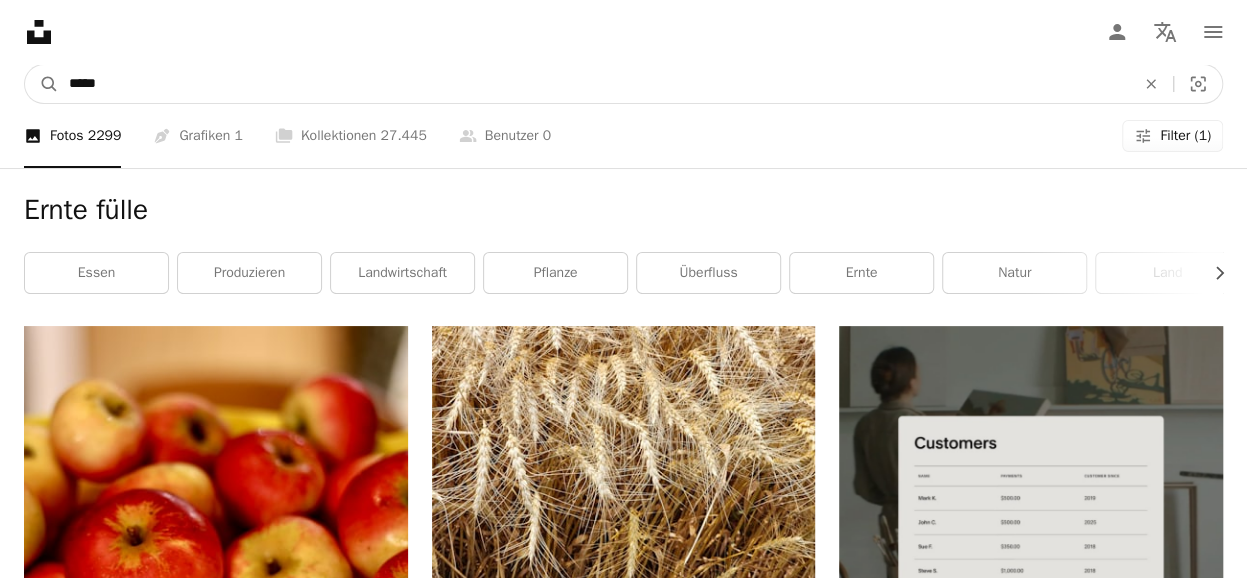 click on "A magnifying glass" at bounding box center (42, 84) 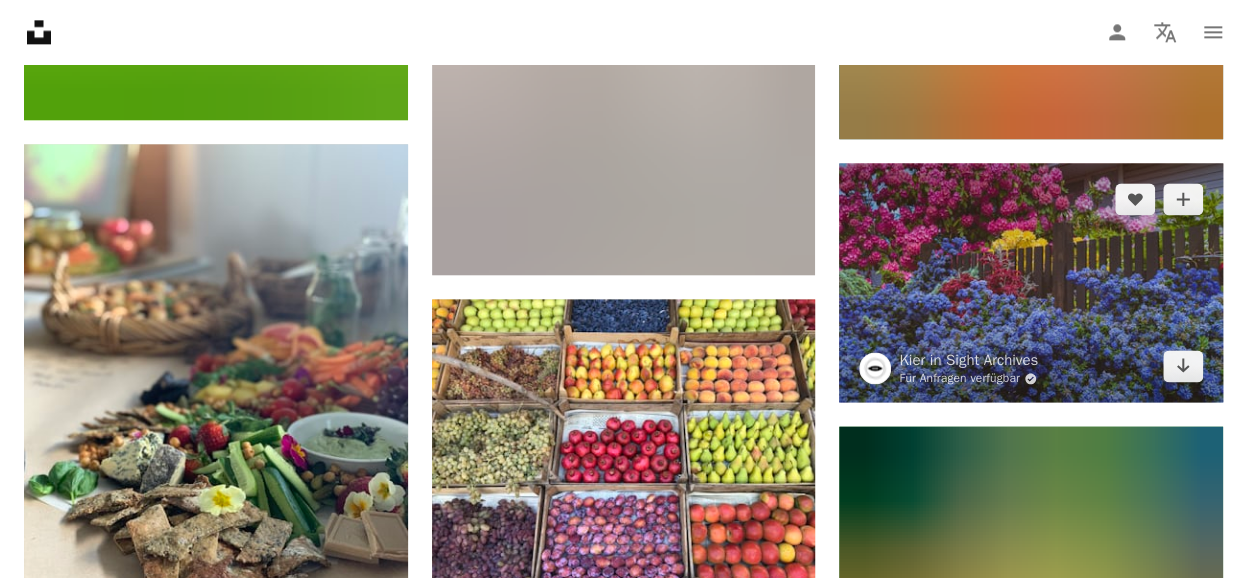 scroll, scrollTop: 1258, scrollLeft: 0, axis: vertical 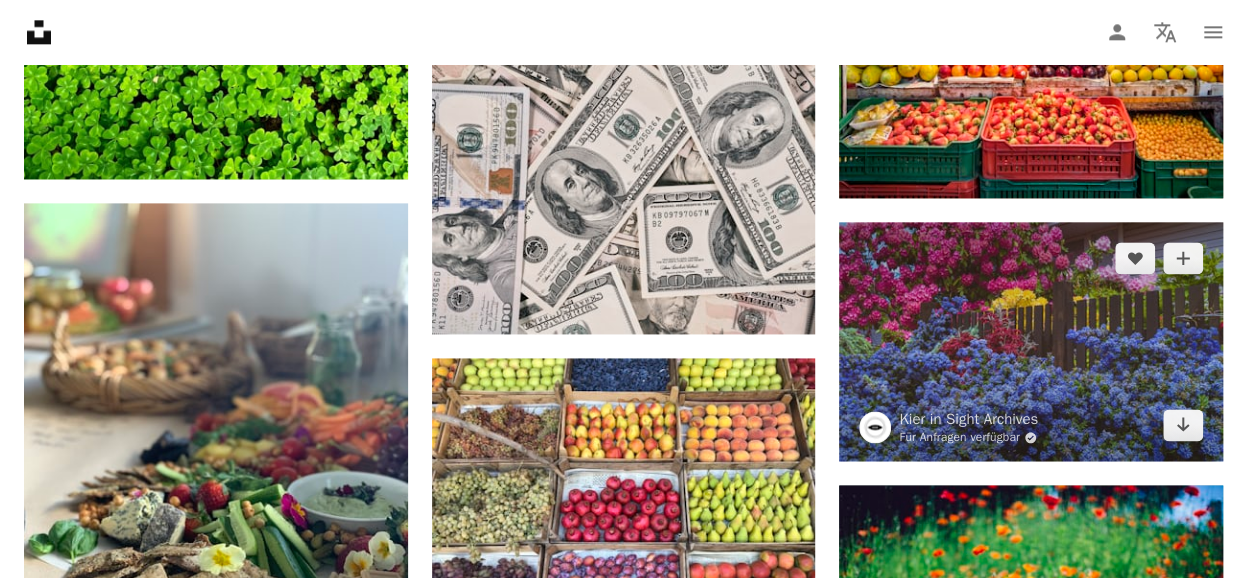 click at bounding box center [1031, 342] 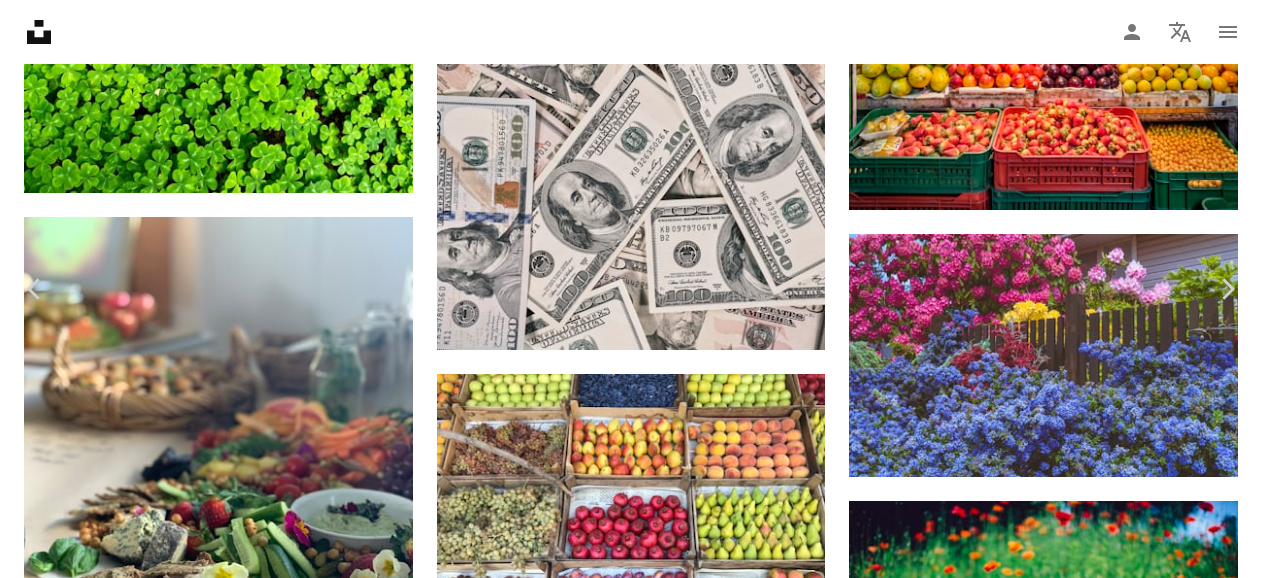 click on "Kostenlos herunterladen" at bounding box center [1031, 3111] 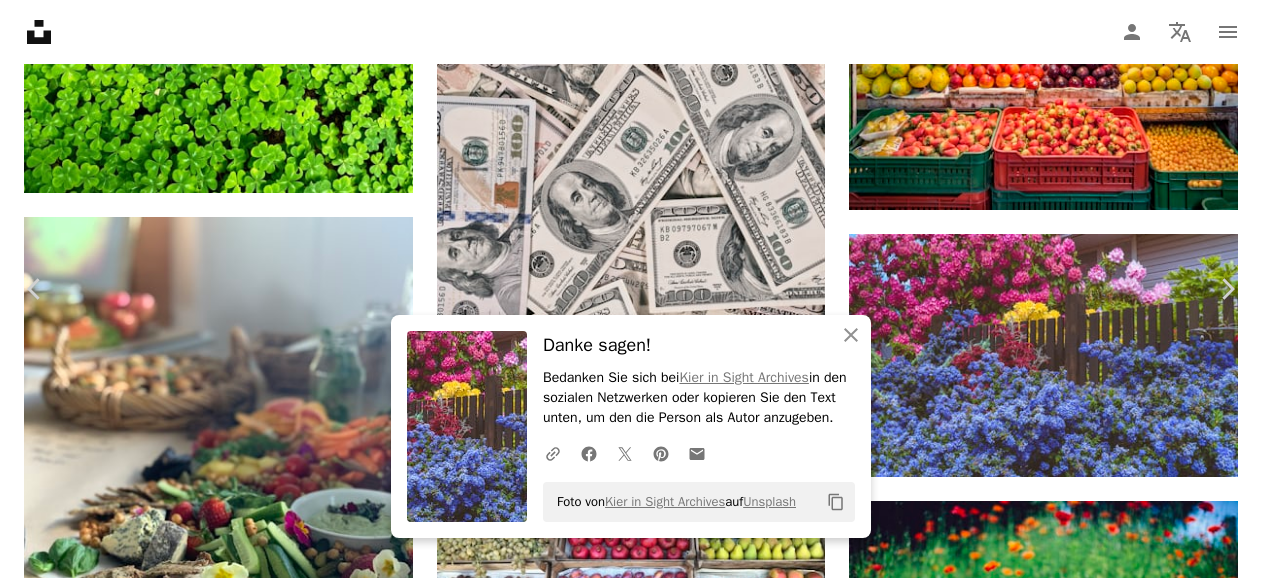 click on "An X shape" at bounding box center [20, 20] 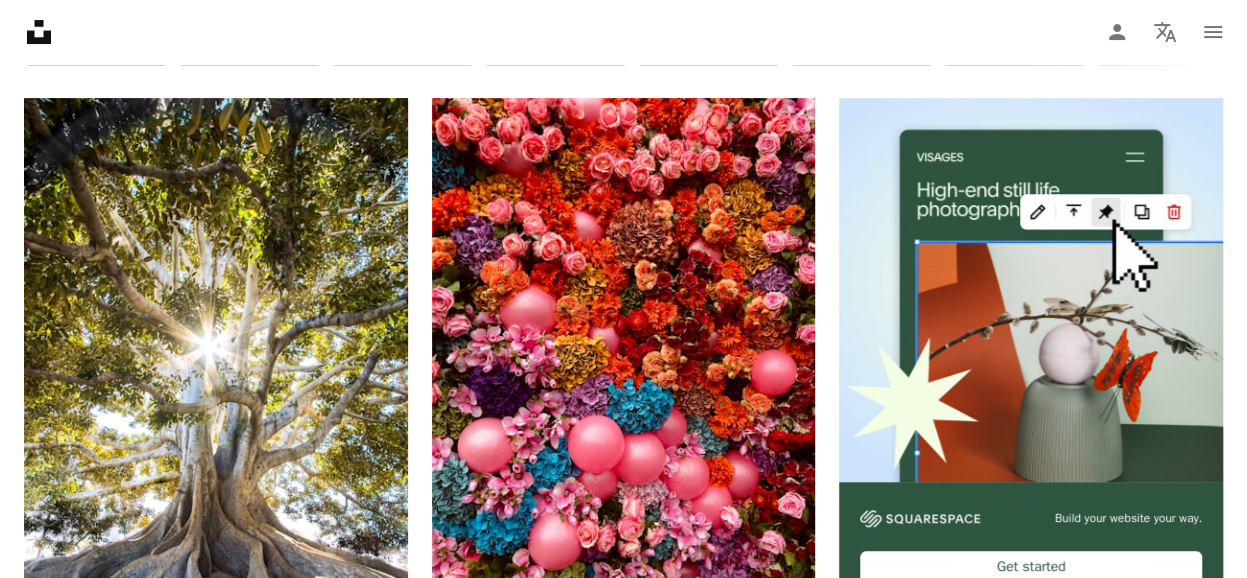 scroll, scrollTop: 0, scrollLeft: 0, axis: both 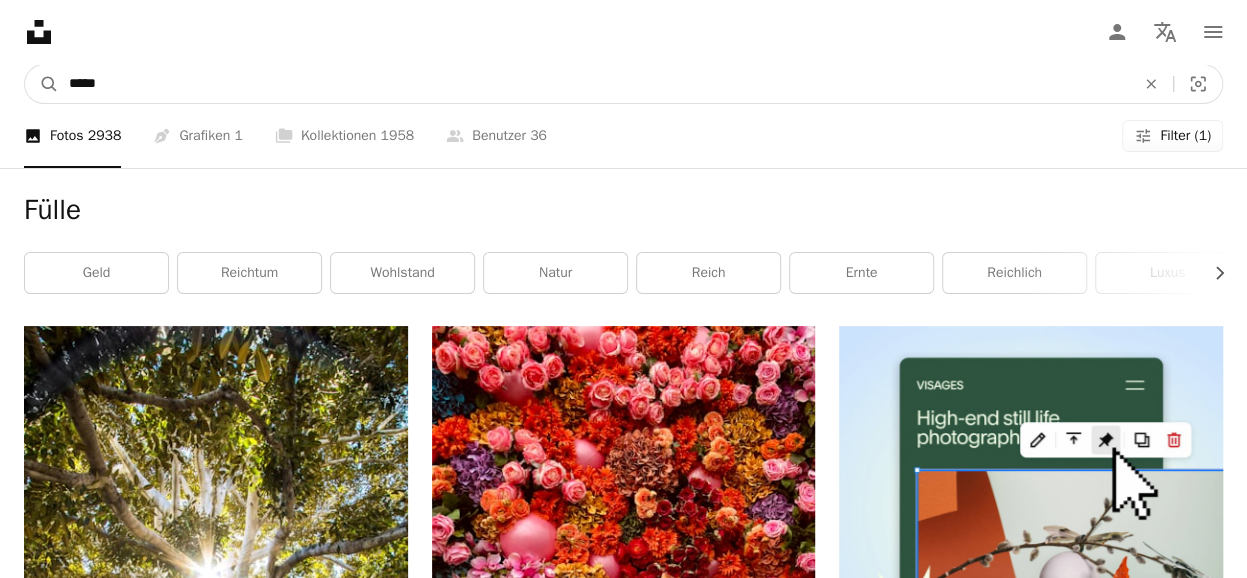 click on "*****" at bounding box center (594, 84) 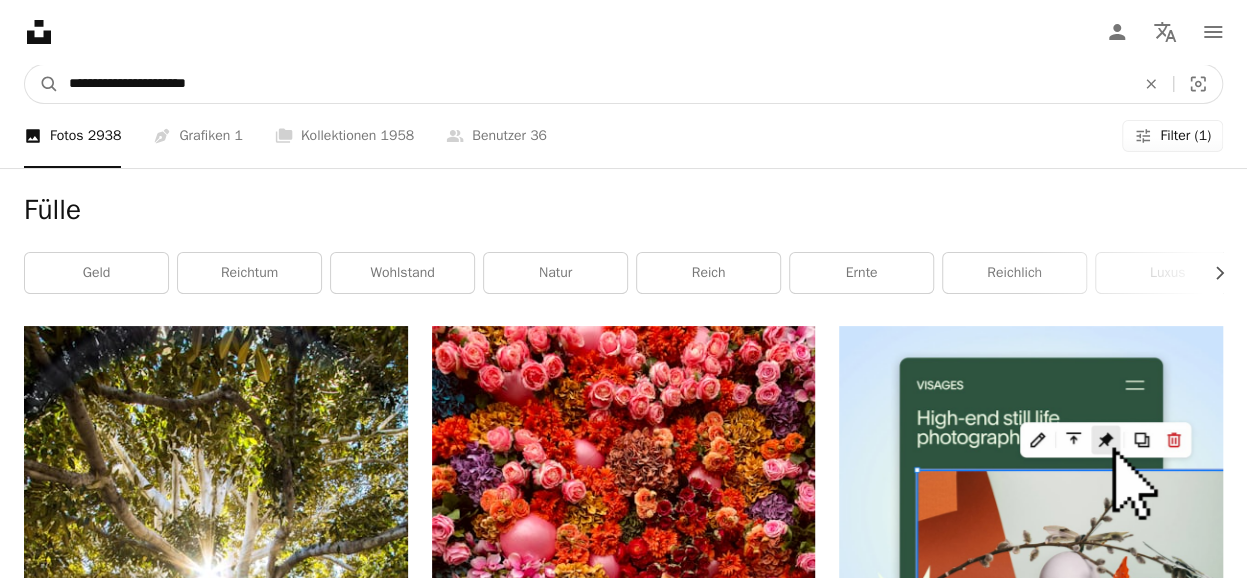 type on "**********" 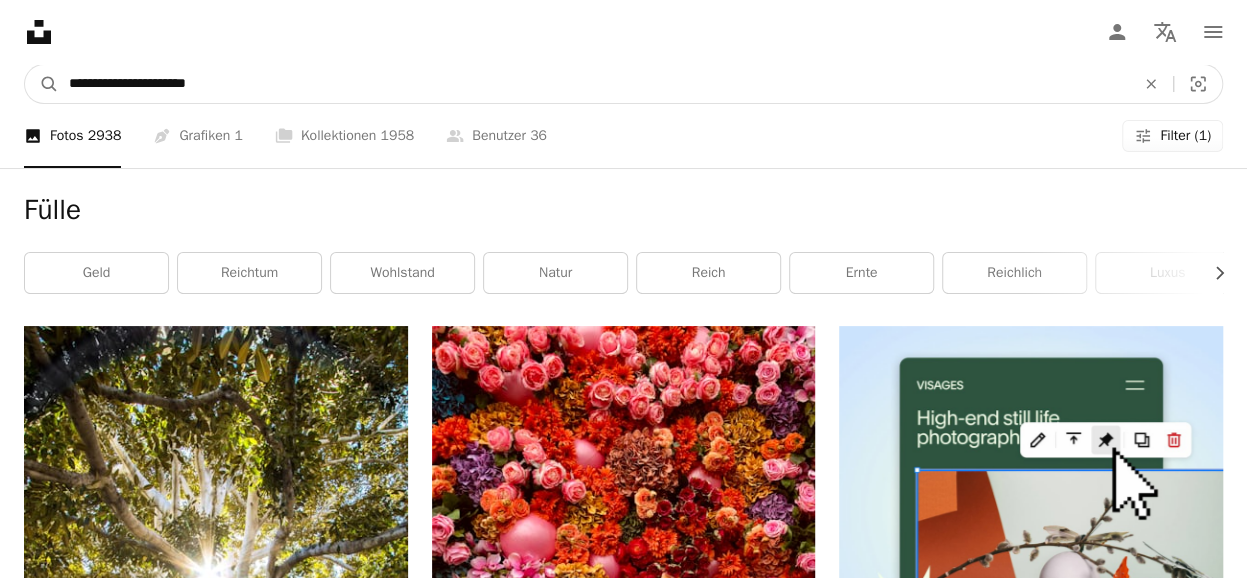 click on "A magnifying glass" at bounding box center [42, 84] 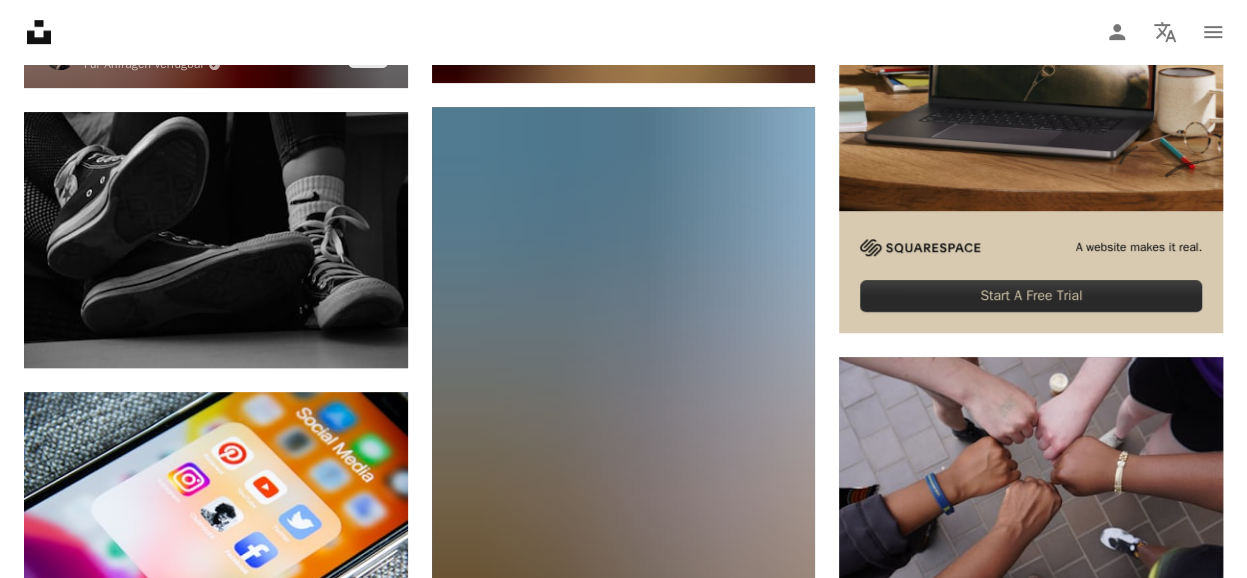 scroll, scrollTop: 0, scrollLeft: 0, axis: both 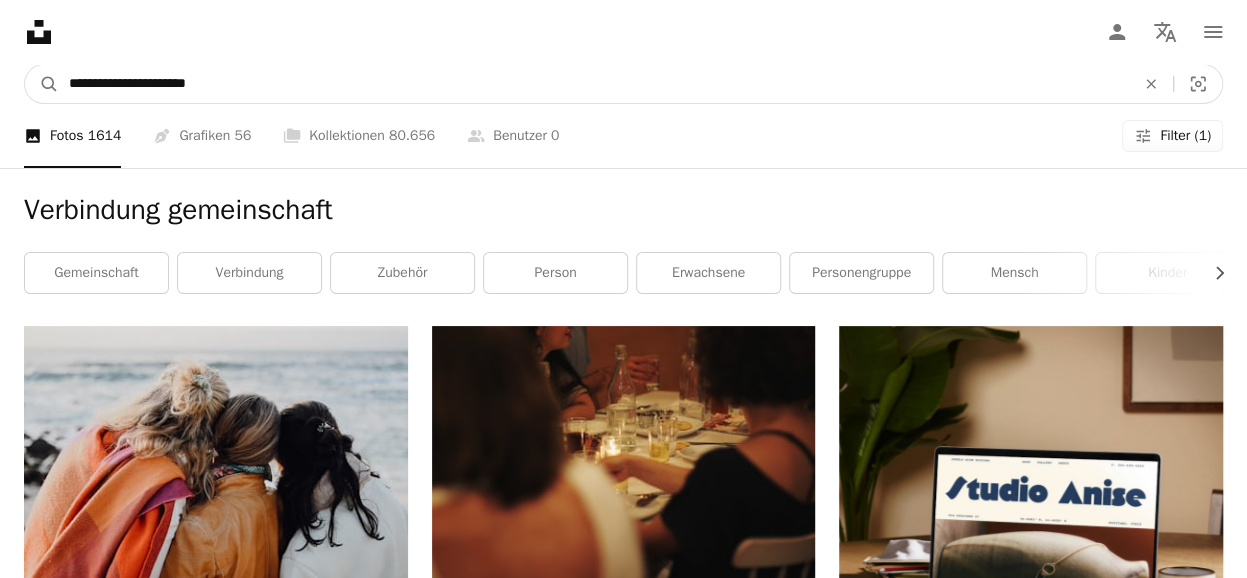 drag, startPoint x: 144, startPoint y: 85, endPoint x: -10, endPoint y: 61, distance: 155.85892 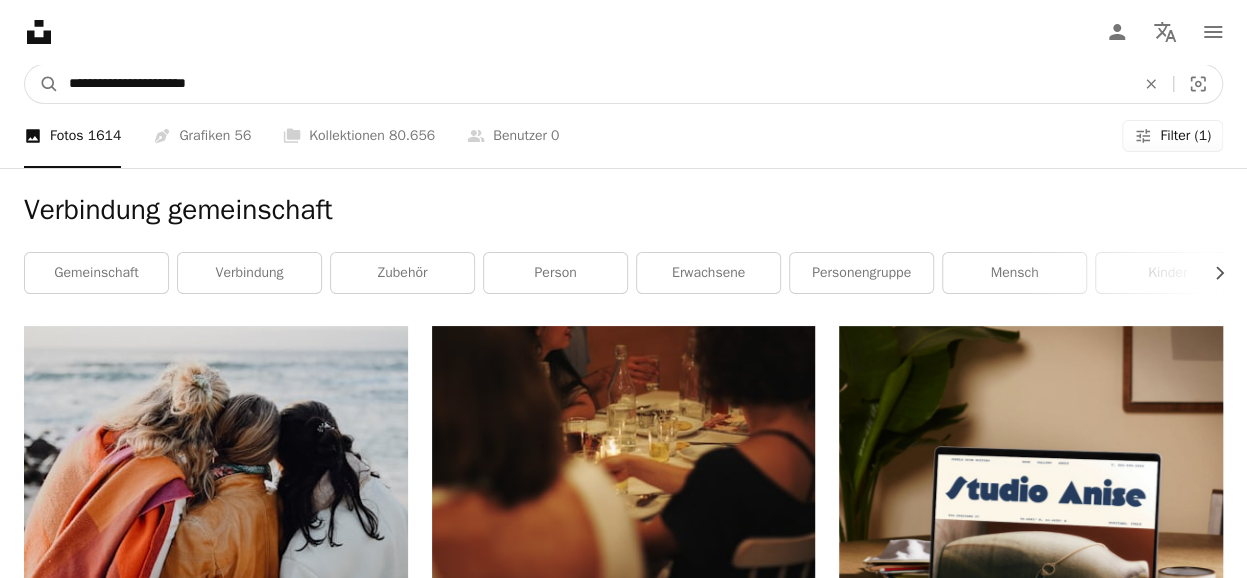 click on "Melanie Kanzler Für Anfragen verfügbar A checkmark inside of a circle Arrow pointing down A heart A plus sign Griffin Taylor Für Anfragen verfügbar A checkmark inside of a circle Arrow pointing down A heart A plus sign Adem AY Arrow pointing down A heart A plus sign Ummano Dias Arrow pointing down A heart A plus sign Alvin Mahmudov  |" at bounding box center [623, 2298] 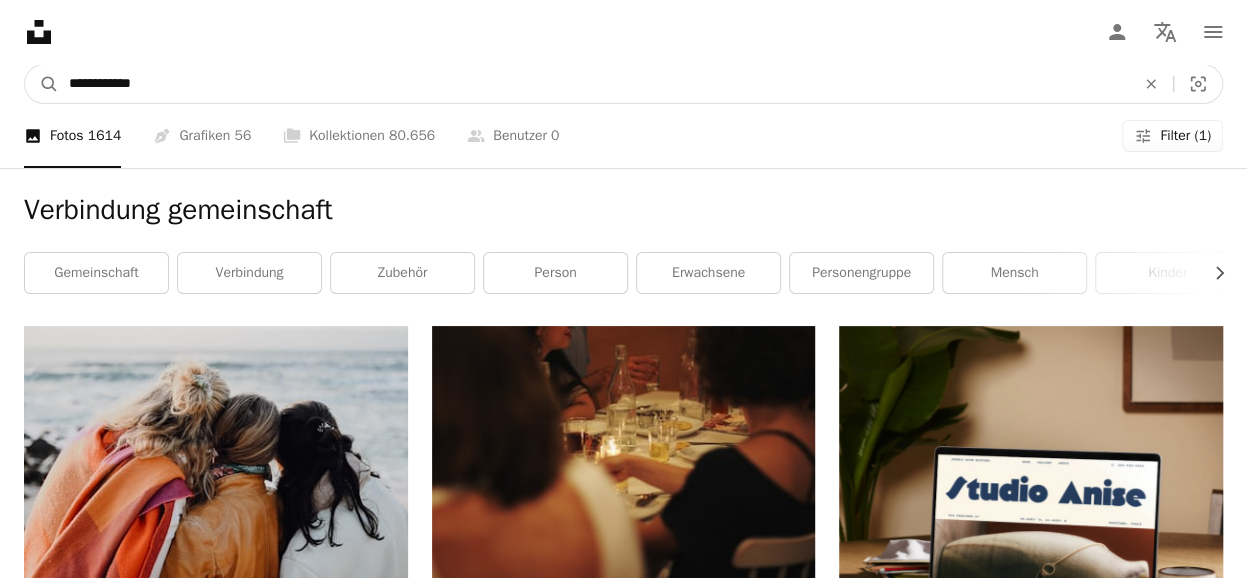 click on "A magnifying glass" at bounding box center [42, 84] 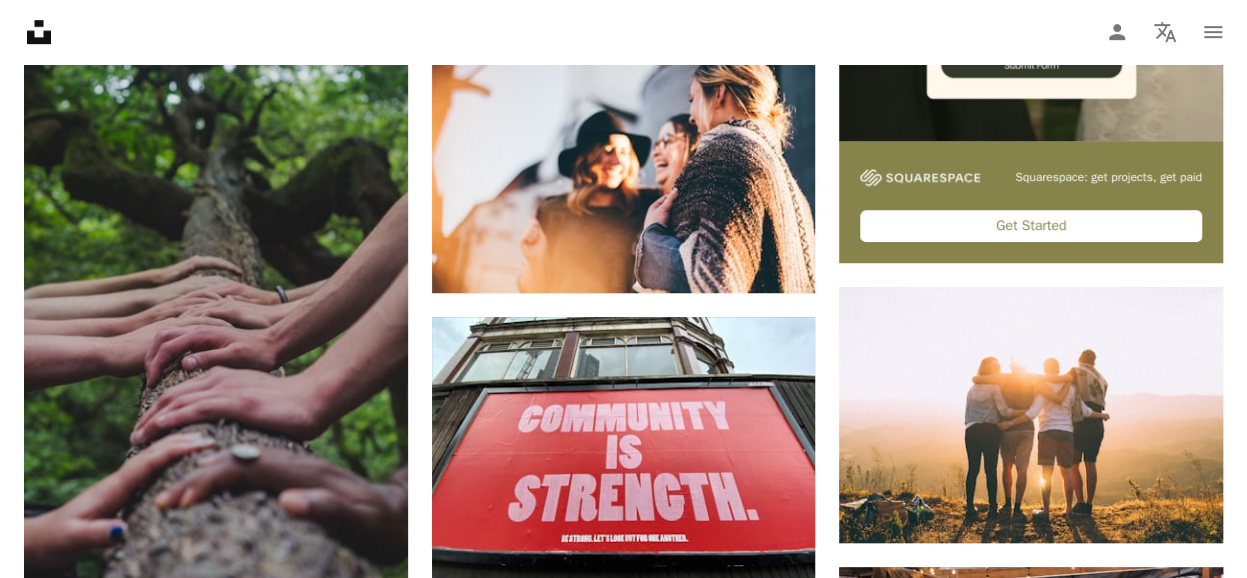 scroll, scrollTop: 0, scrollLeft: 0, axis: both 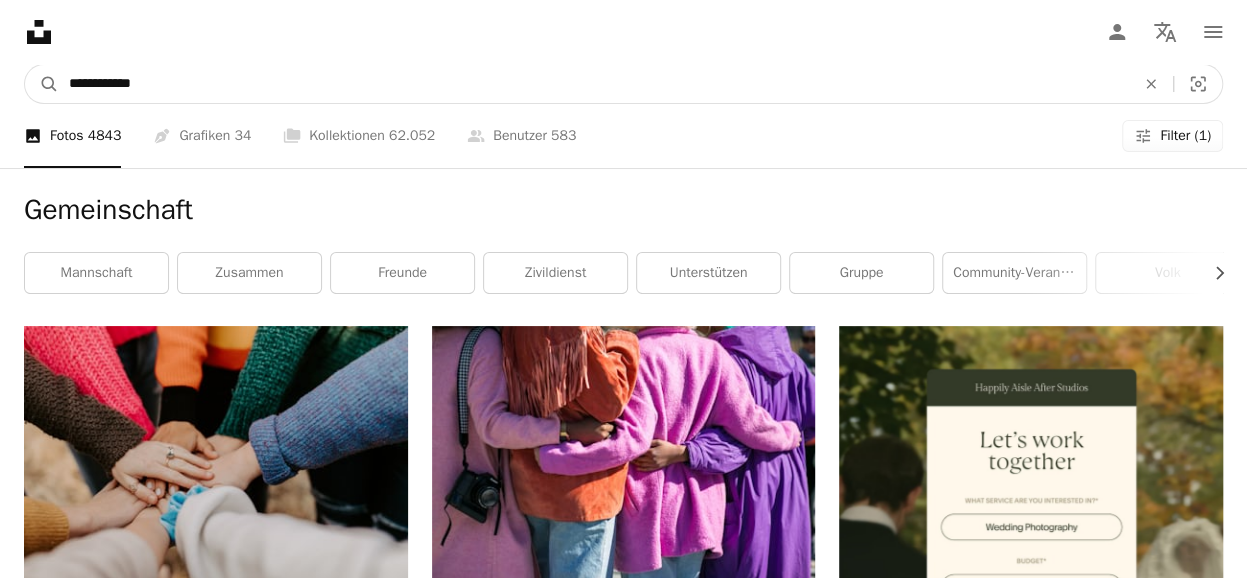 drag, startPoint x: 204, startPoint y: 87, endPoint x: 0, endPoint y: 76, distance: 204.29636 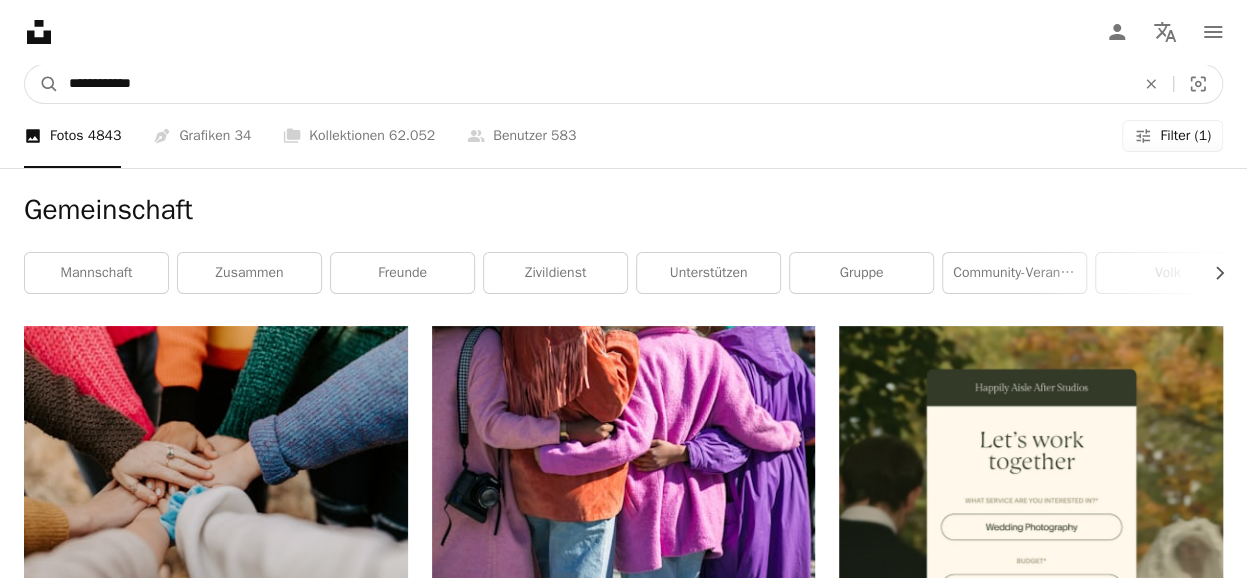click on "**********" at bounding box center [623, 84] 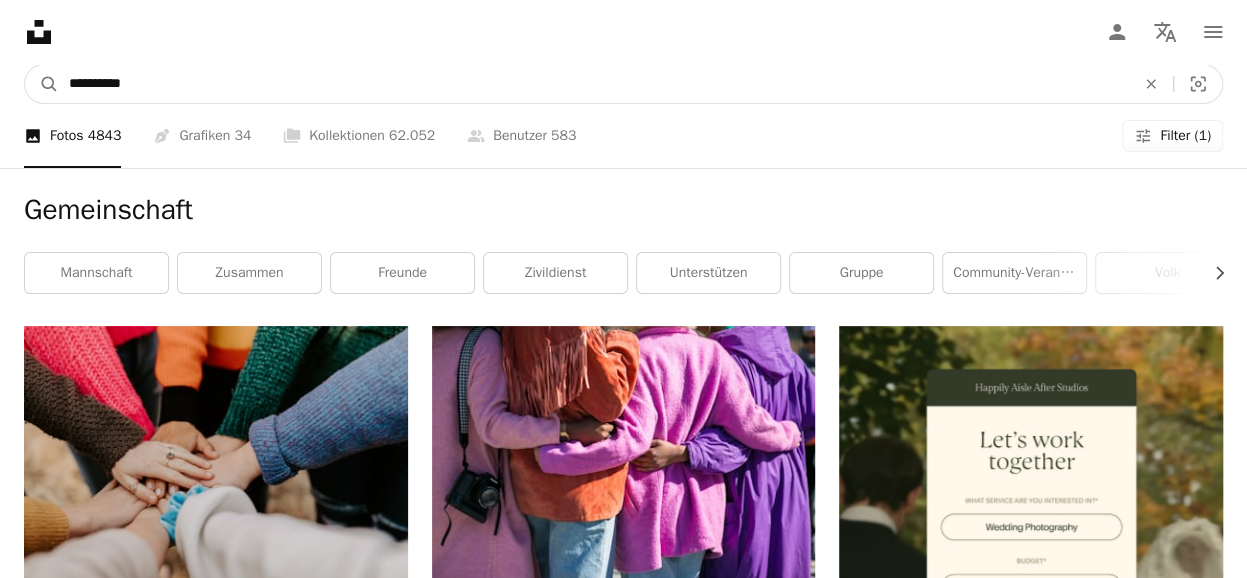 type on "**********" 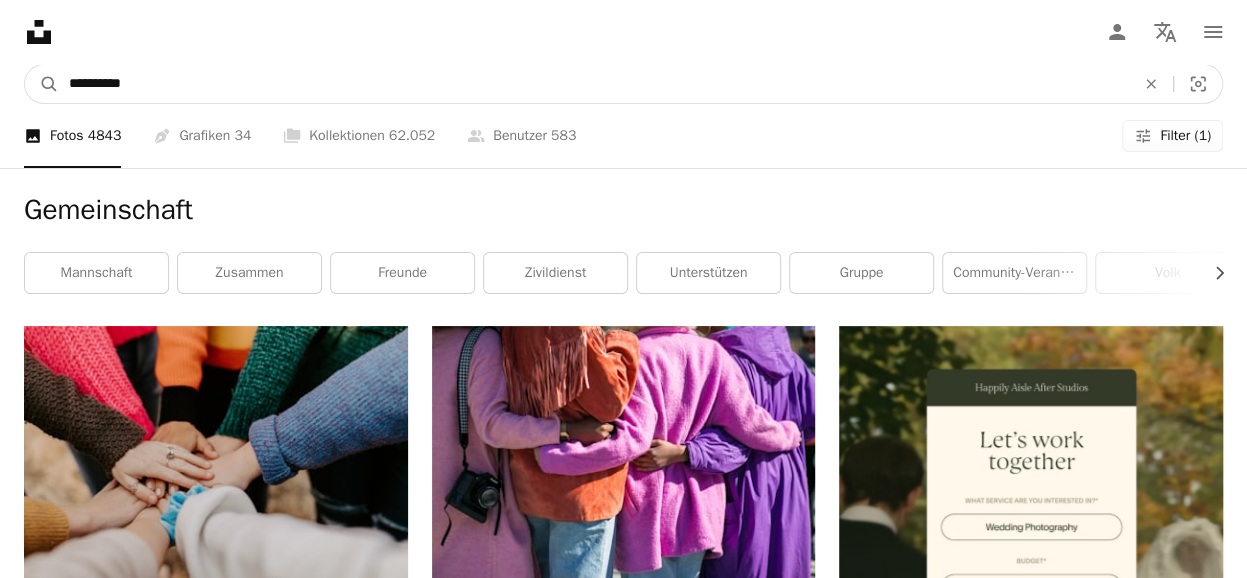 click on "A magnifying glass" at bounding box center [42, 84] 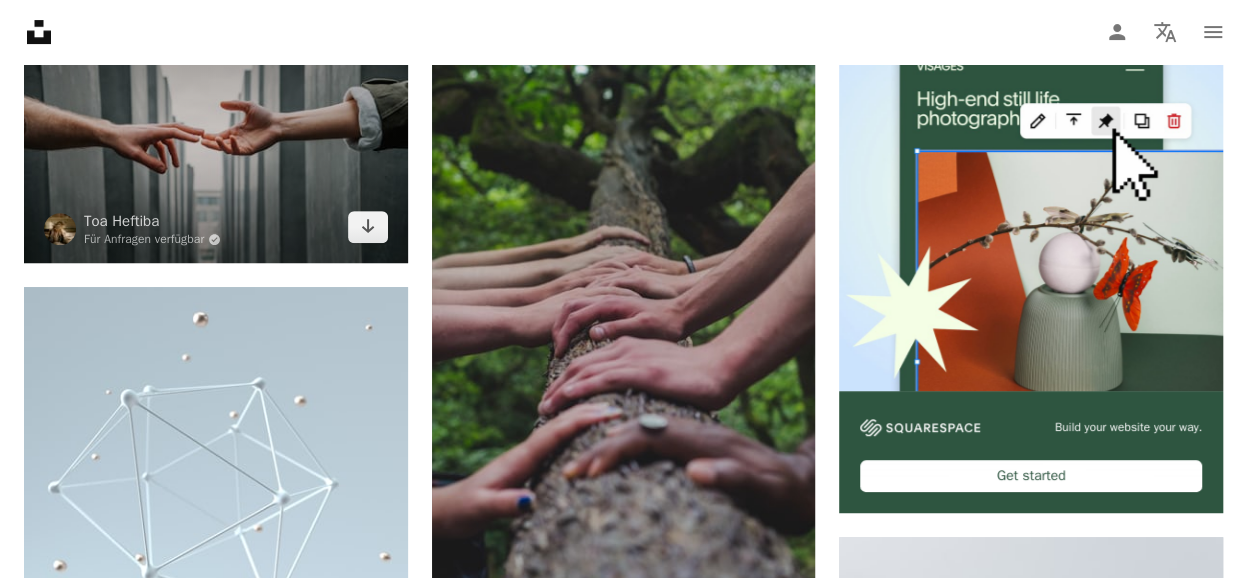 scroll, scrollTop: 0, scrollLeft: 0, axis: both 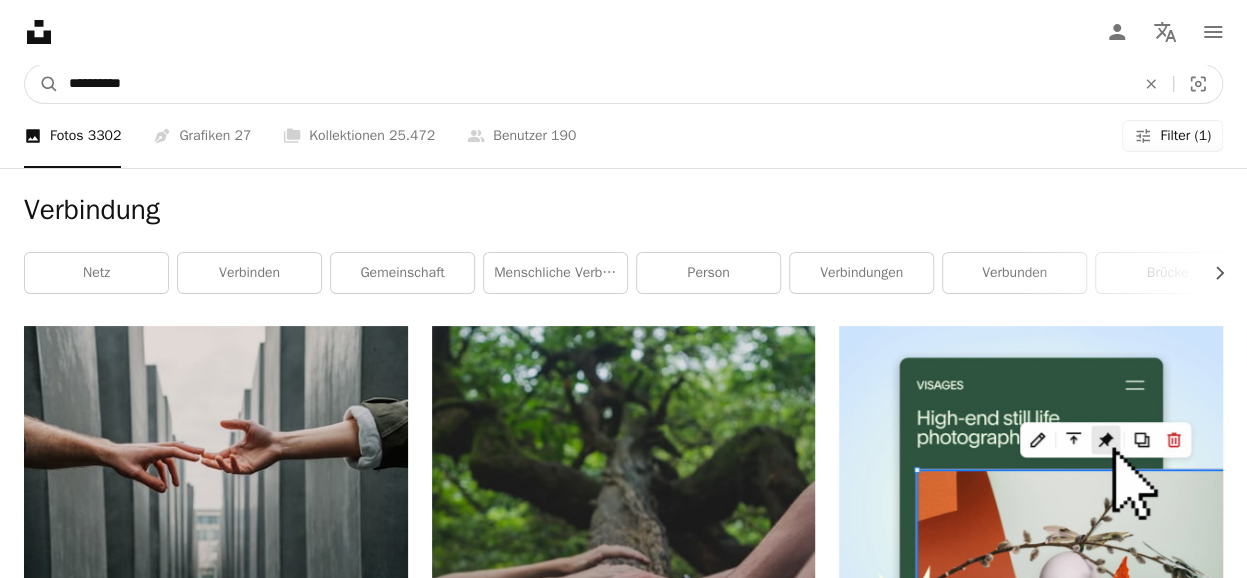 click on "**********" at bounding box center [594, 84] 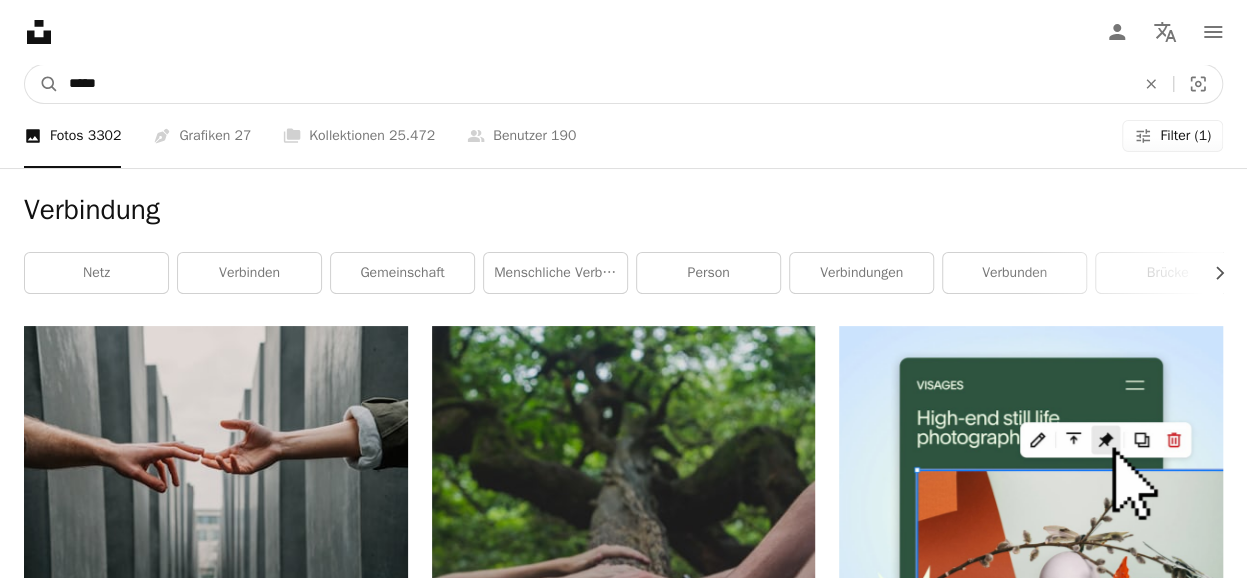 type on "****" 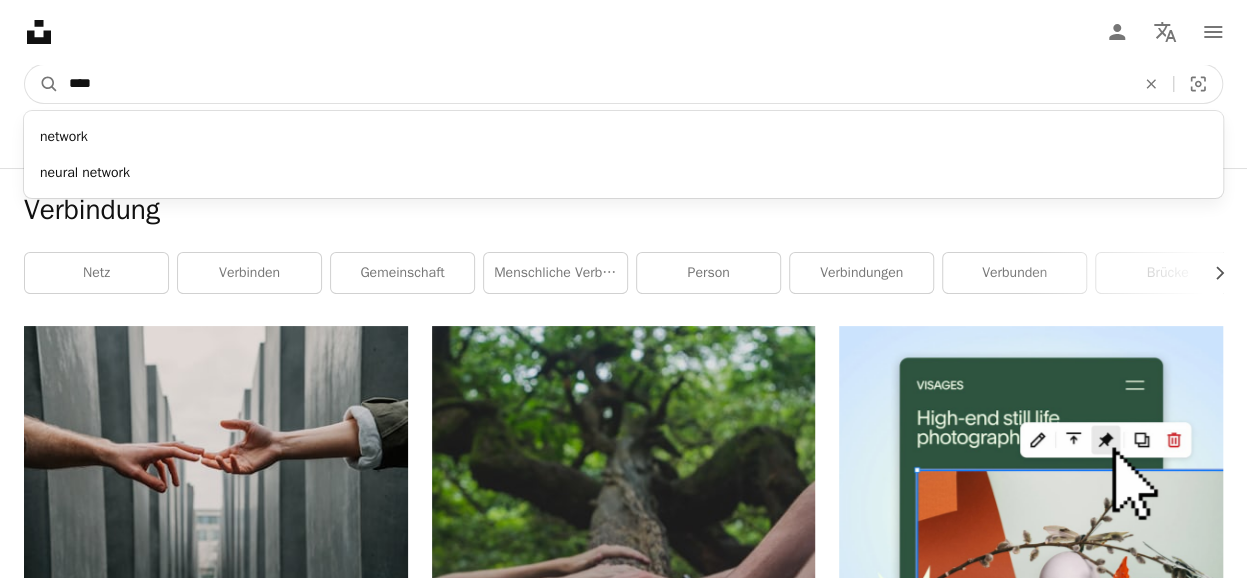click on "A magnifying glass" at bounding box center (42, 84) 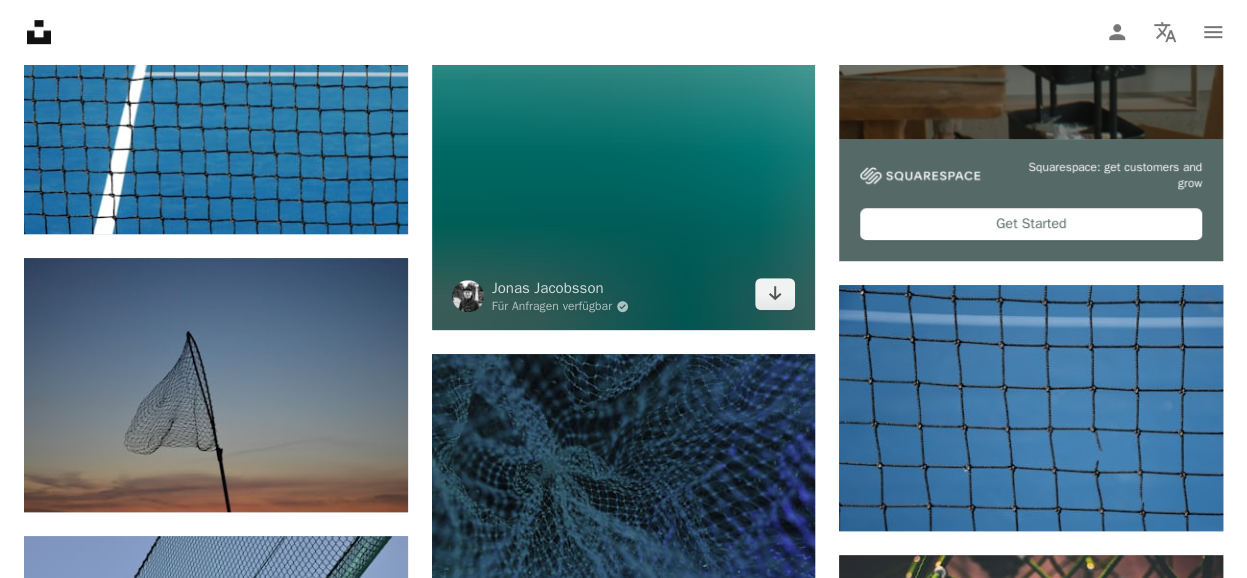 scroll, scrollTop: 0, scrollLeft: 0, axis: both 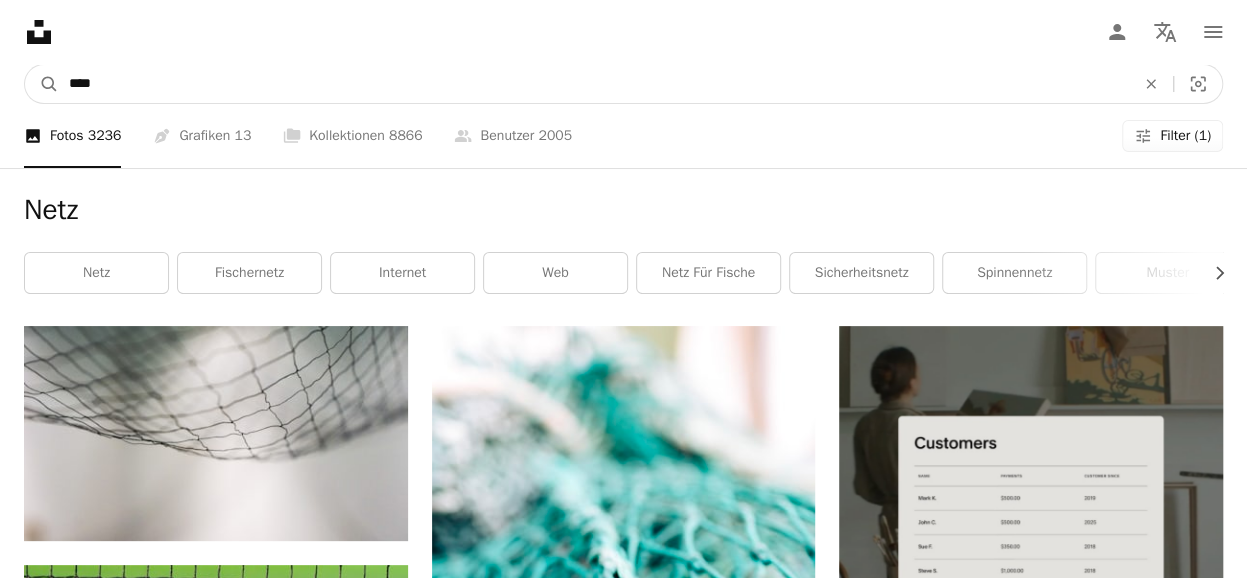 click on "****" at bounding box center [594, 84] 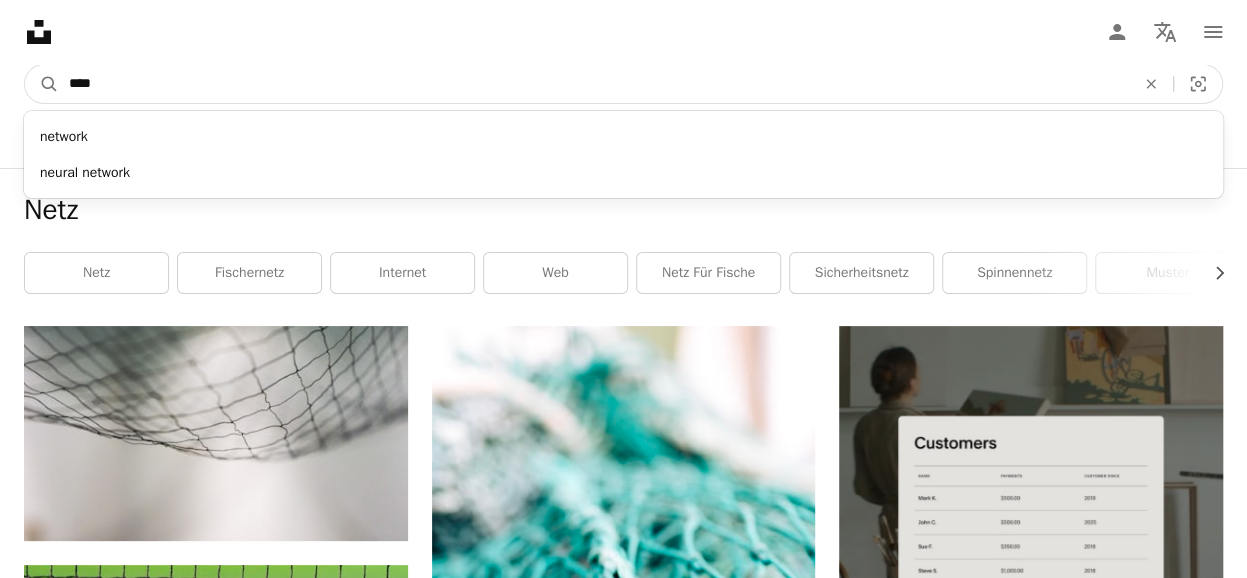 click on "****" at bounding box center [594, 84] 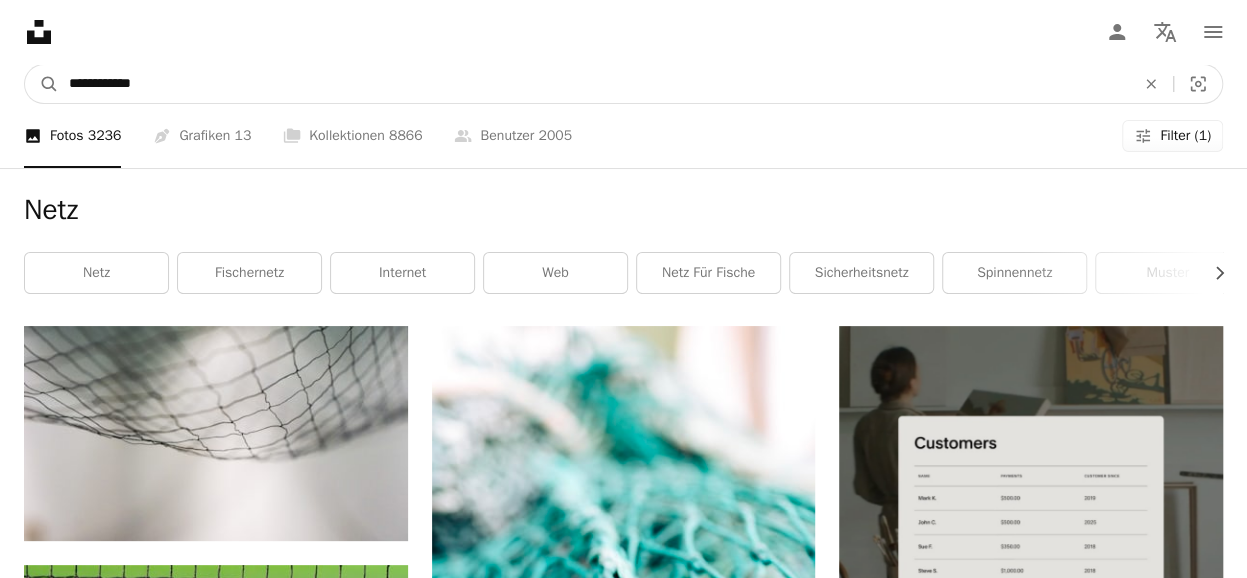 type on "**********" 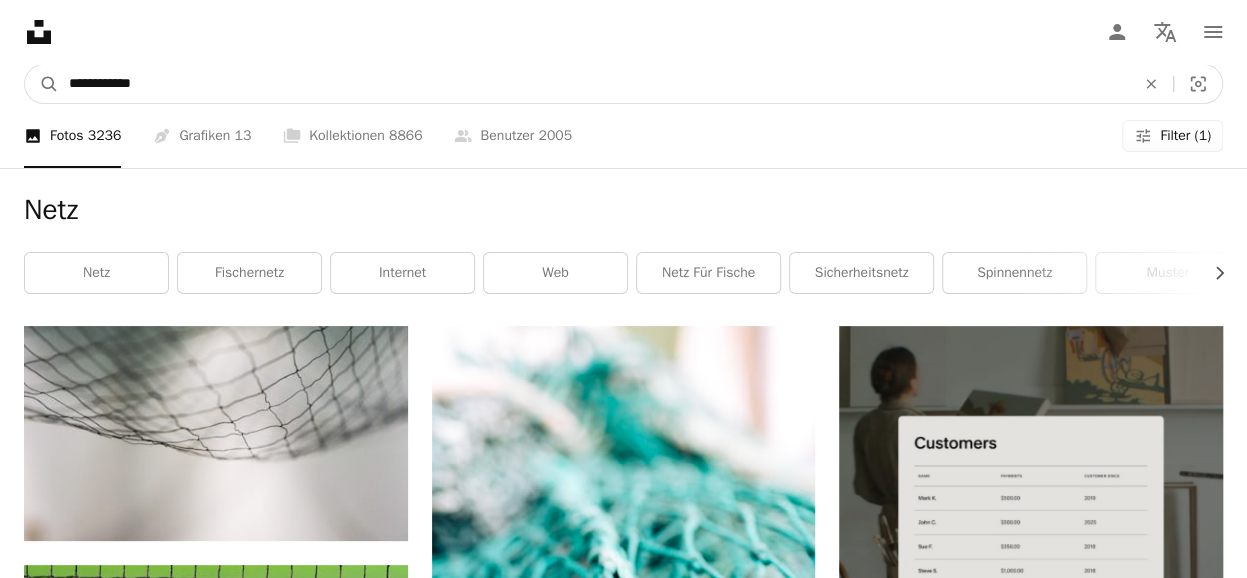 click on "A magnifying glass" at bounding box center [42, 84] 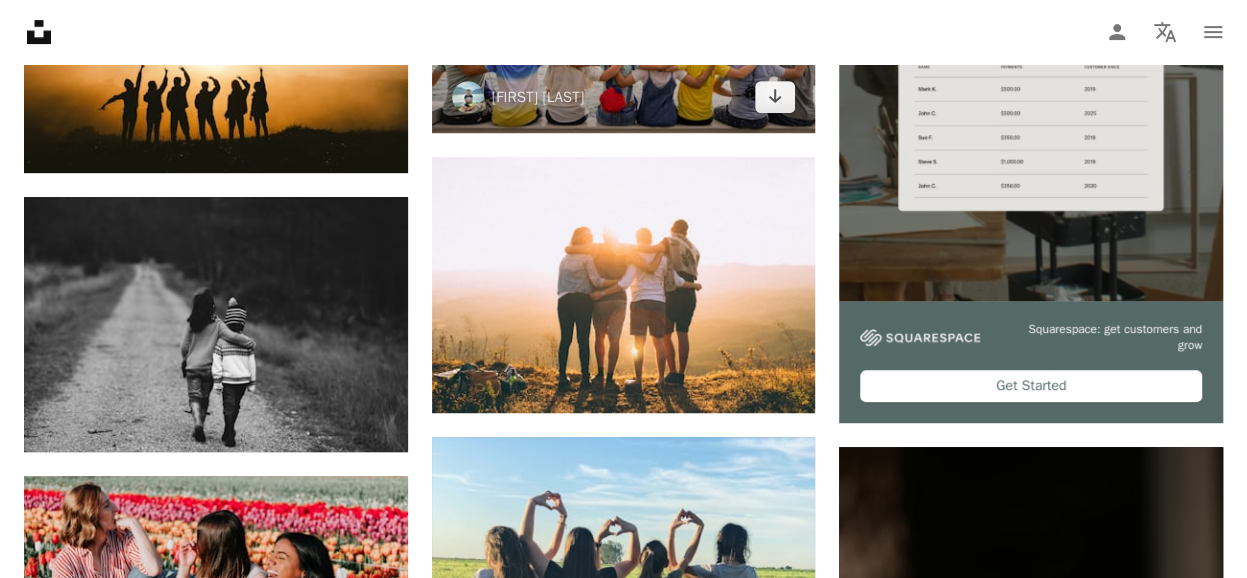 scroll, scrollTop: 0, scrollLeft: 0, axis: both 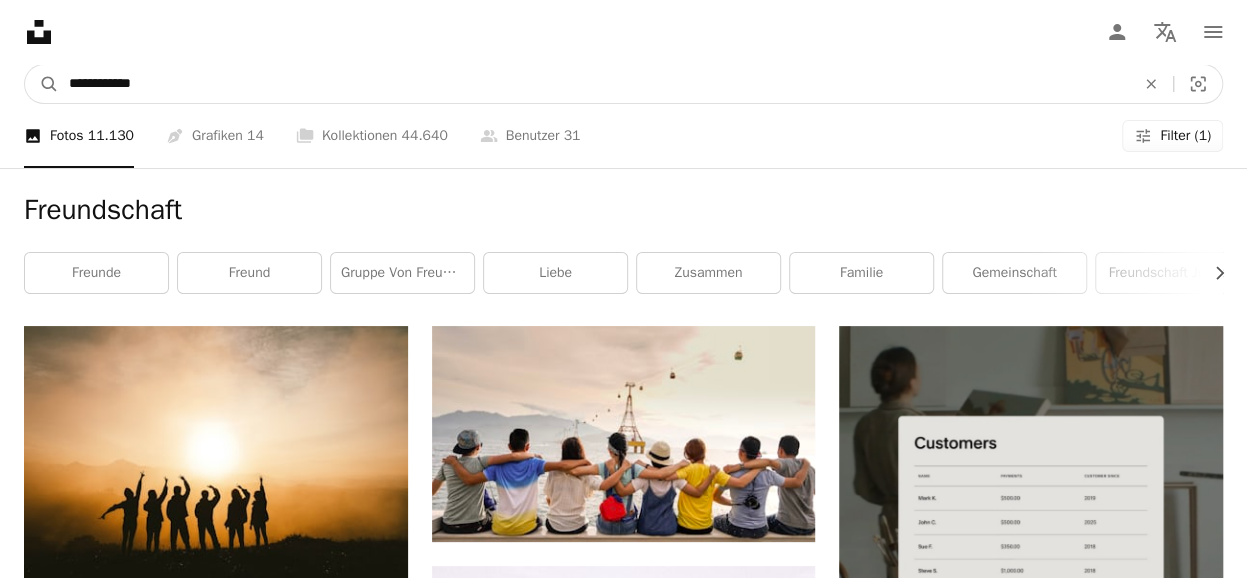 click on "**********" at bounding box center [594, 84] 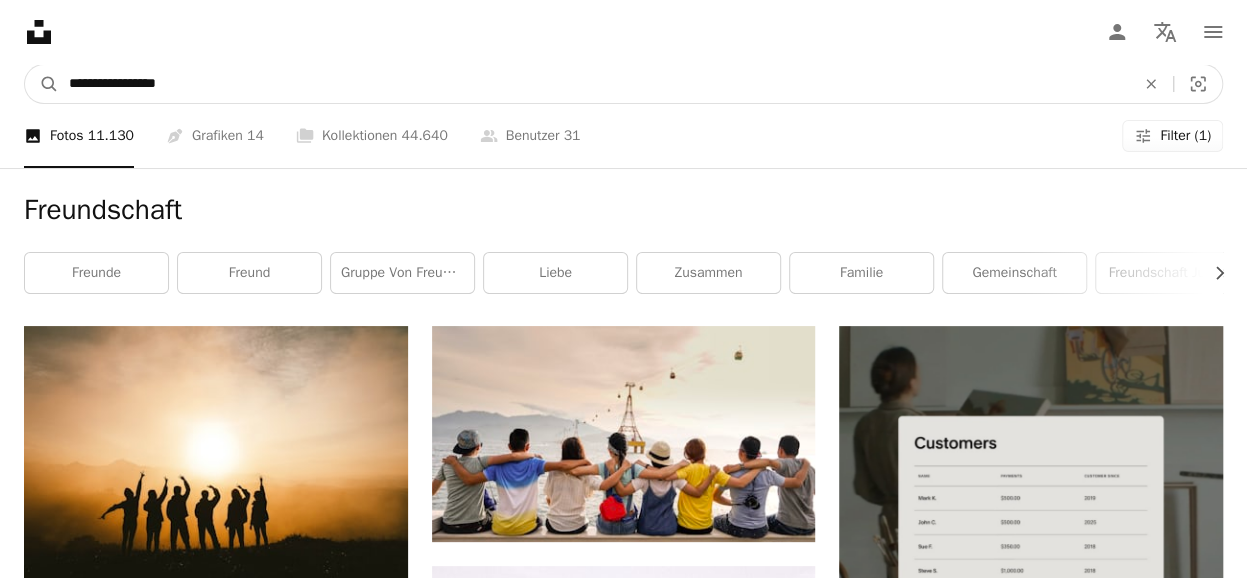 type on "**********" 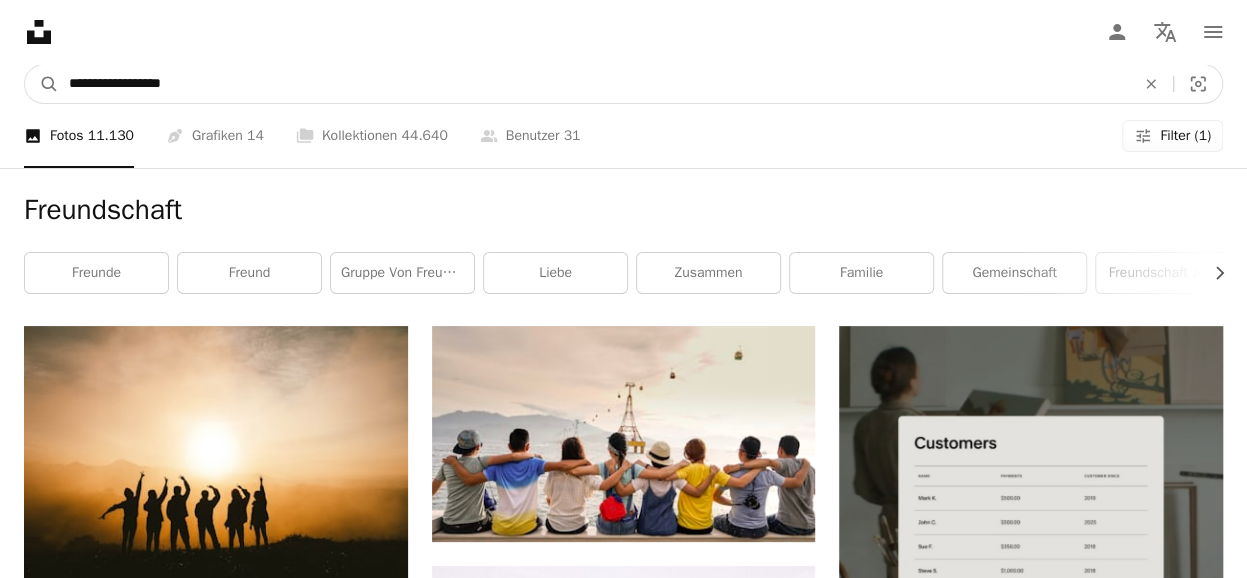 click on "A magnifying glass" at bounding box center (42, 84) 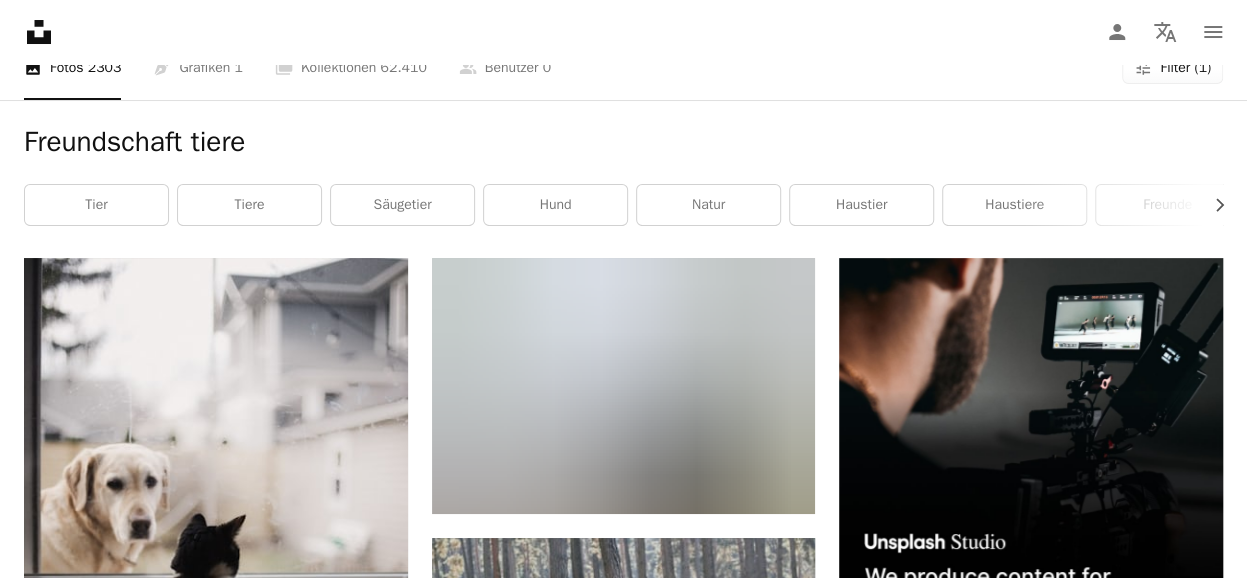 scroll, scrollTop: 0, scrollLeft: 0, axis: both 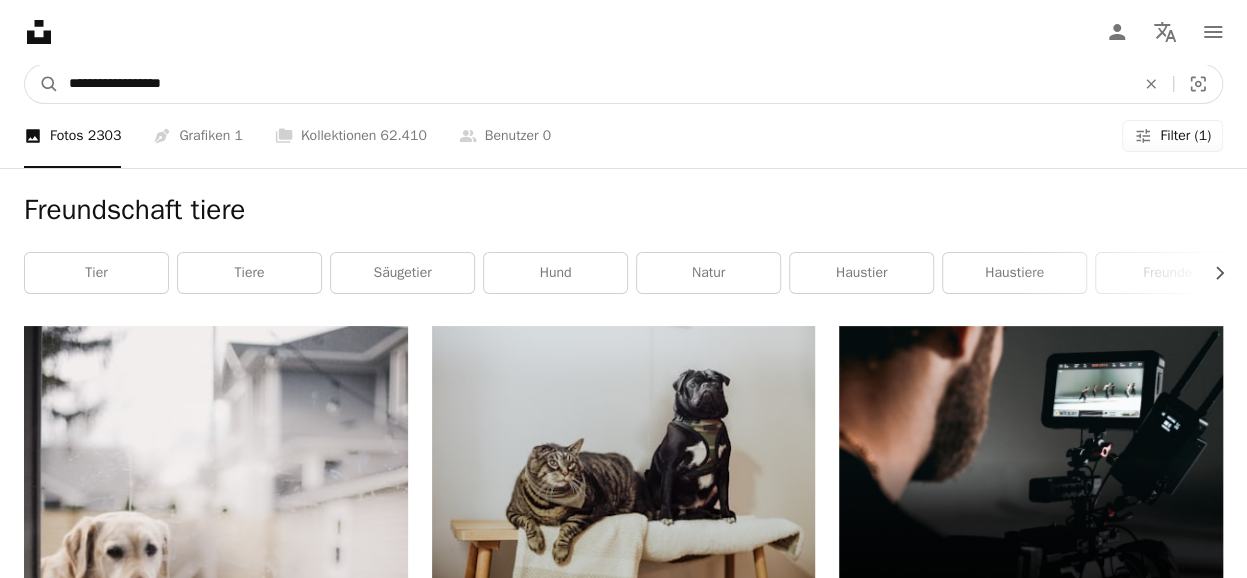 click on "**********" at bounding box center (594, 84) 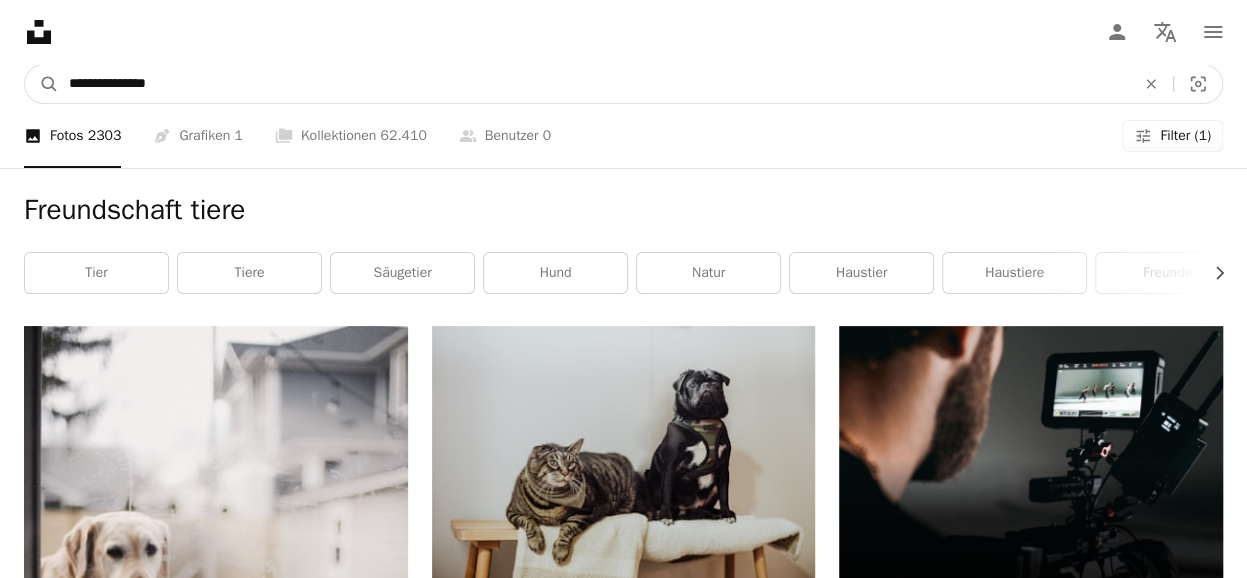 type on "**********" 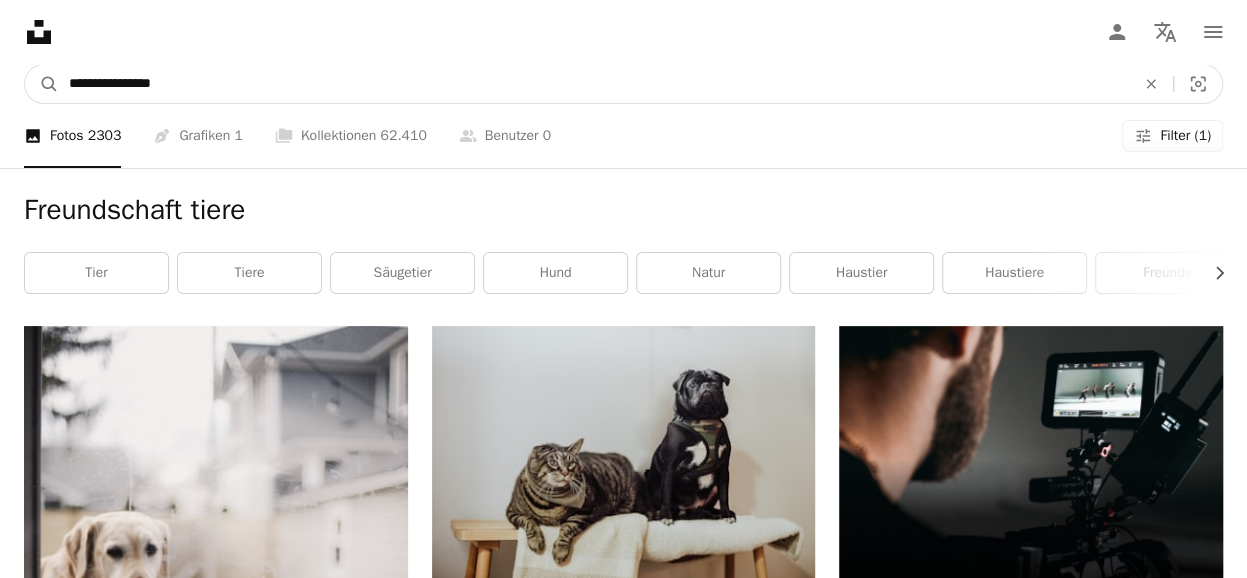 click on "A magnifying glass" at bounding box center [42, 84] 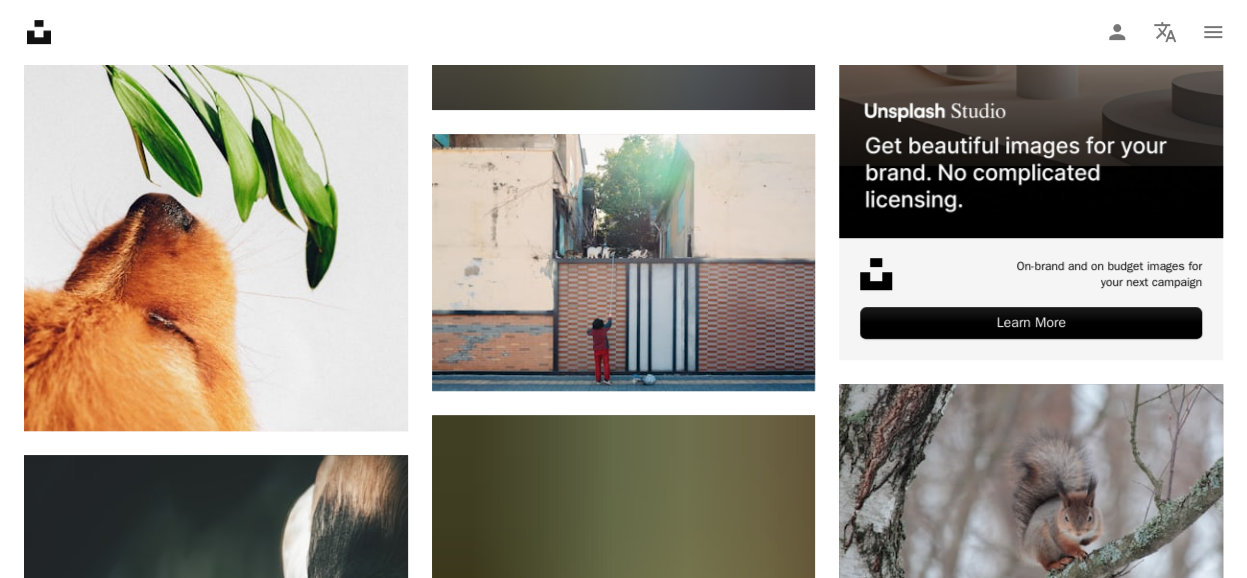 scroll, scrollTop: 0, scrollLeft: 0, axis: both 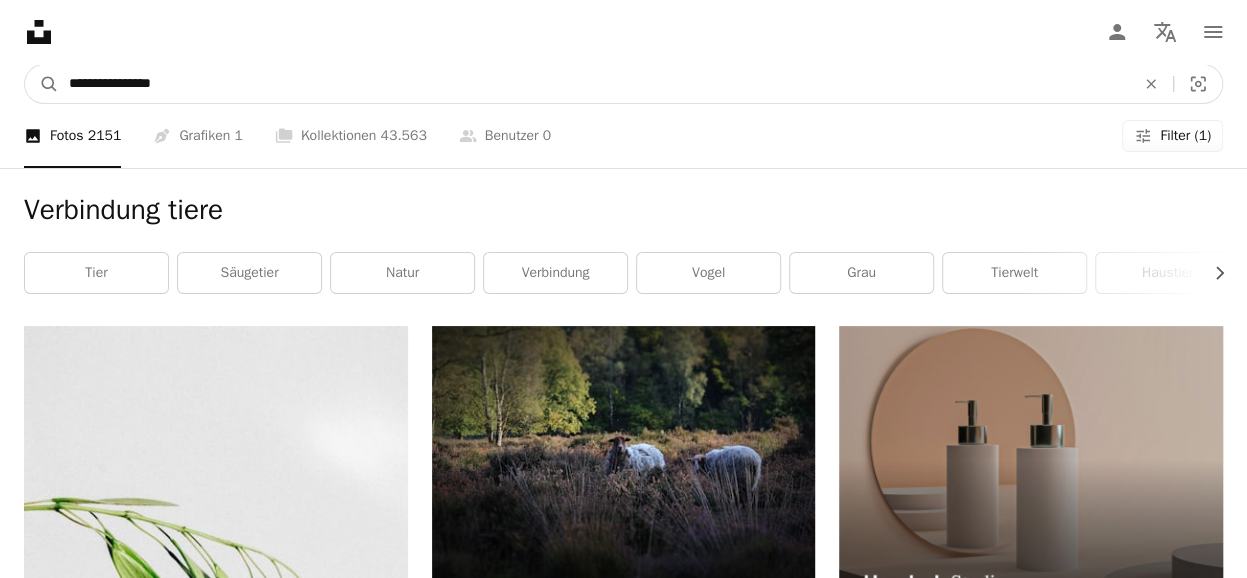 click on "**********" at bounding box center (594, 84) 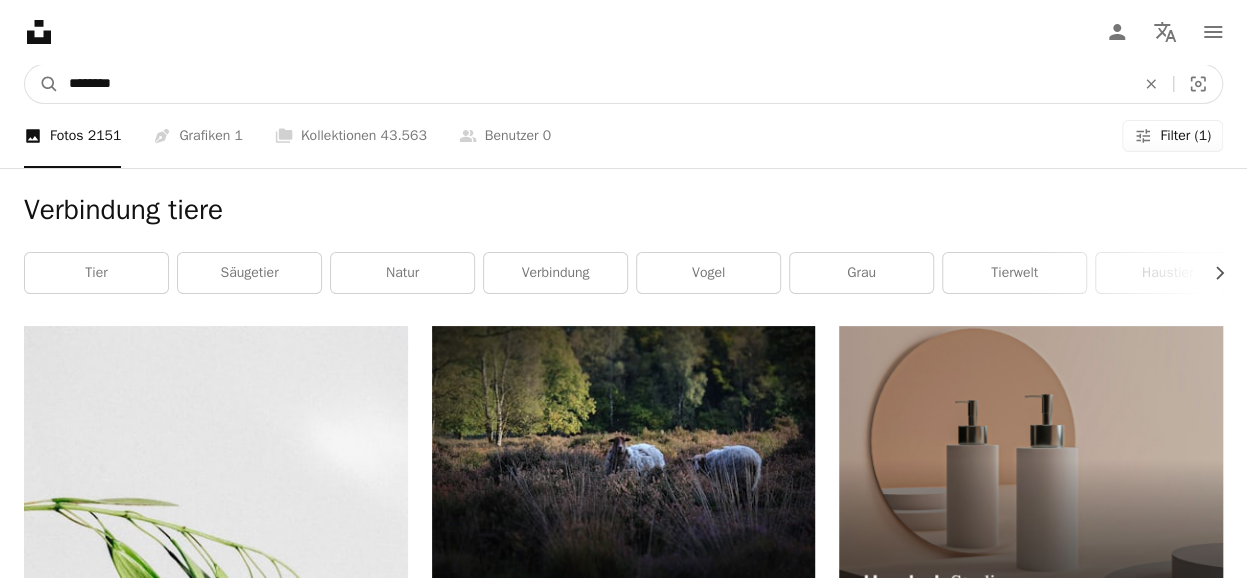 type on "********" 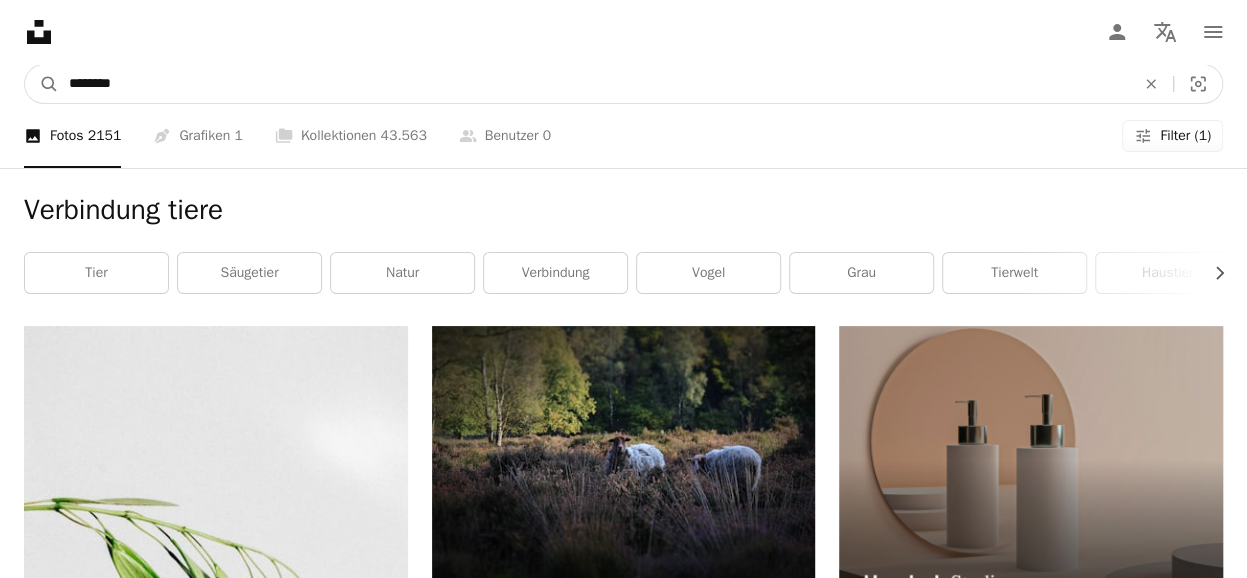 click on "A magnifying glass" at bounding box center [42, 84] 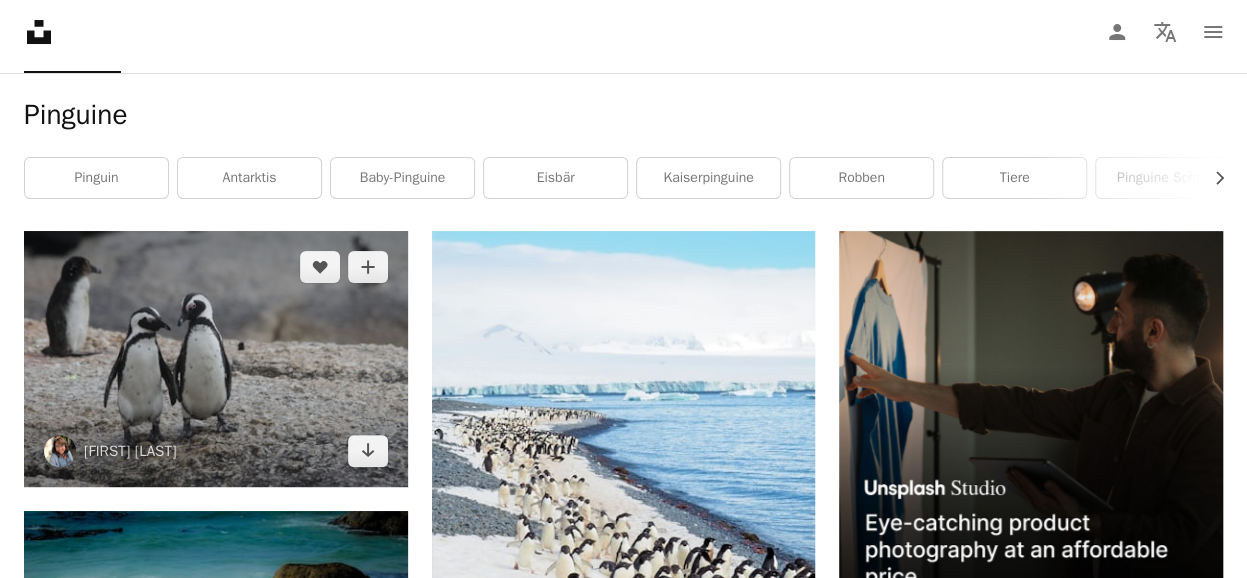 scroll, scrollTop: 94, scrollLeft: 0, axis: vertical 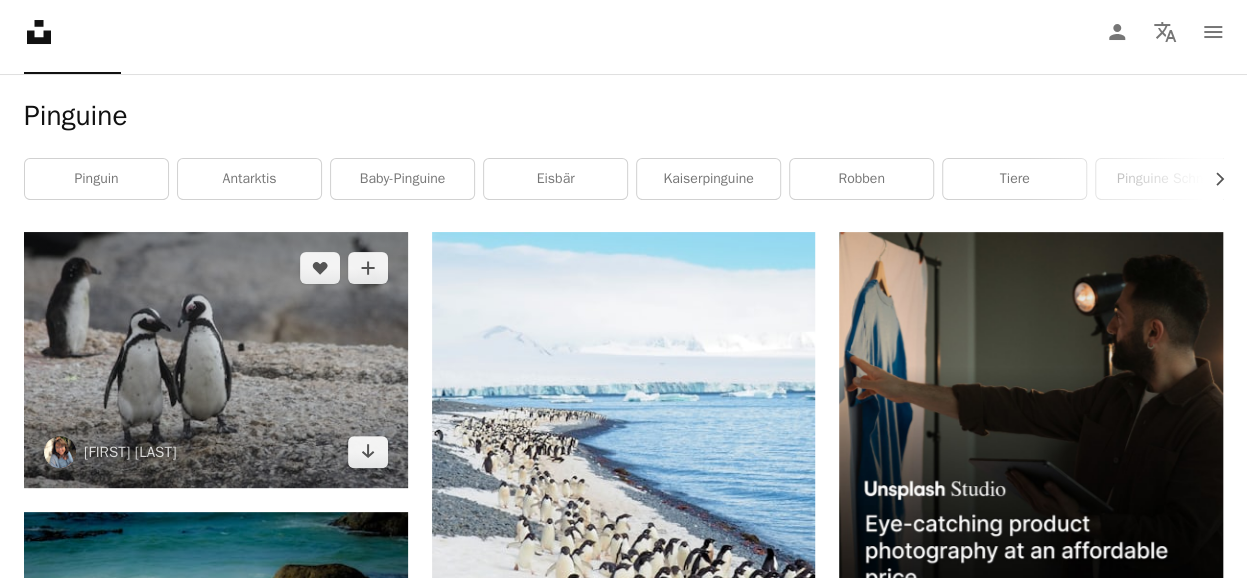 click at bounding box center (216, 360) 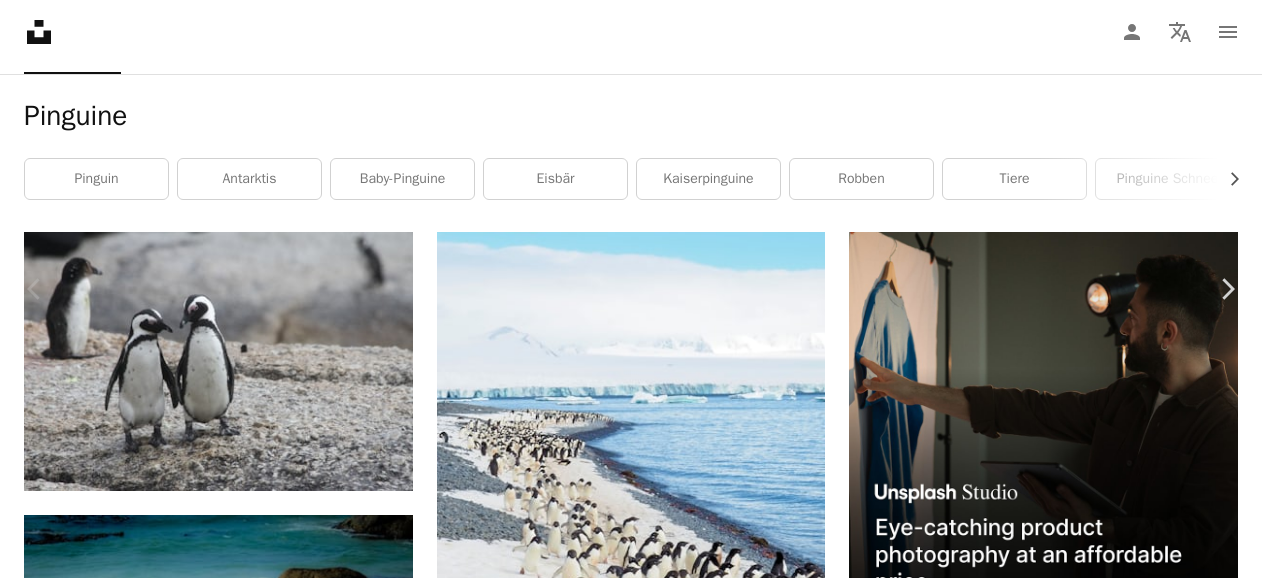 click on "Kostenlos herunterladen" at bounding box center [1031, 4293] 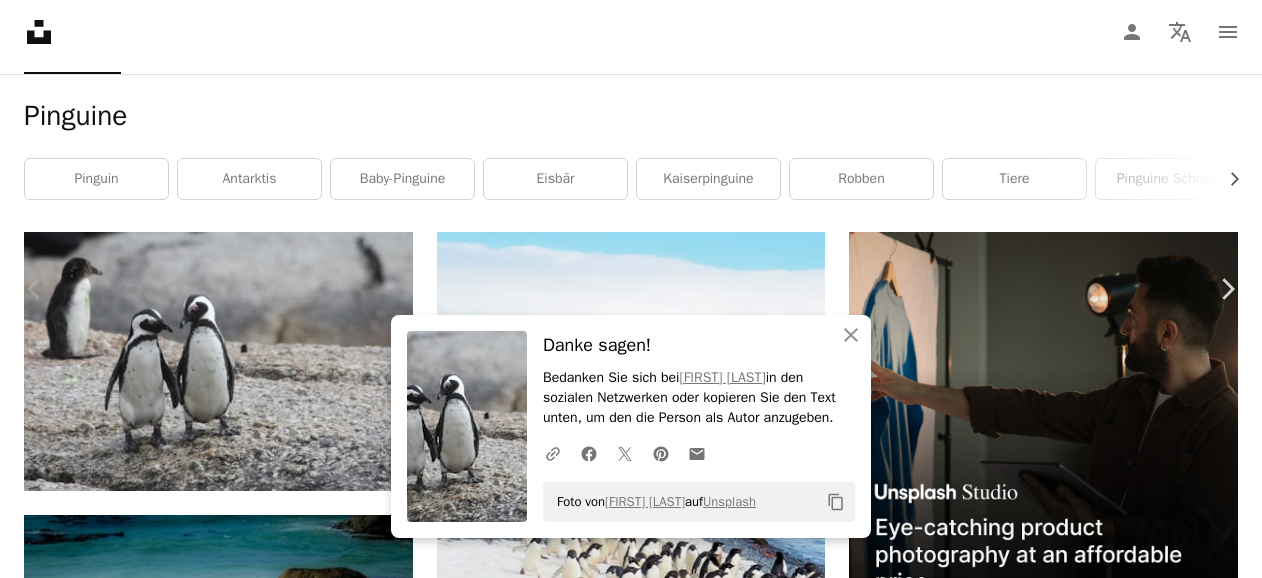 click on "An X shape" at bounding box center (20, 20) 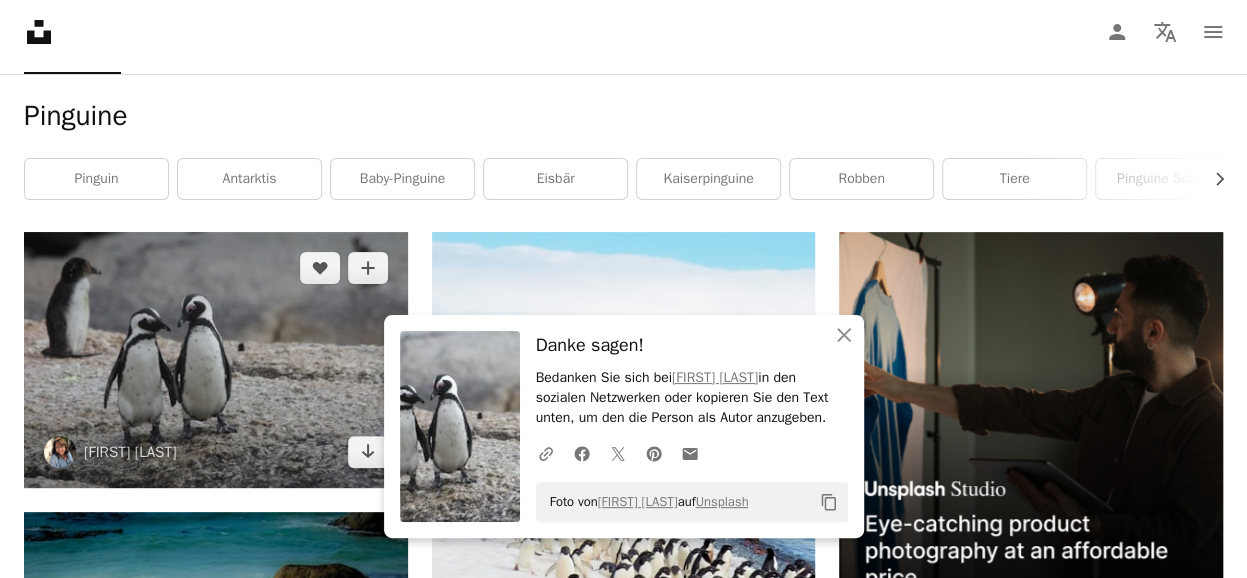 scroll, scrollTop: 0, scrollLeft: 0, axis: both 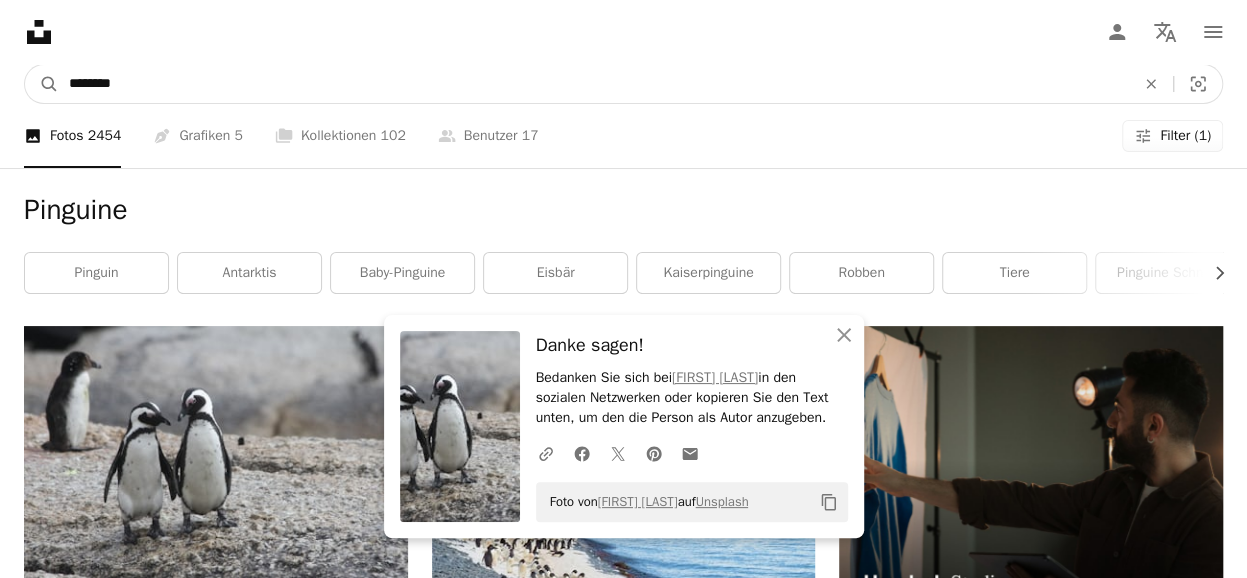 click on "********" at bounding box center [594, 84] 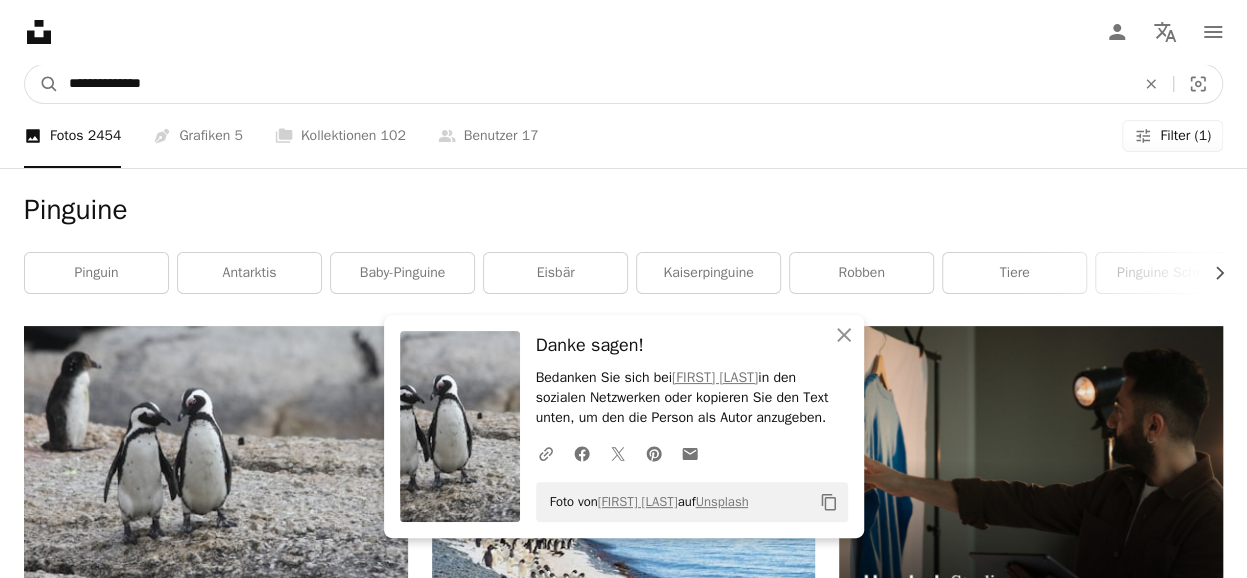 type on "**********" 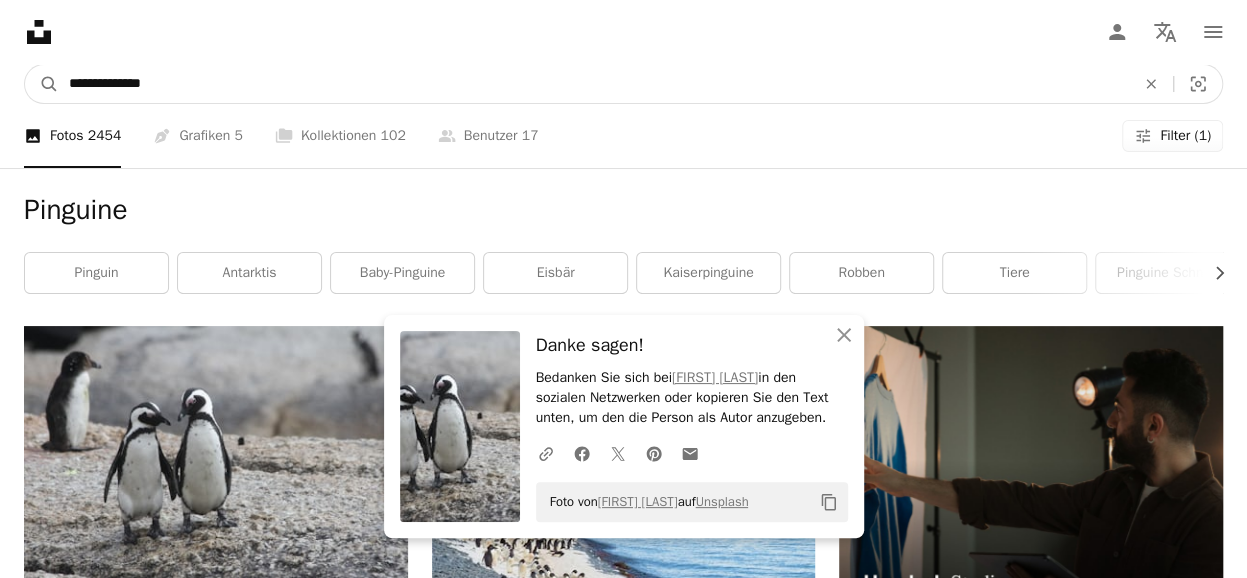 click on "A magnifying glass" at bounding box center (42, 84) 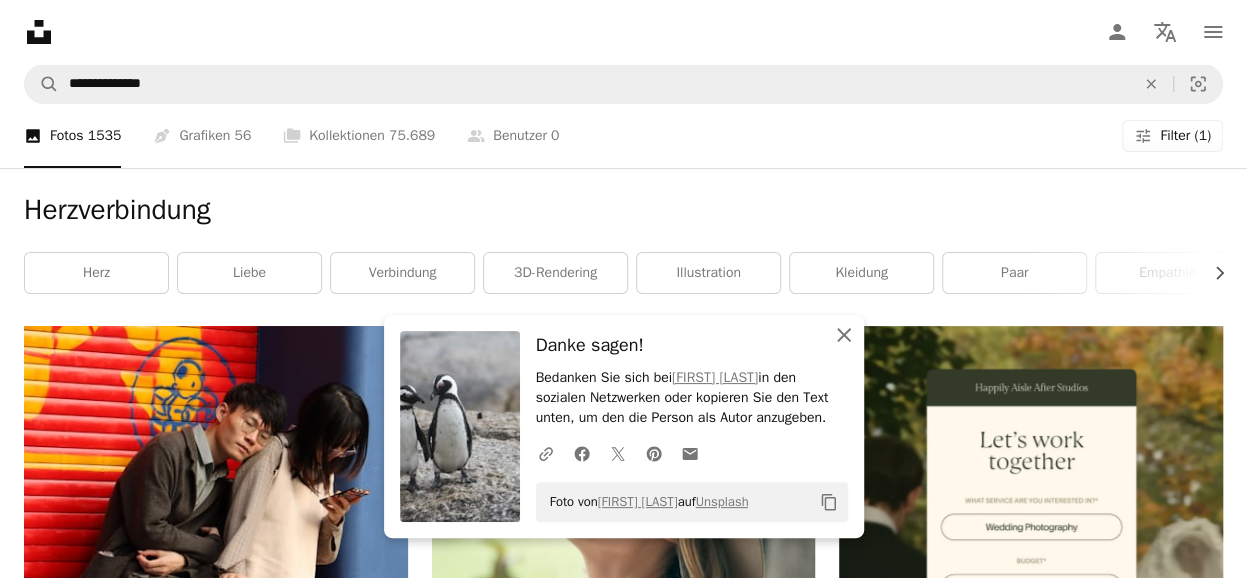 click on "An X shape" 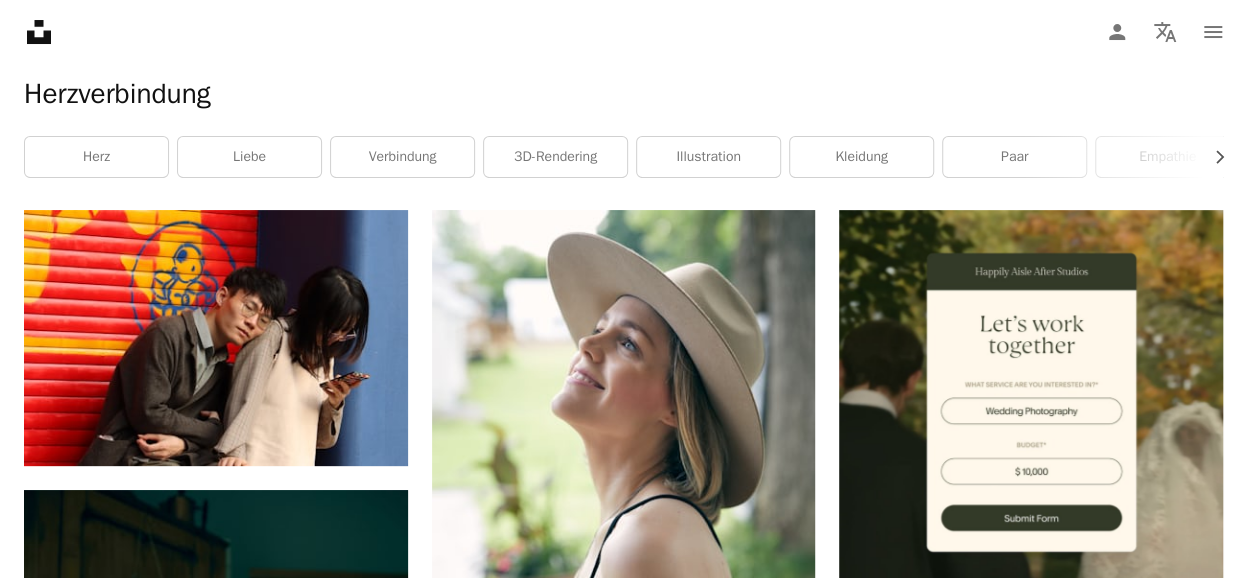 scroll, scrollTop: 0, scrollLeft: 0, axis: both 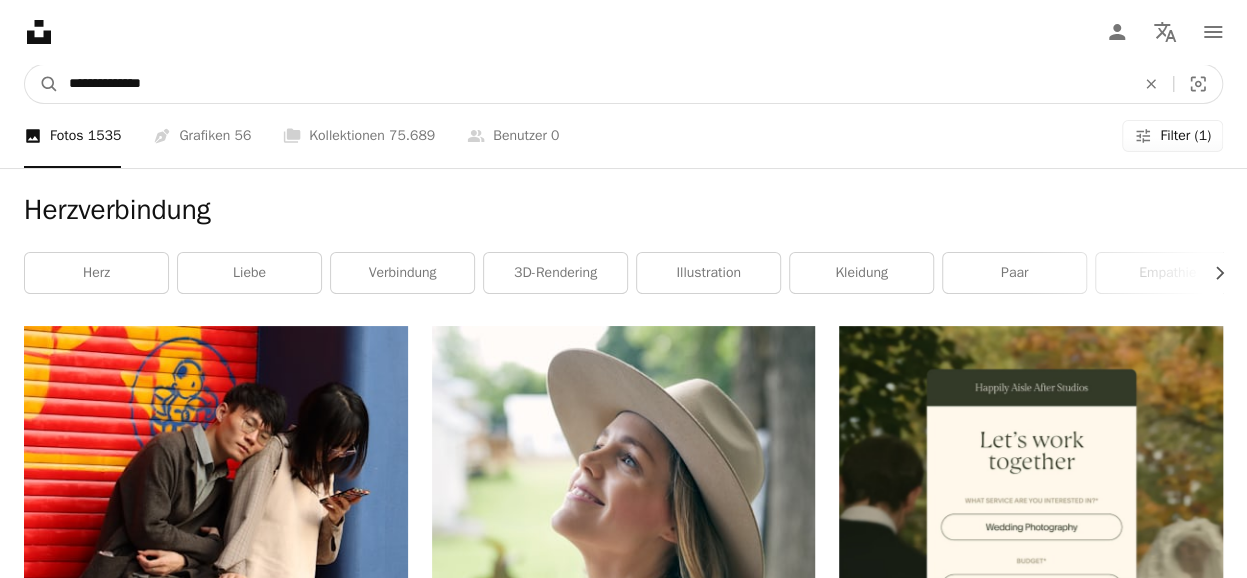 click on "**********" at bounding box center [594, 84] 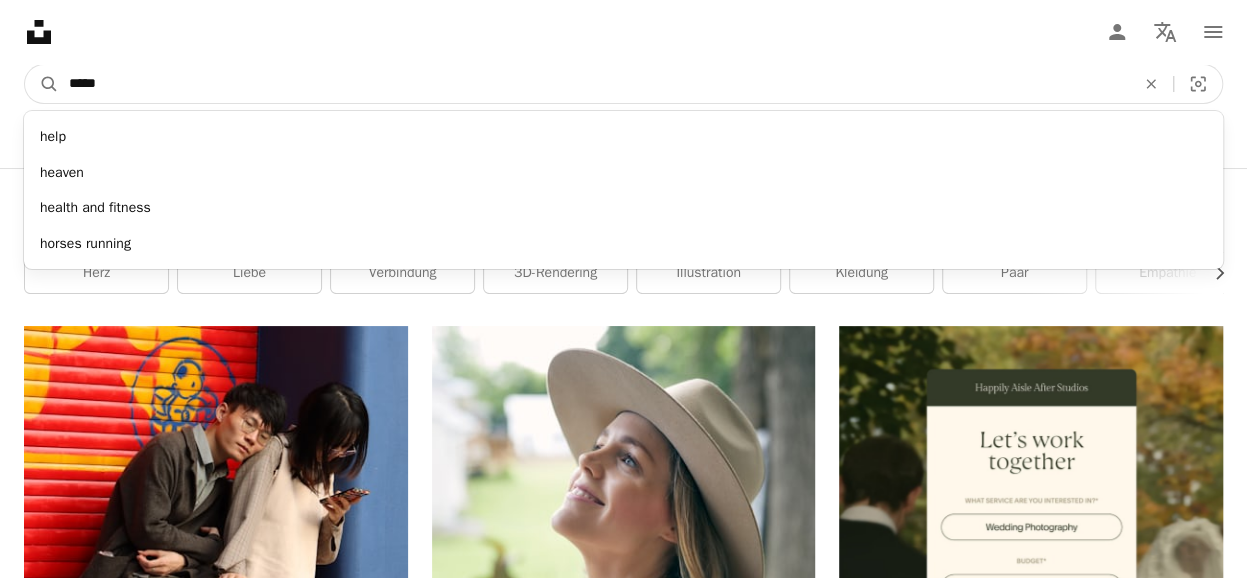 type on "*****" 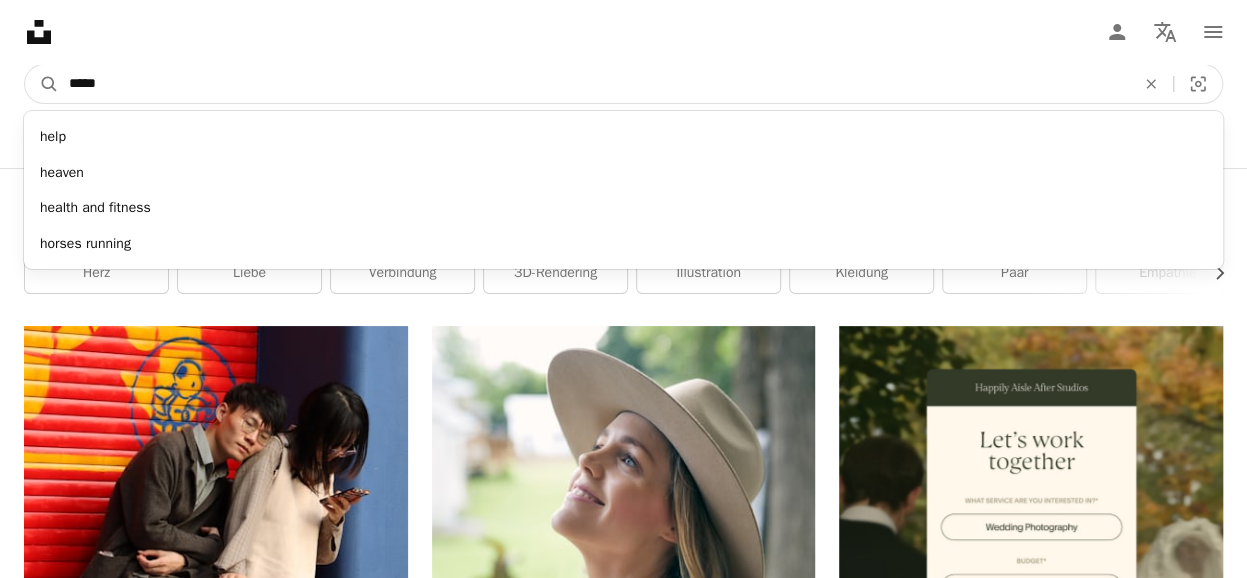 click on "A magnifying glass" at bounding box center (42, 84) 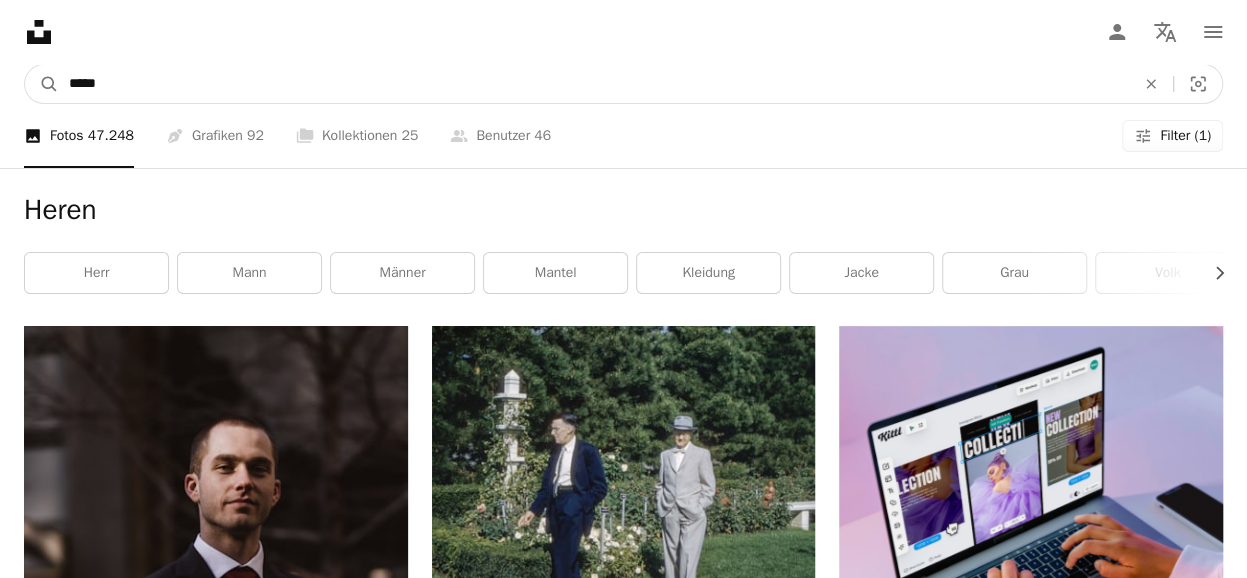click on "*****" at bounding box center [594, 84] 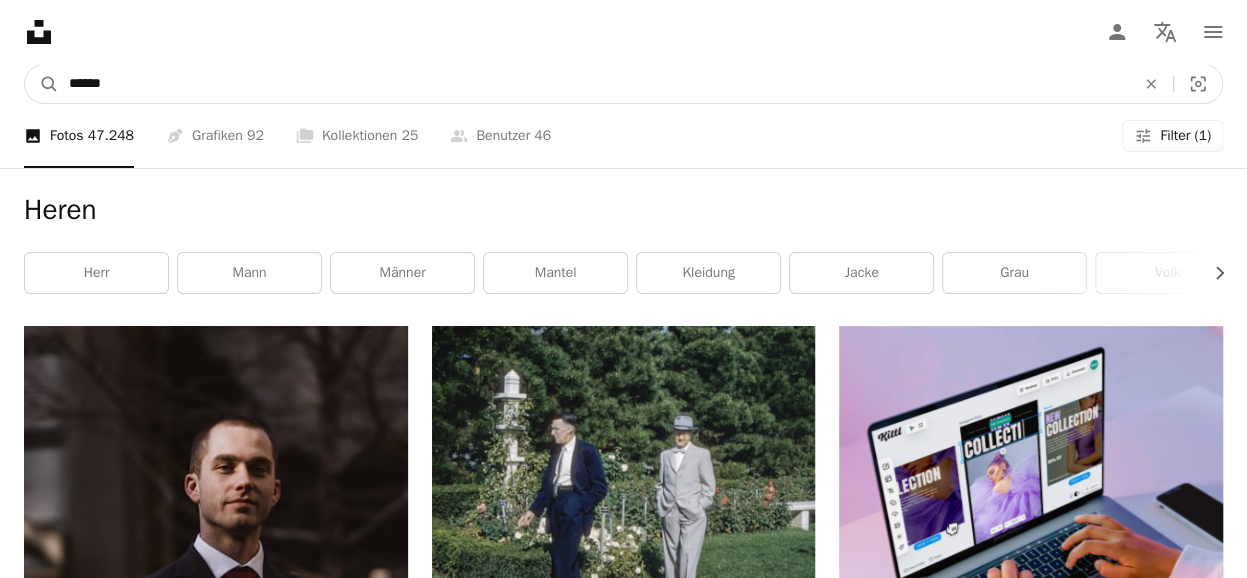 click on "A magnifying glass" at bounding box center (42, 84) 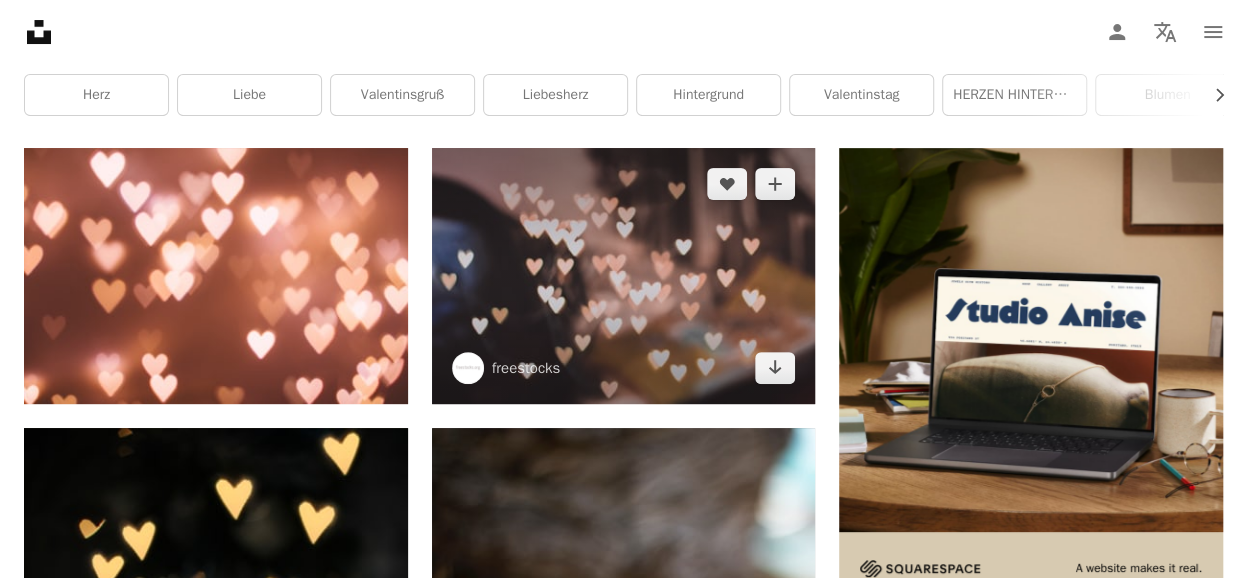 scroll, scrollTop: 0, scrollLeft: 0, axis: both 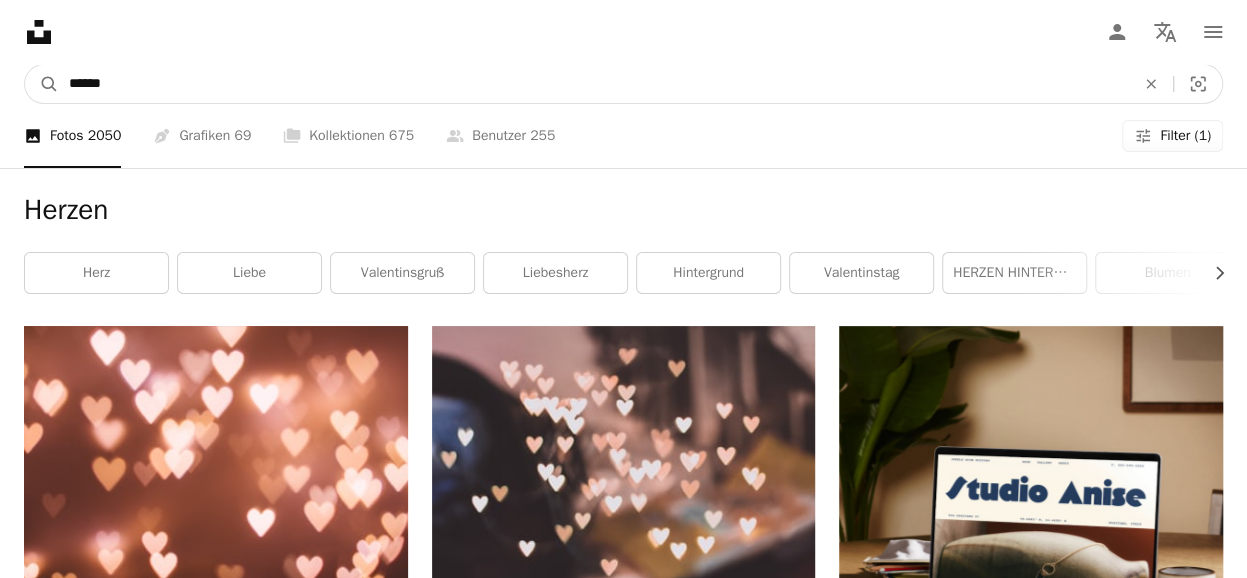 click on "******" at bounding box center [594, 84] 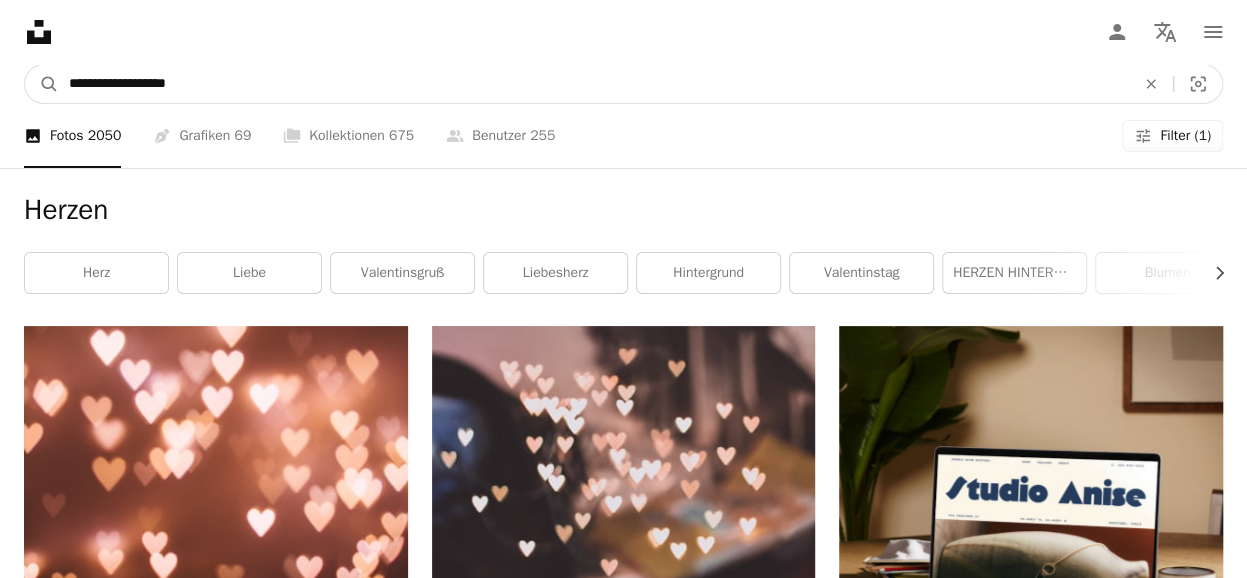 type on "**********" 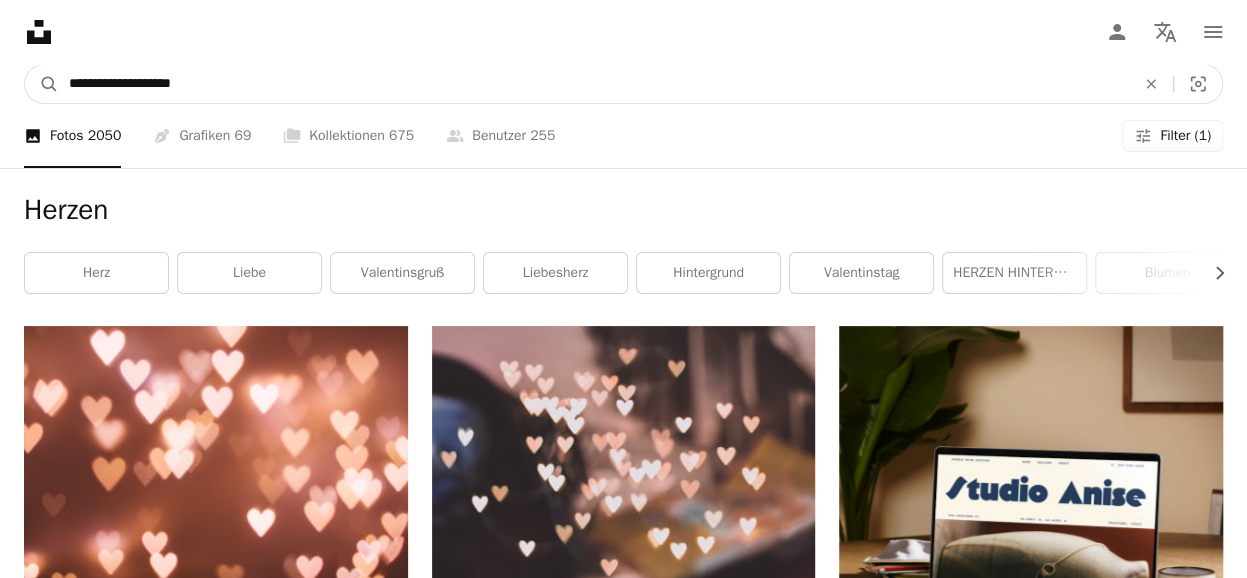 click on "A magnifying glass" at bounding box center (42, 84) 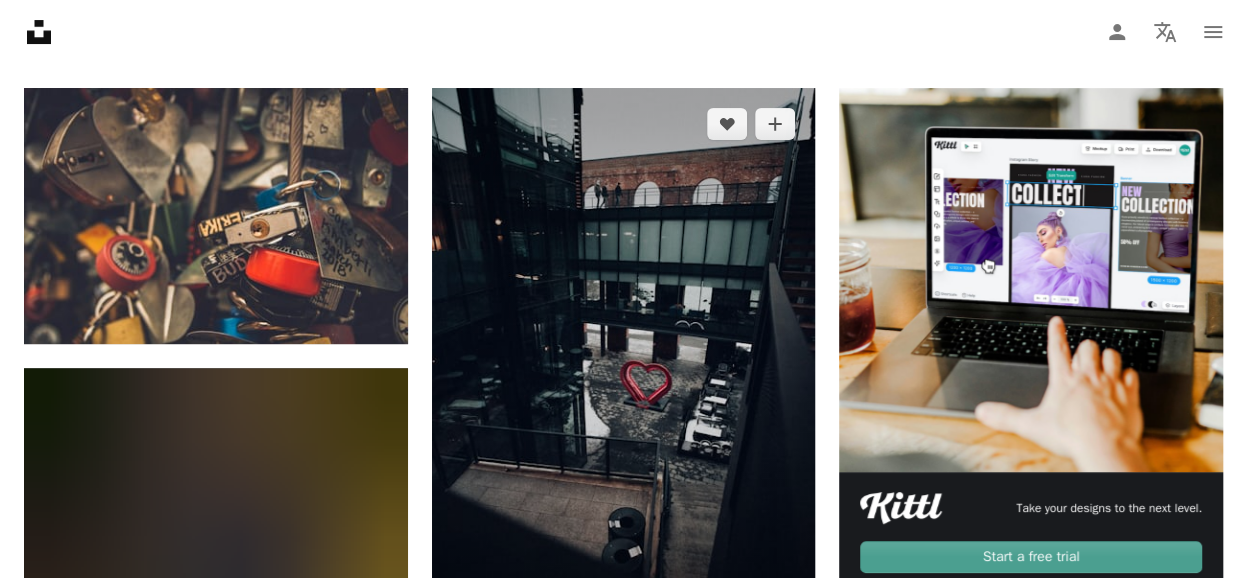 scroll, scrollTop: 0, scrollLeft: 0, axis: both 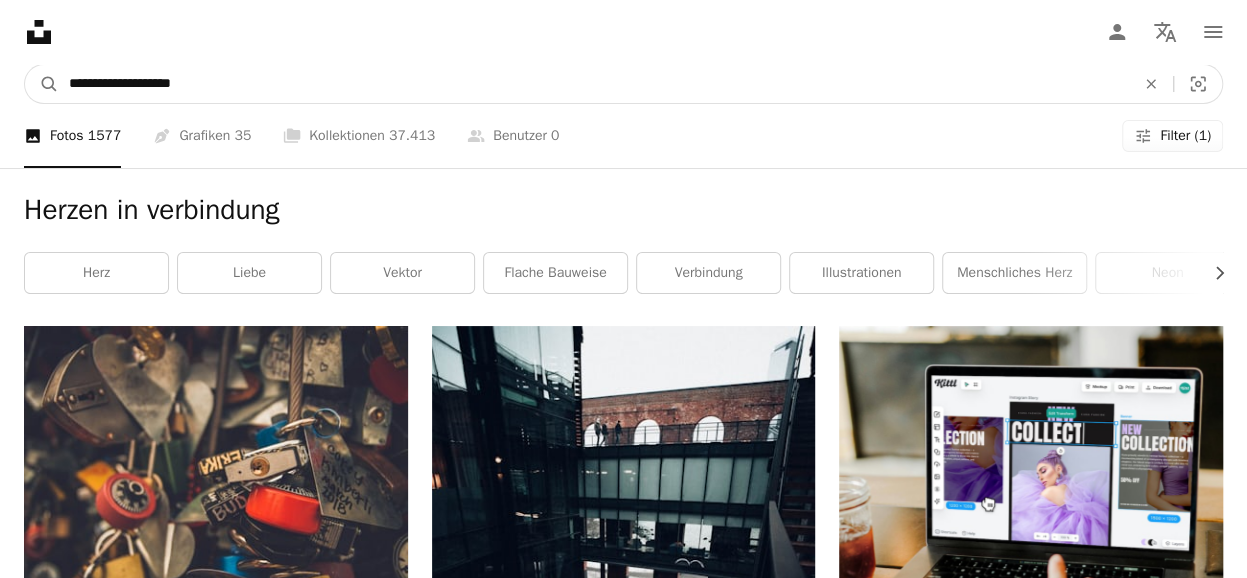 click on "**********" at bounding box center [594, 84] 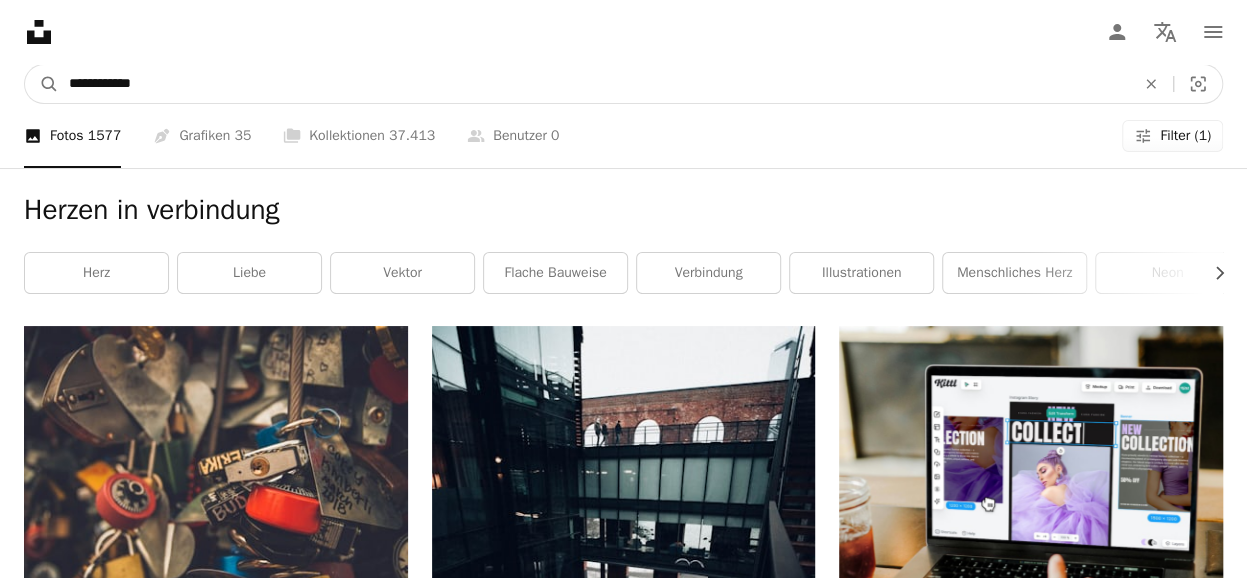 type on "**********" 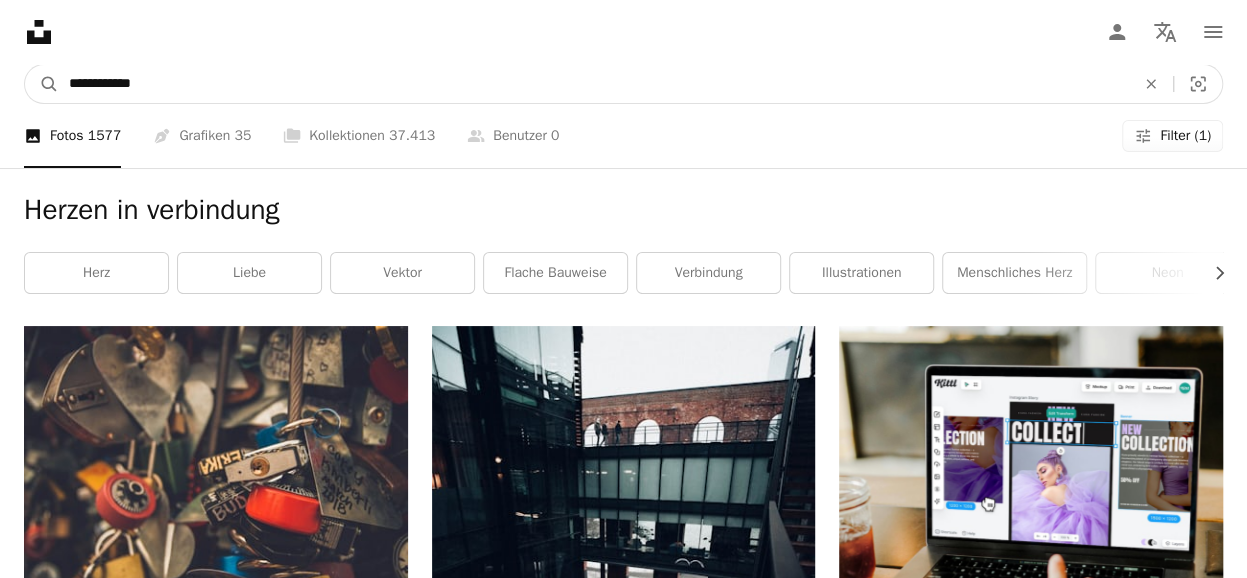 click on "A magnifying glass" at bounding box center [42, 84] 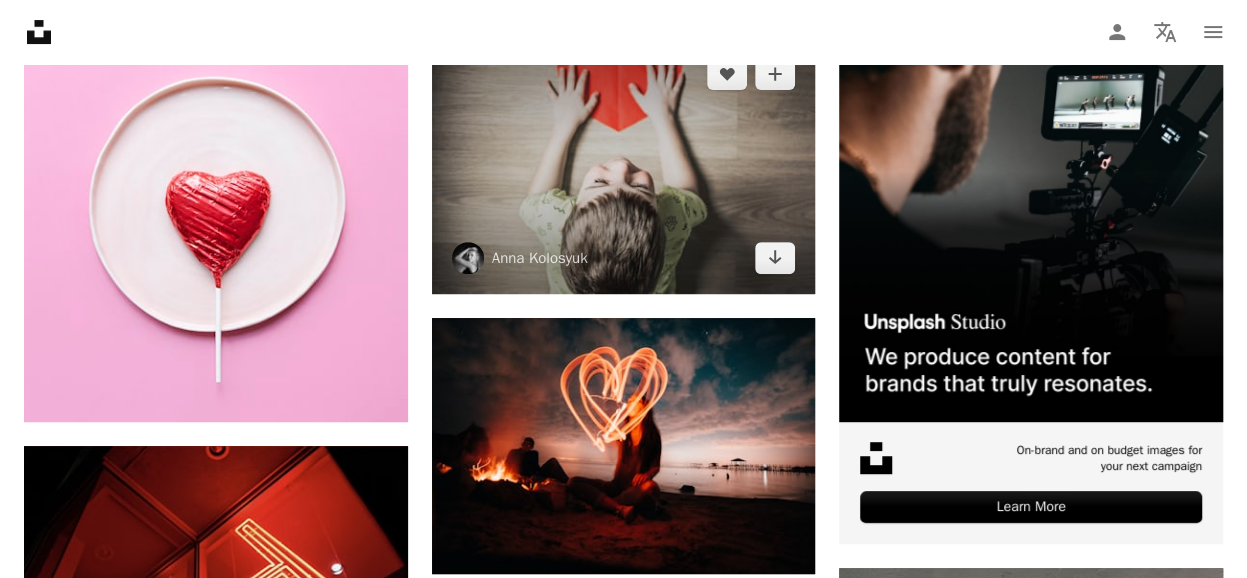 scroll, scrollTop: 0, scrollLeft: 0, axis: both 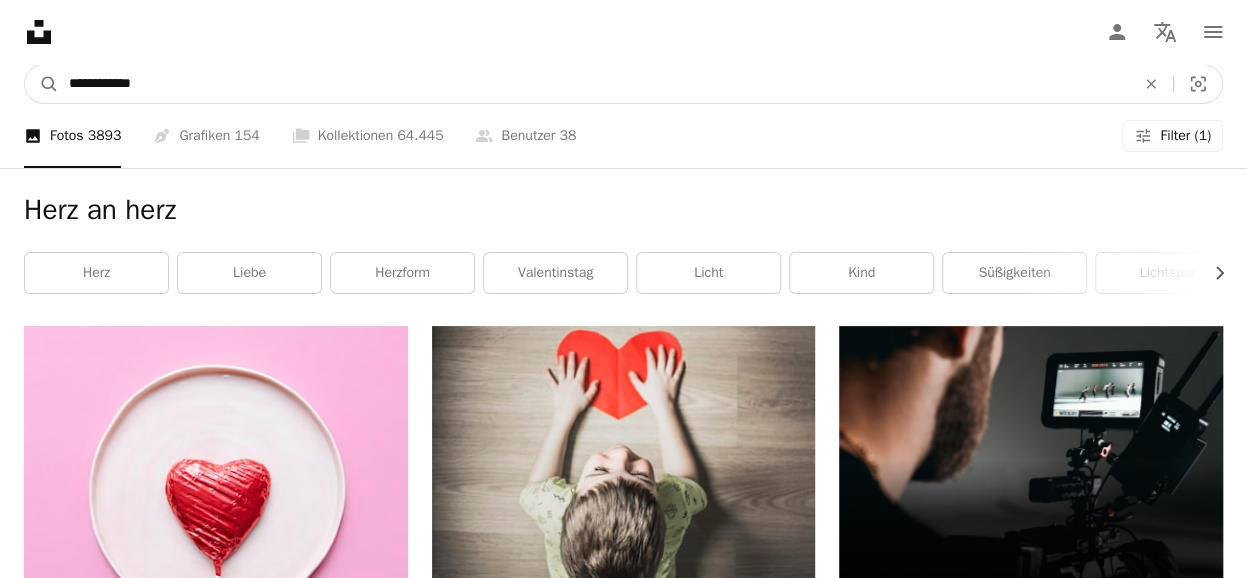 click on "**********" at bounding box center (594, 84) 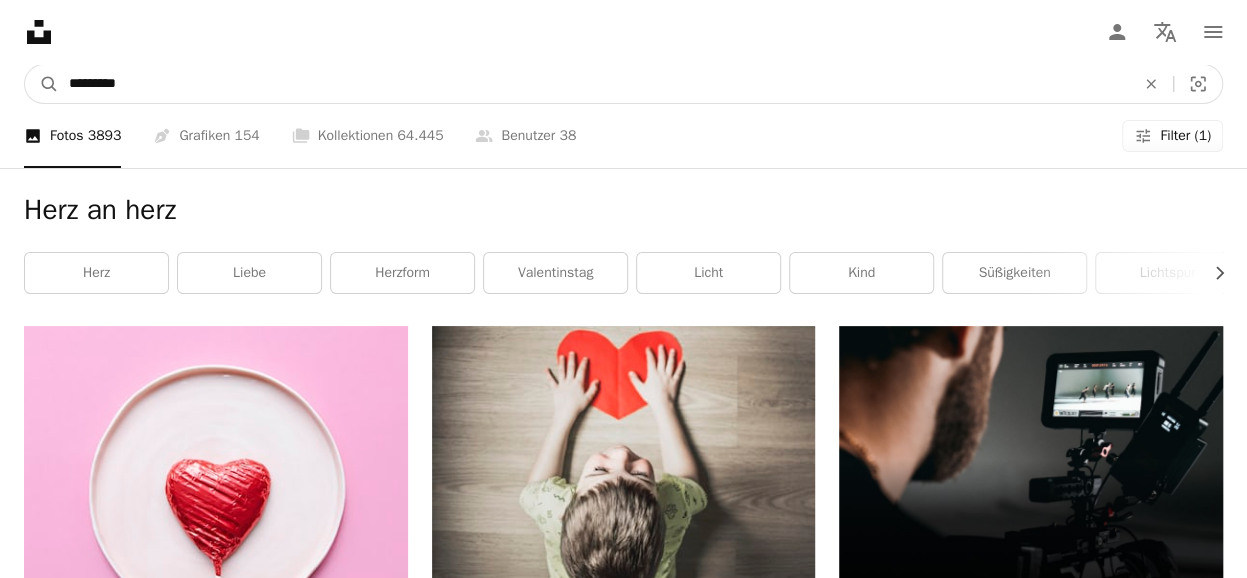type on "*********" 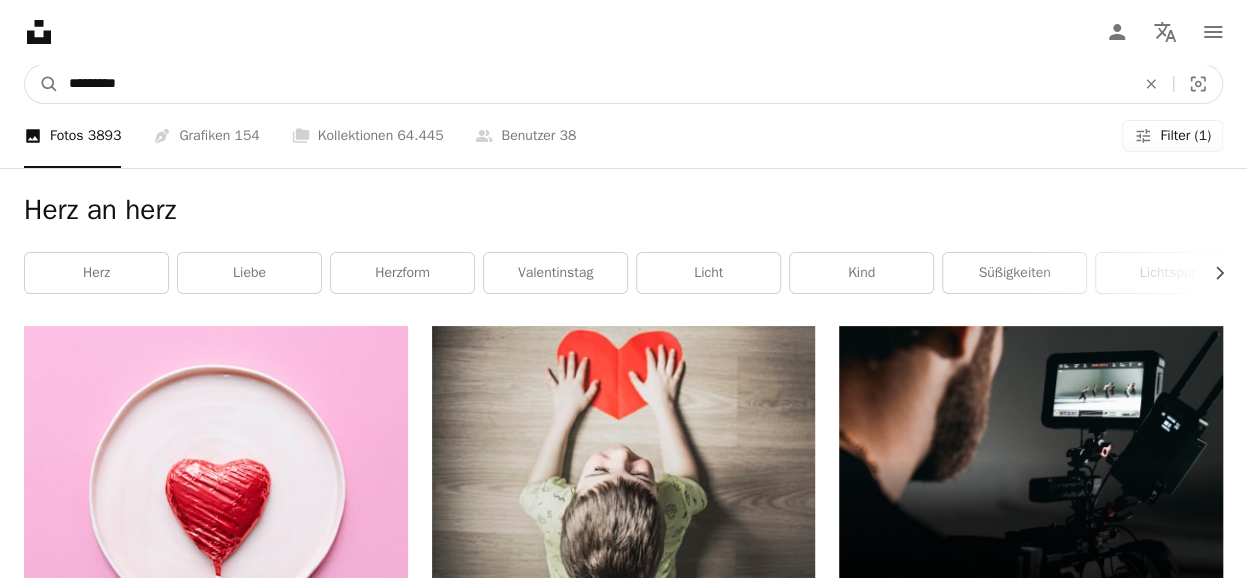 click on "A magnifying glass" at bounding box center (42, 84) 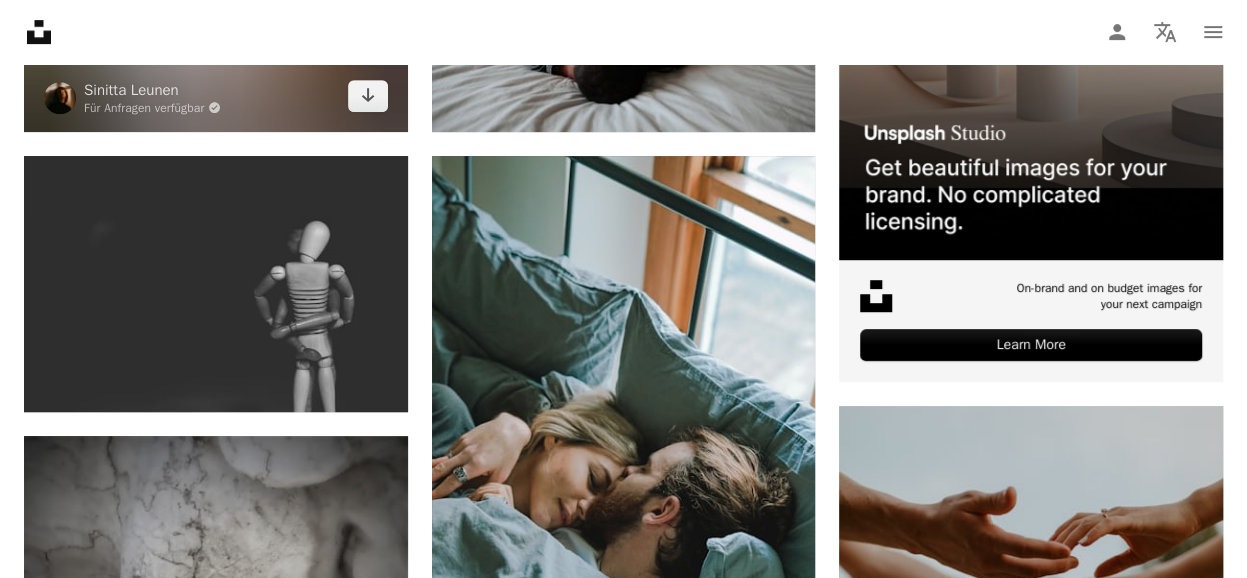 scroll, scrollTop: 0, scrollLeft: 0, axis: both 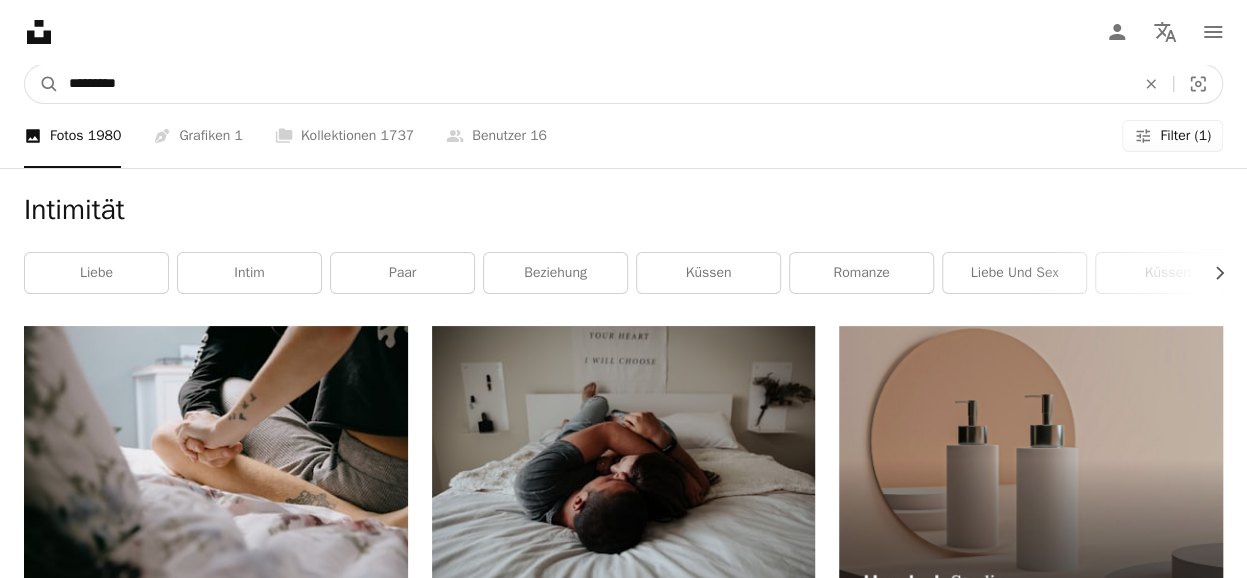 click on "*********" at bounding box center (594, 84) 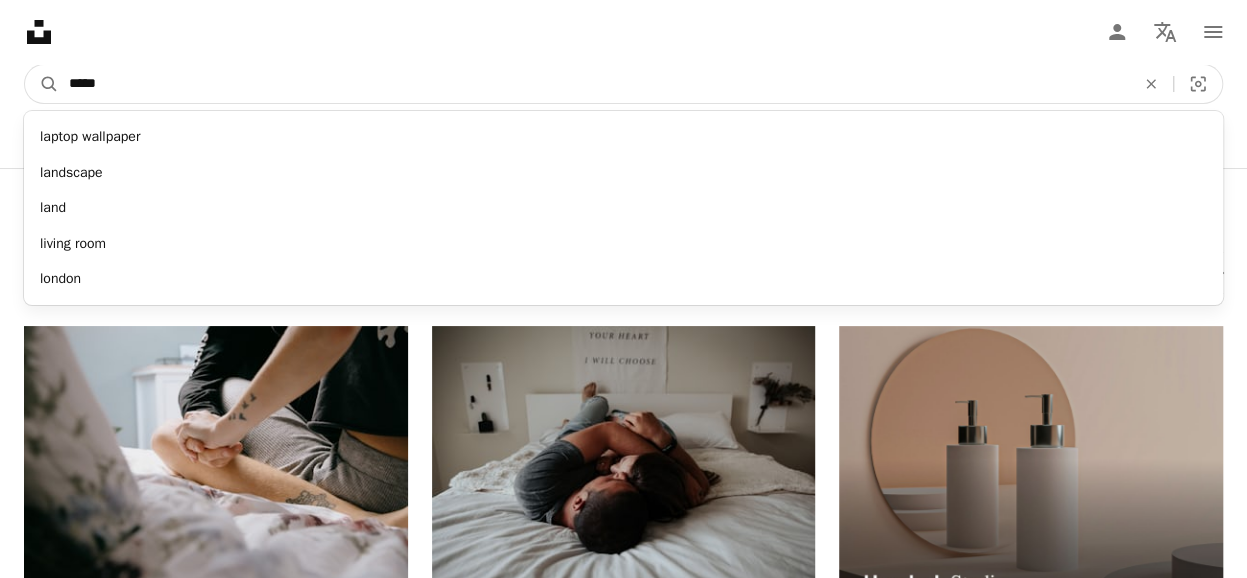 type on "*****" 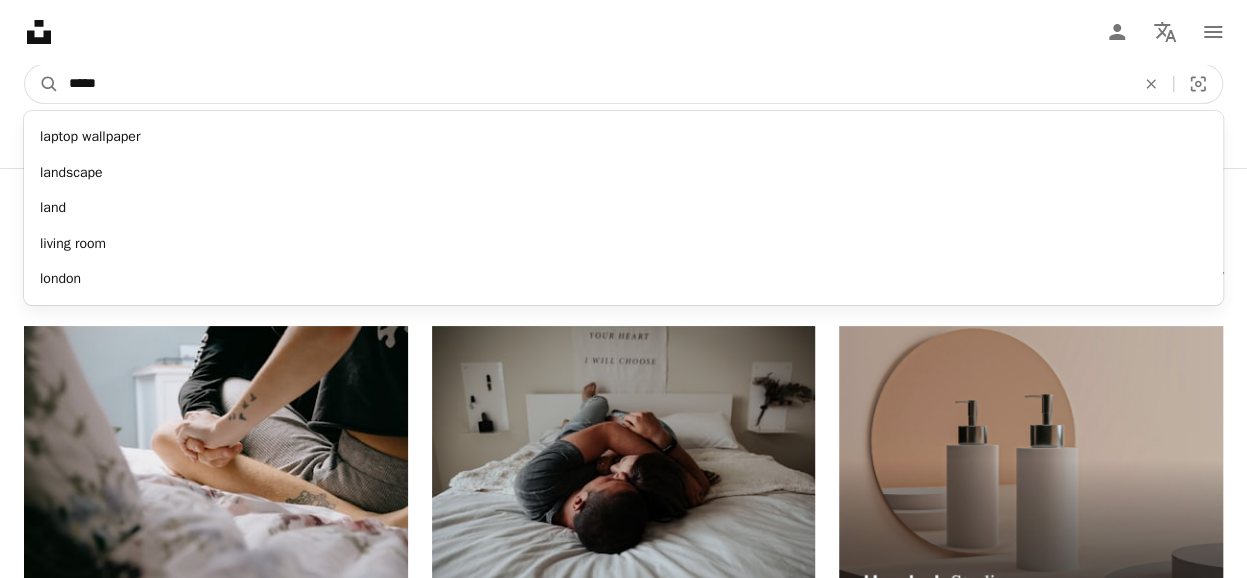 click on "A magnifying glass" at bounding box center [42, 84] 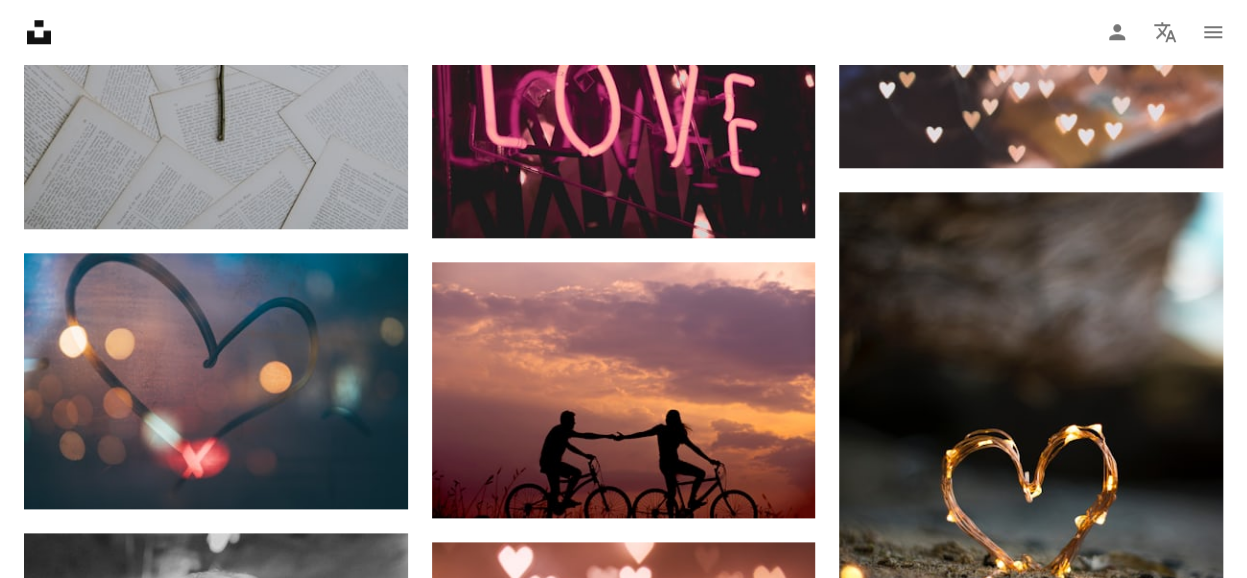 scroll, scrollTop: 0, scrollLeft: 0, axis: both 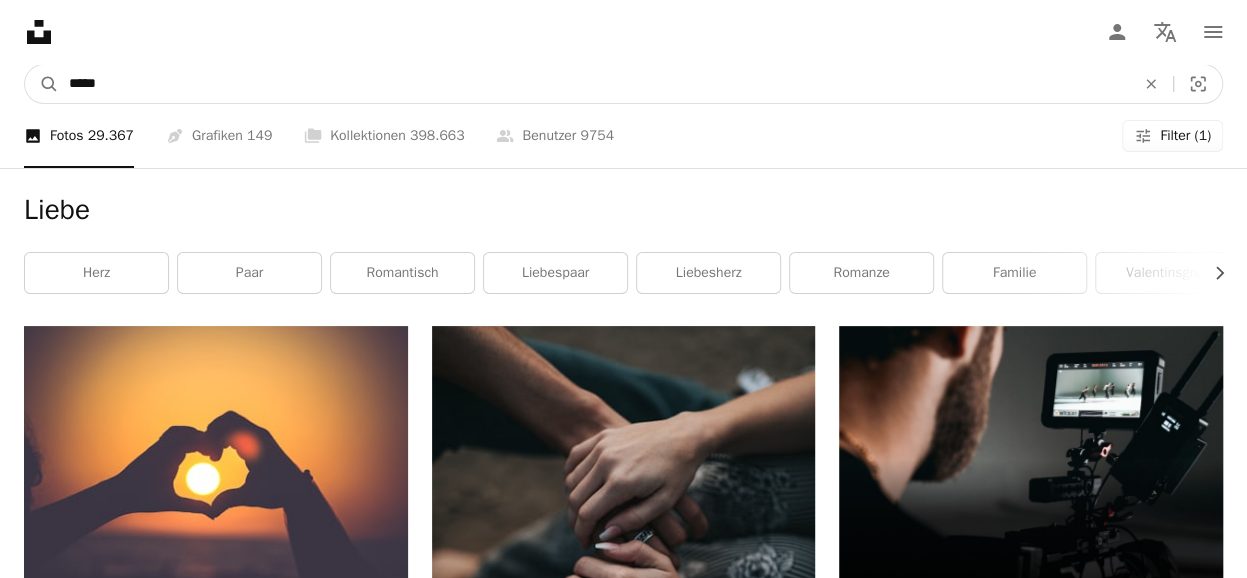 drag, startPoint x: 145, startPoint y: 82, endPoint x: 62, endPoint y: 81, distance: 83.00603 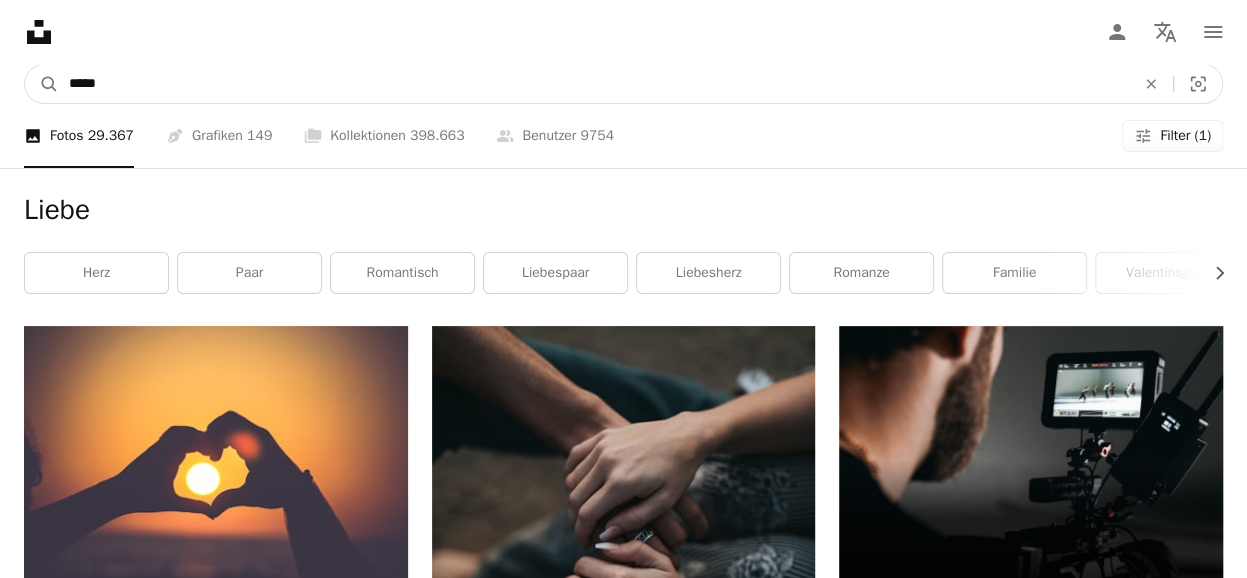 click on "*****" at bounding box center [594, 84] 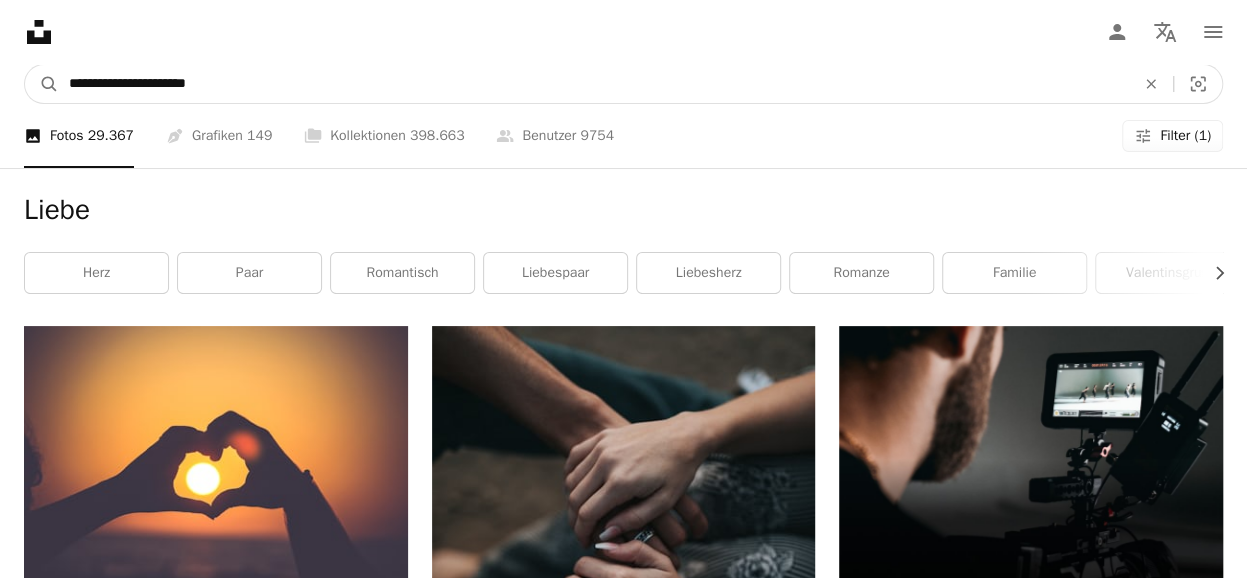type on "**********" 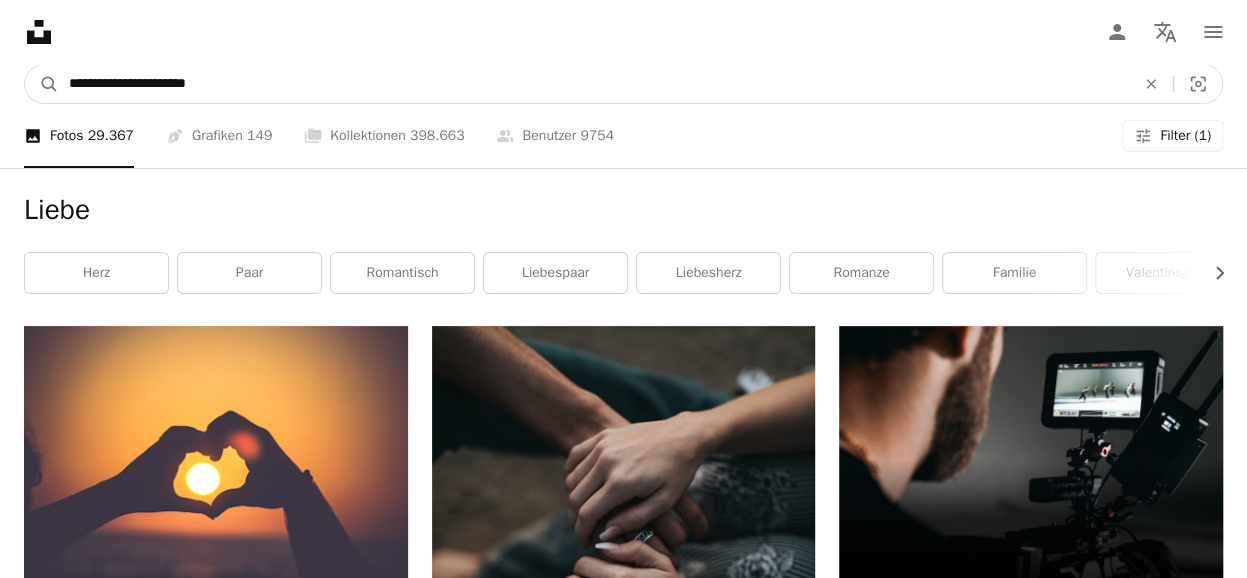 click on "A magnifying glass" at bounding box center [42, 84] 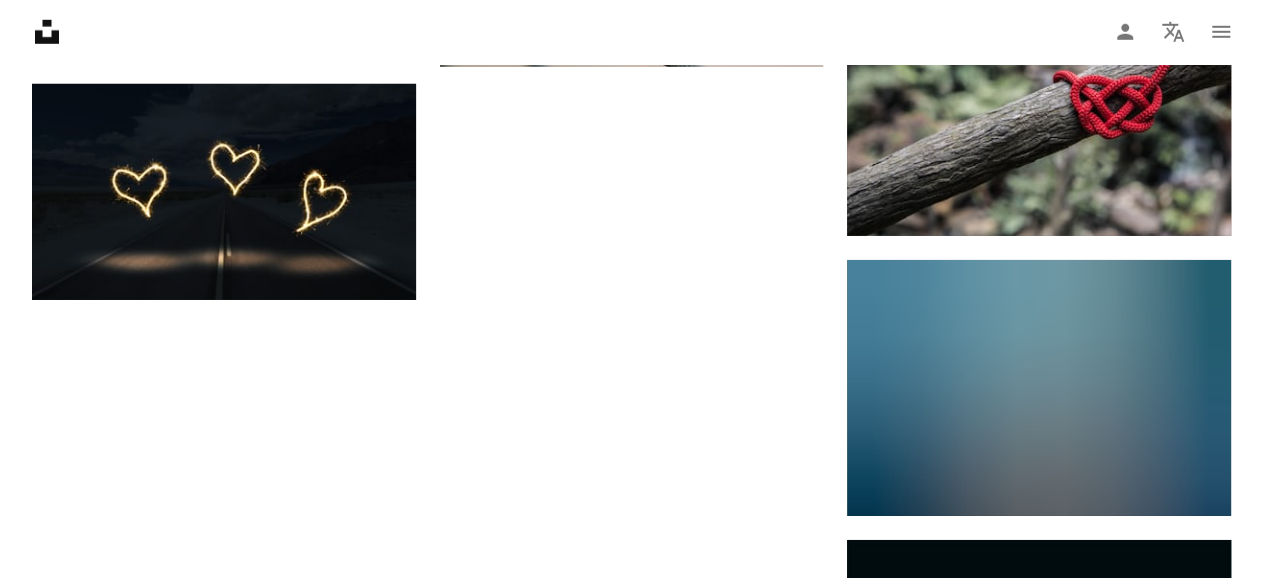 scroll, scrollTop: 2986, scrollLeft: 0, axis: vertical 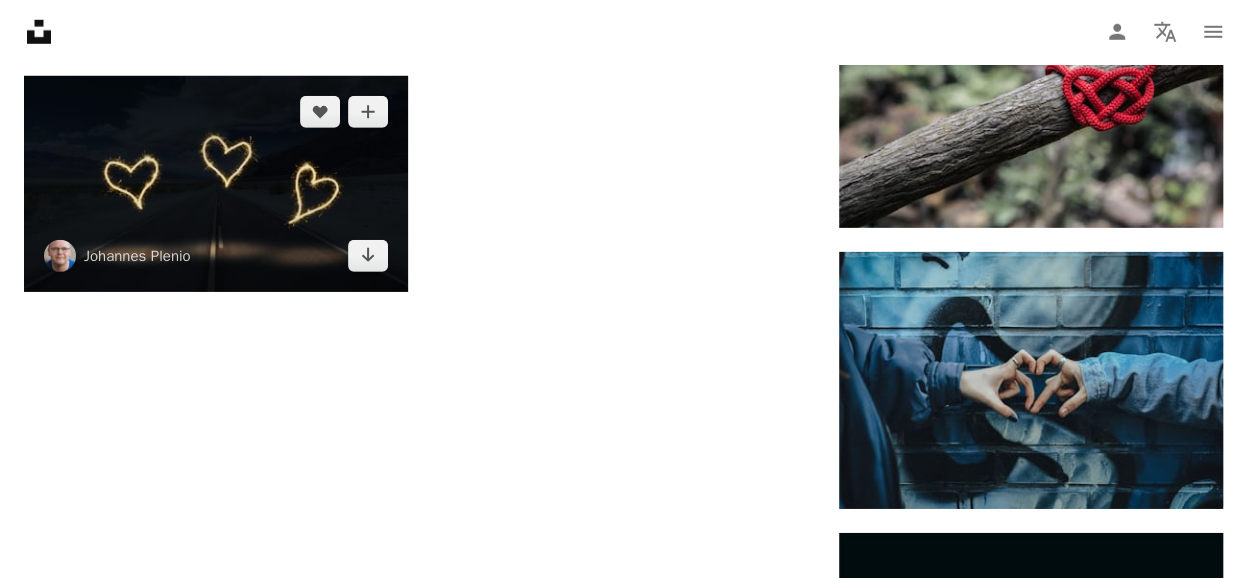 click at bounding box center [216, 184] 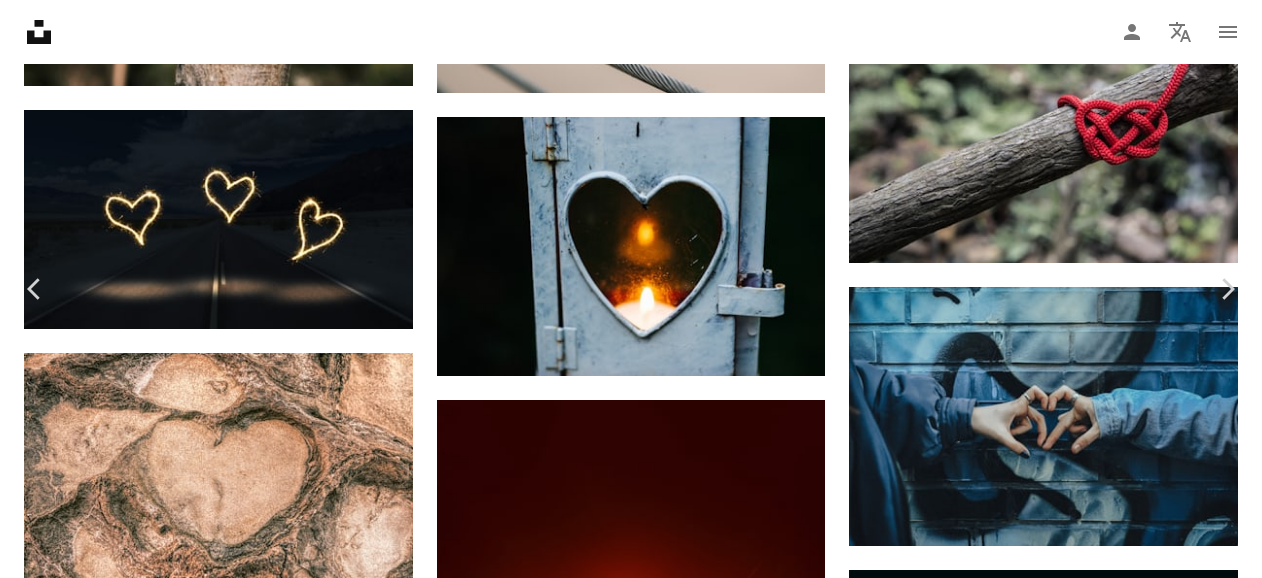 click on "Kostenlos herunterladen" at bounding box center [1031, 4749] 